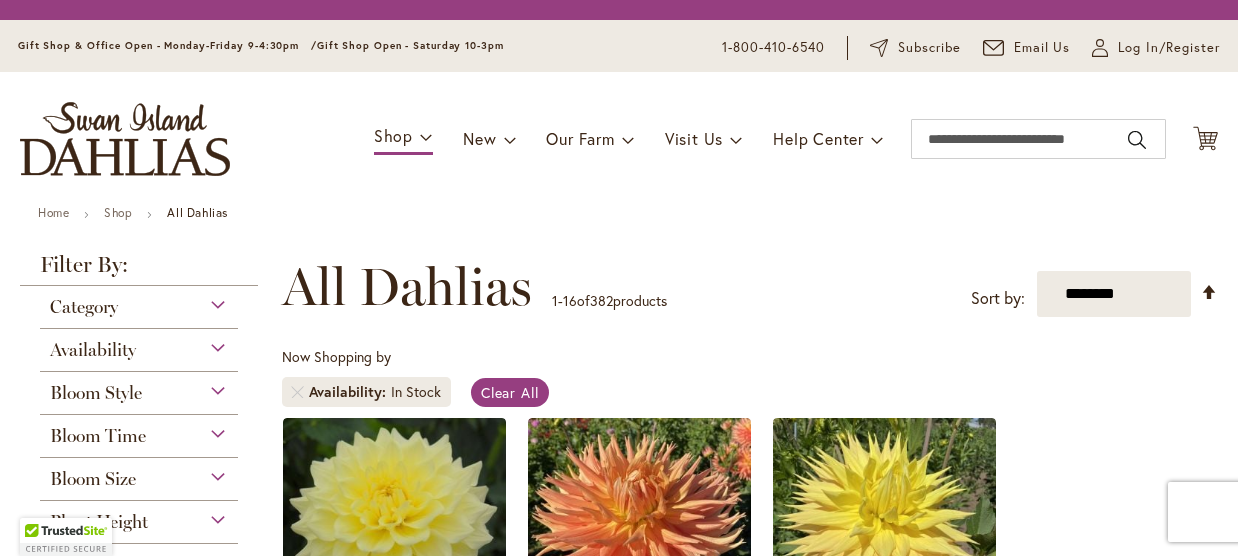 scroll, scrollTop: 0, scrollLeft: 0, axis: both 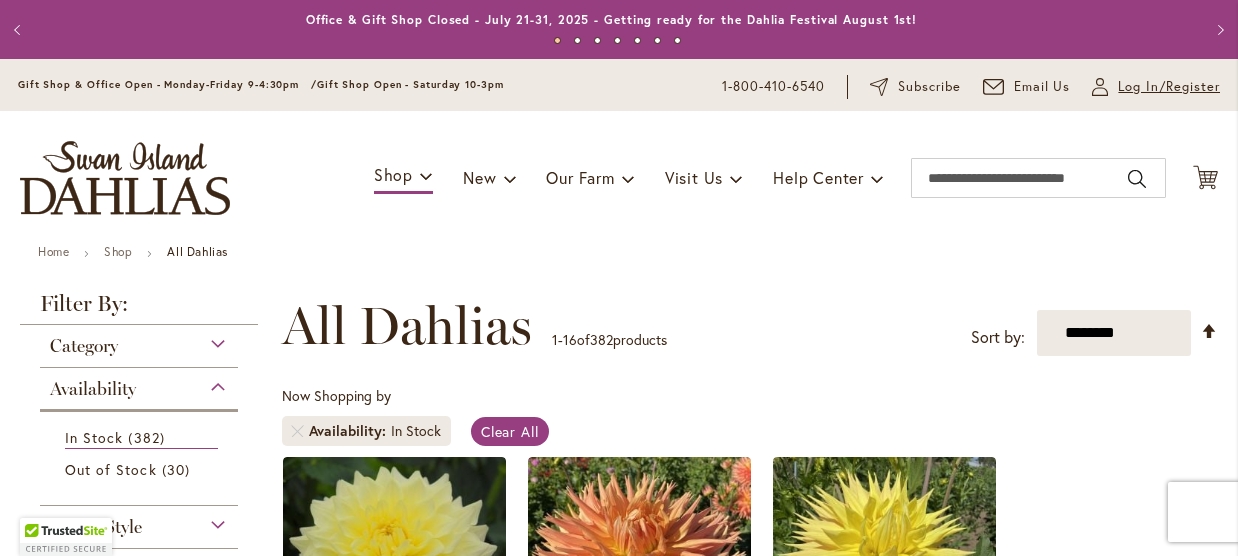 type on "**********" 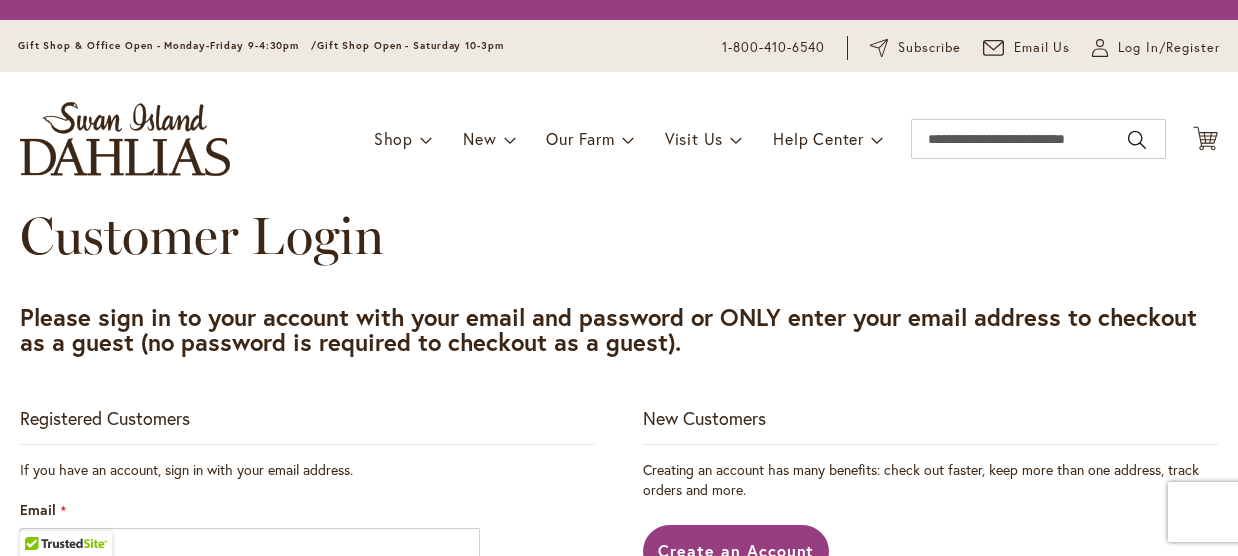 scroll, scrollTop: 0, scrollLeft: 0, axis: both 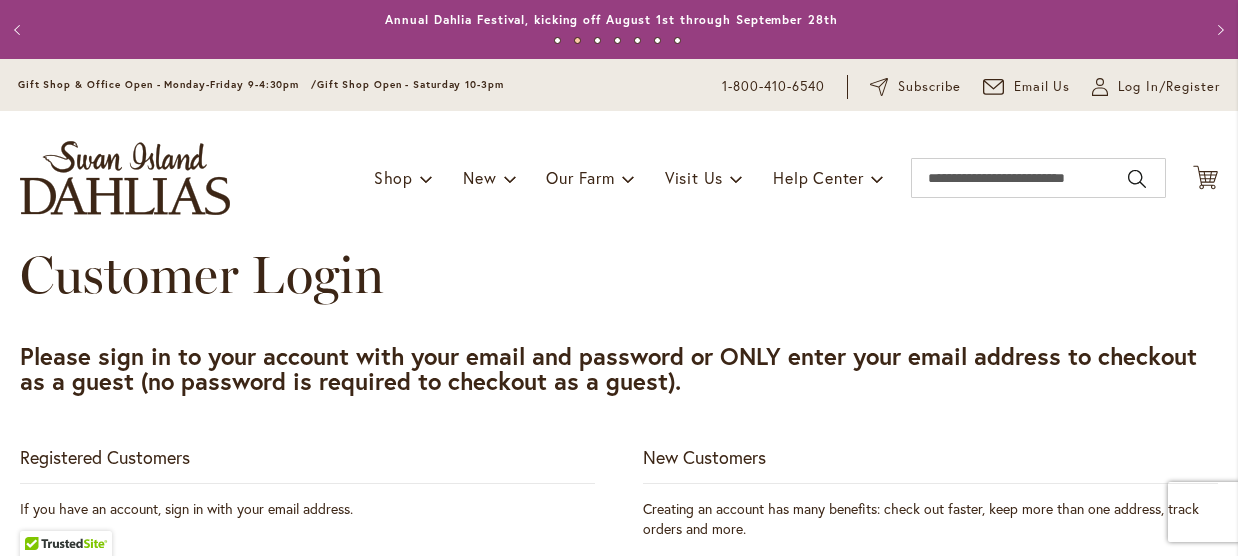 type on "**********" 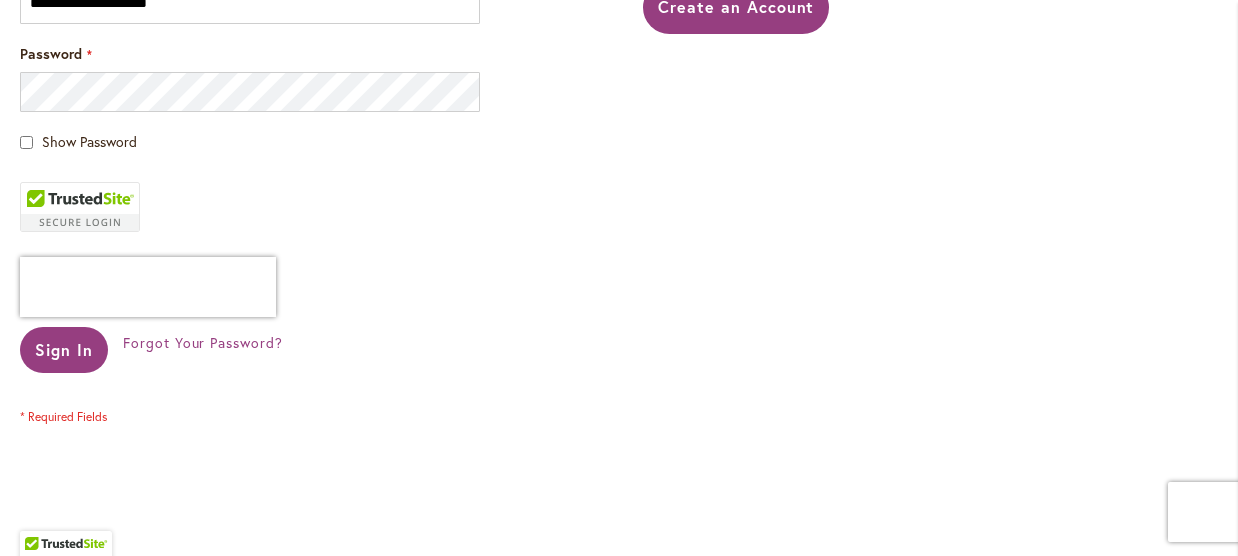 scroll, scrollTop: 595, scrollLeft: 0, axis: vertical 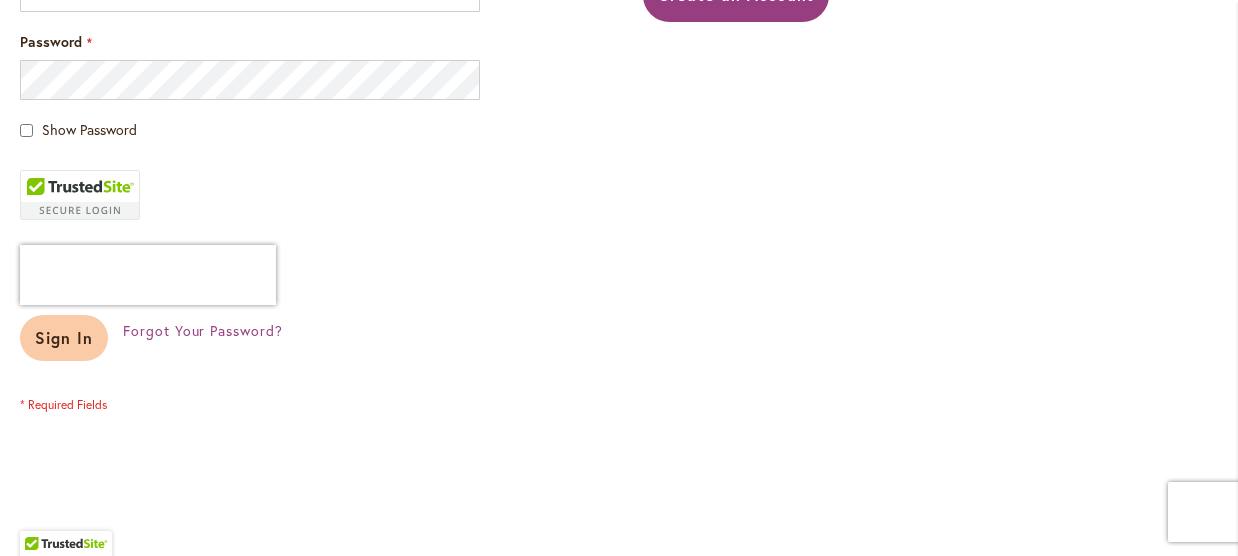 click on "Sign In" at bounding box center [64, 337] 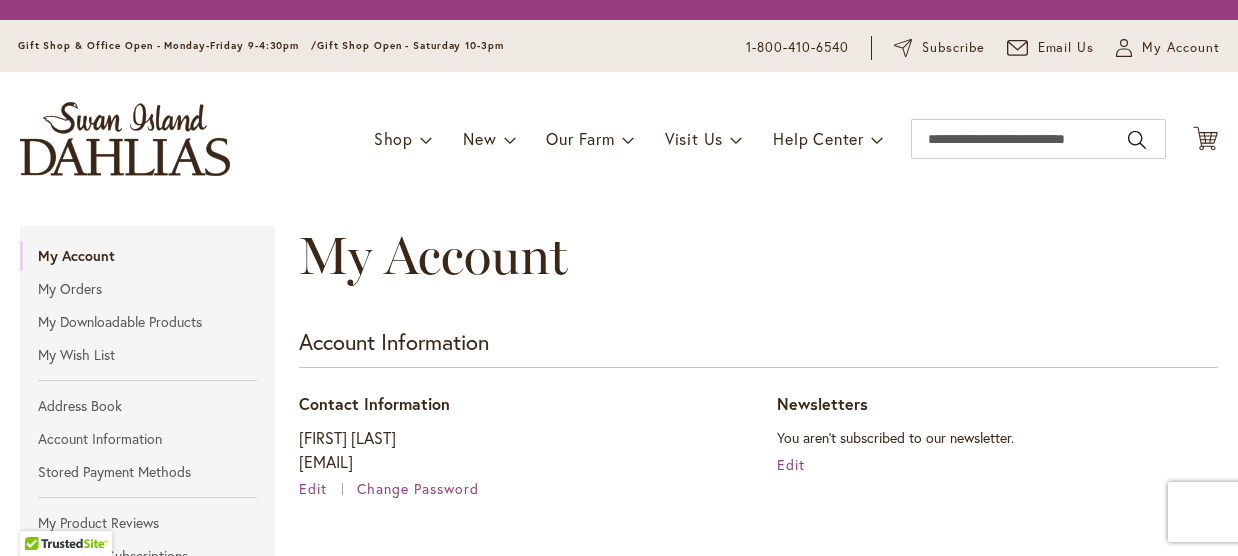 scroll, scrollTop: 0, scrollLeft: 0, axis: both 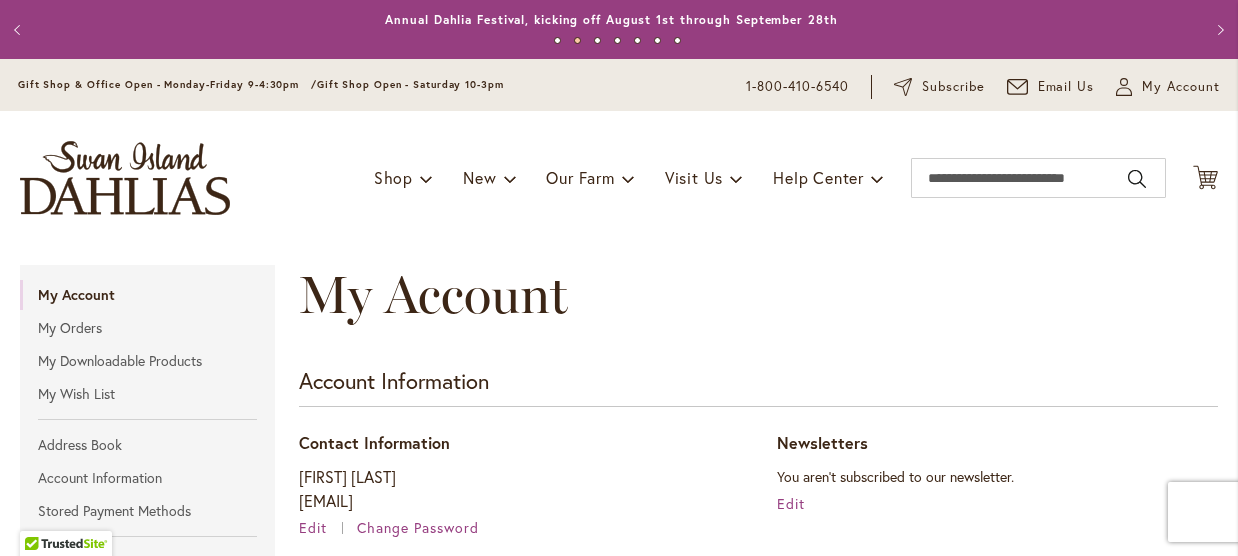 type on "**********" 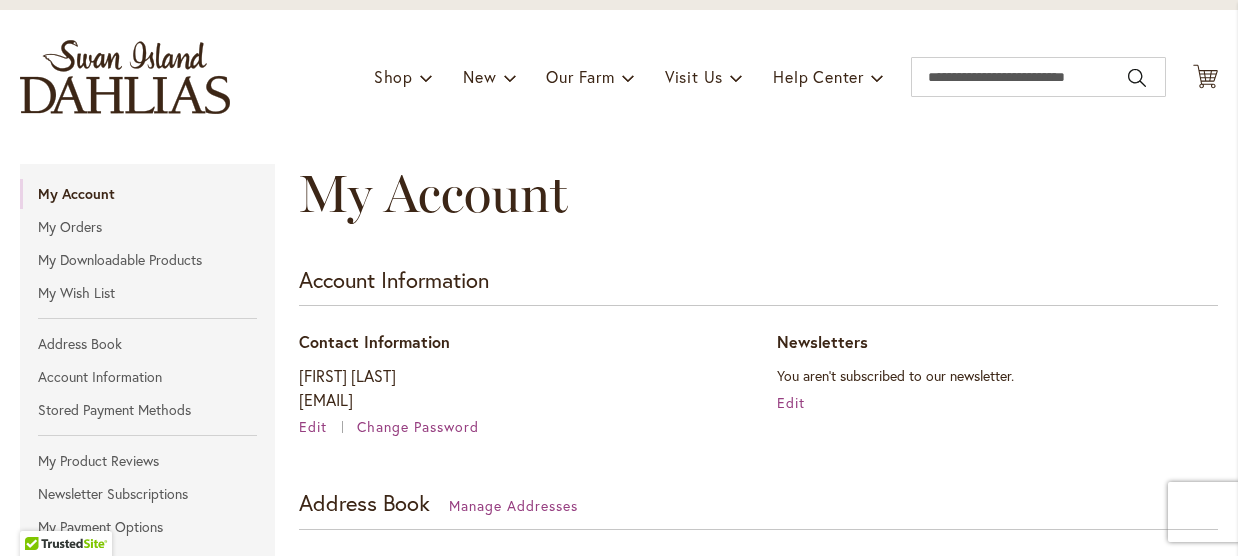 scroll, scrollTop: 0, scrollLeft: 0, axis: both 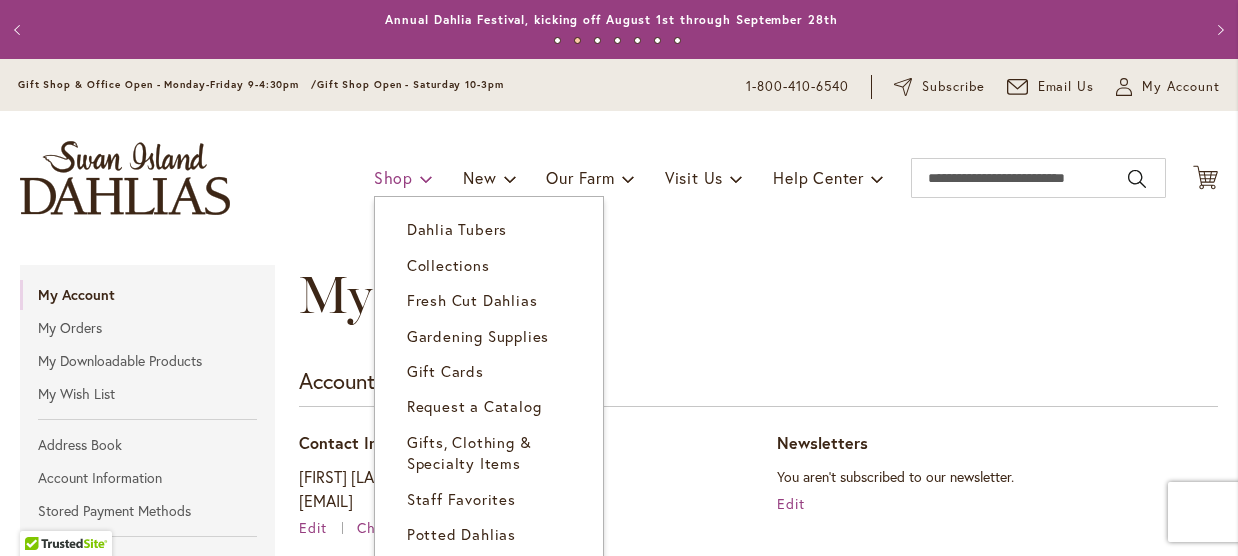 click on "Shop" at bounding box center (393, 177) 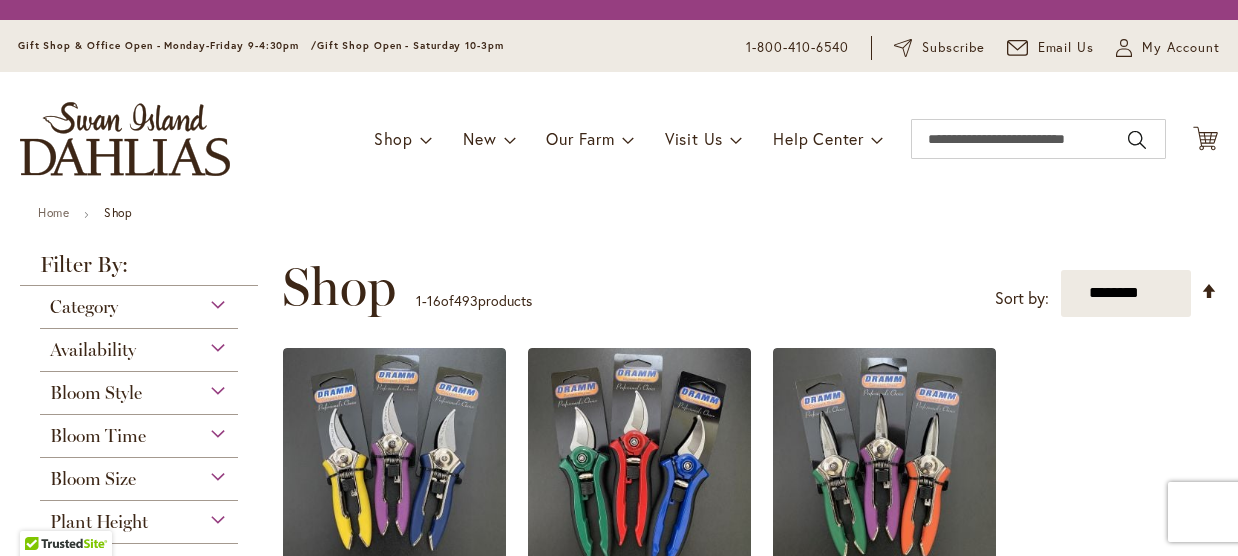 scroll, scrollTop: 0, scrollLeft: 0, axis: both 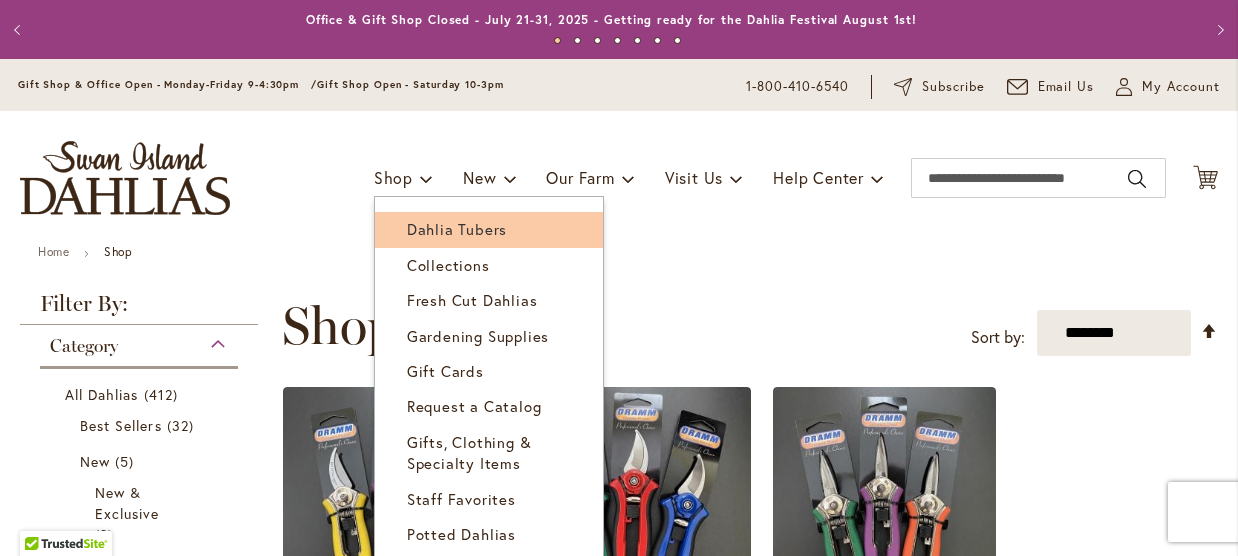 type on "**********" 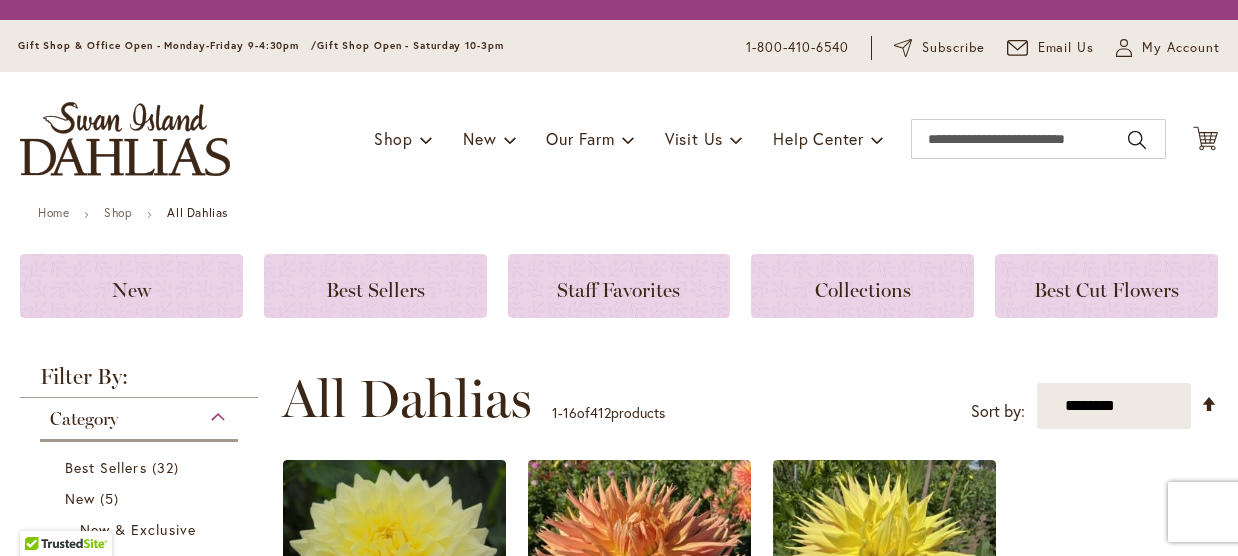 scroll, scrollTop: 0, scrollLeft: 0, axis: both 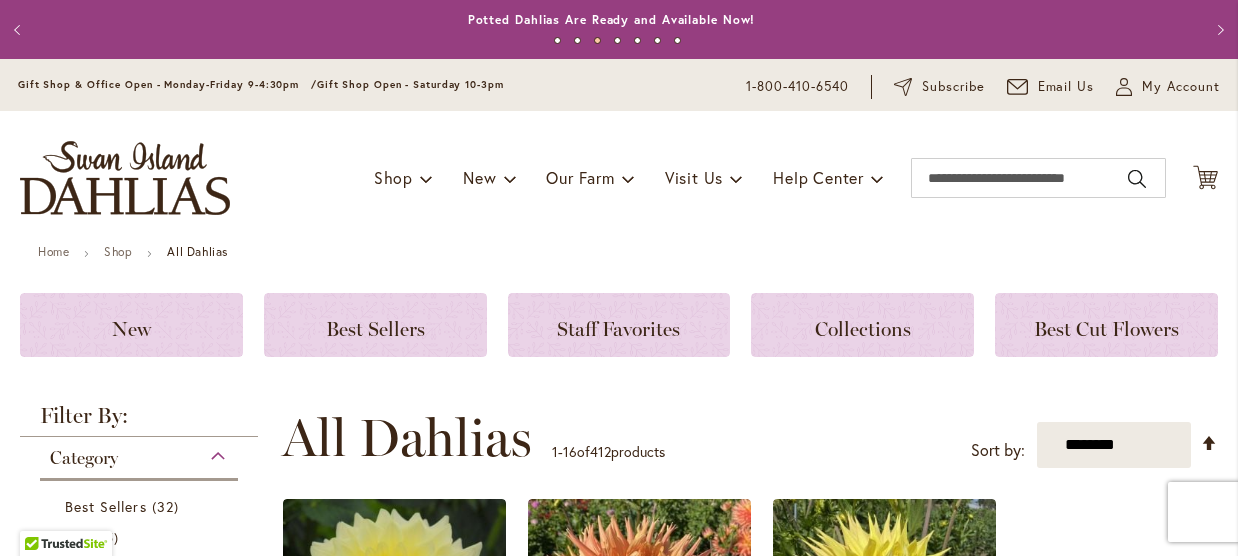 type on "**********" 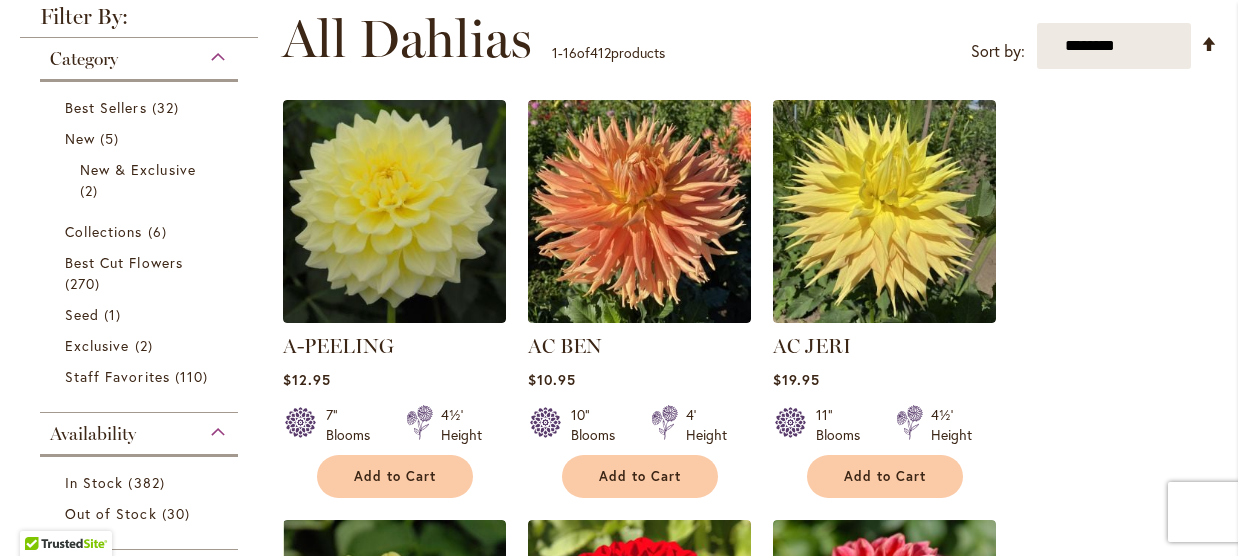scroll, scrollTop: 383, scrollLeft: 0, axis: vertical 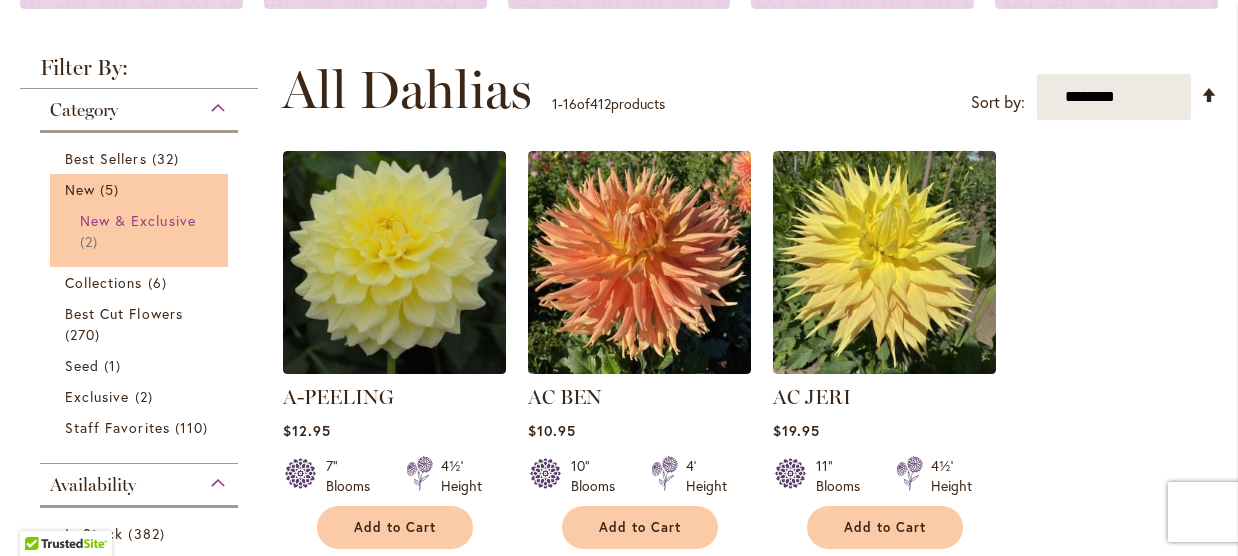 click on "New & Exclusive" at bounding box center (138, 220) 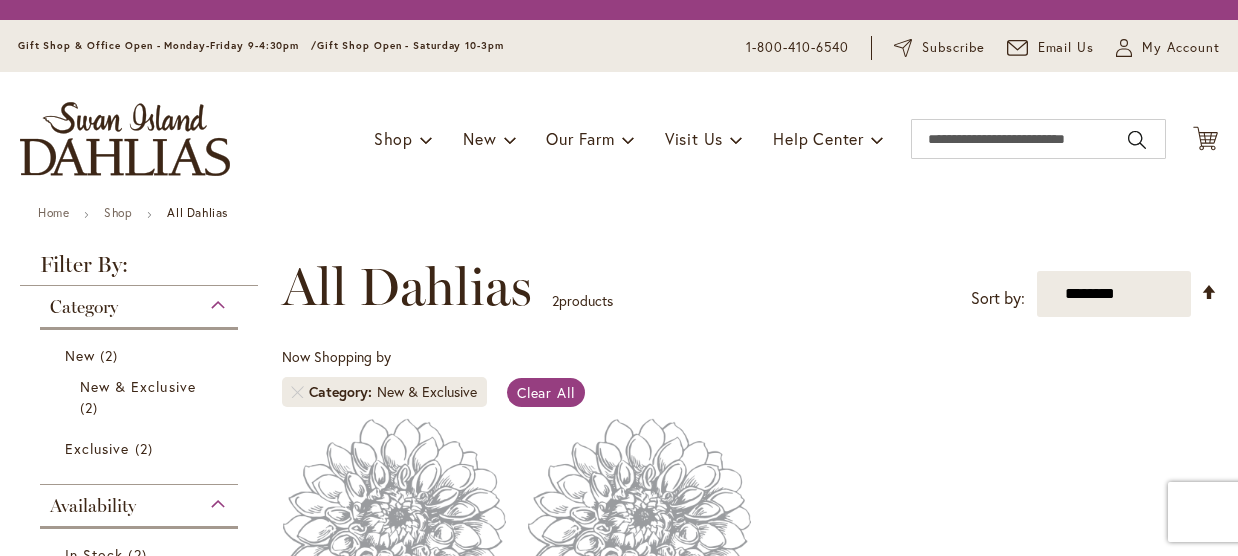 scroll, scrollTop: 0, scrollLeft: 0, axis: both 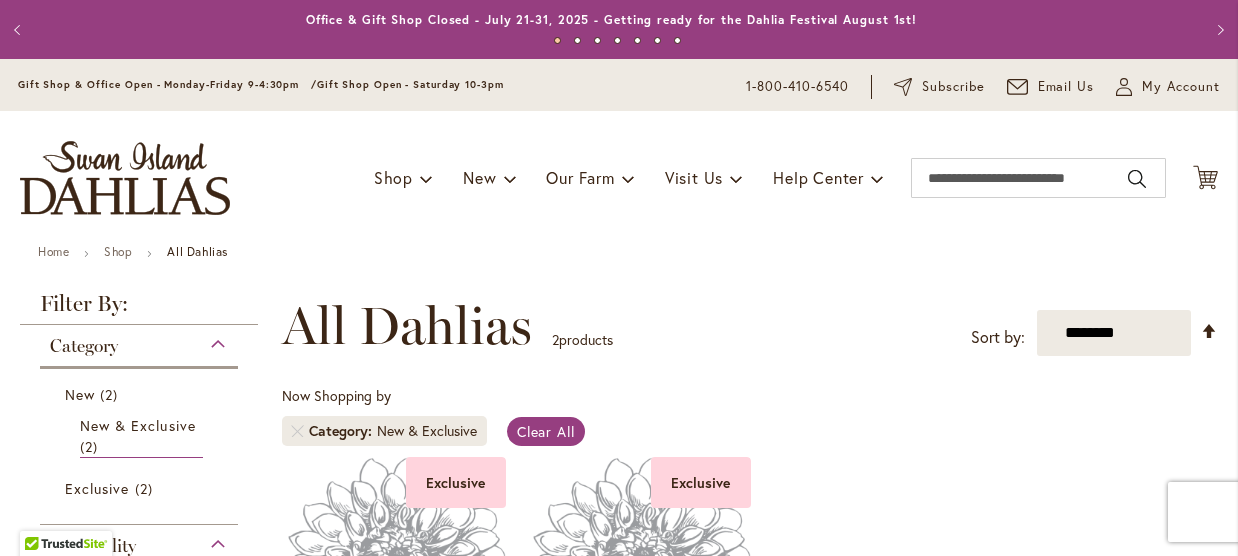 type on "**********" 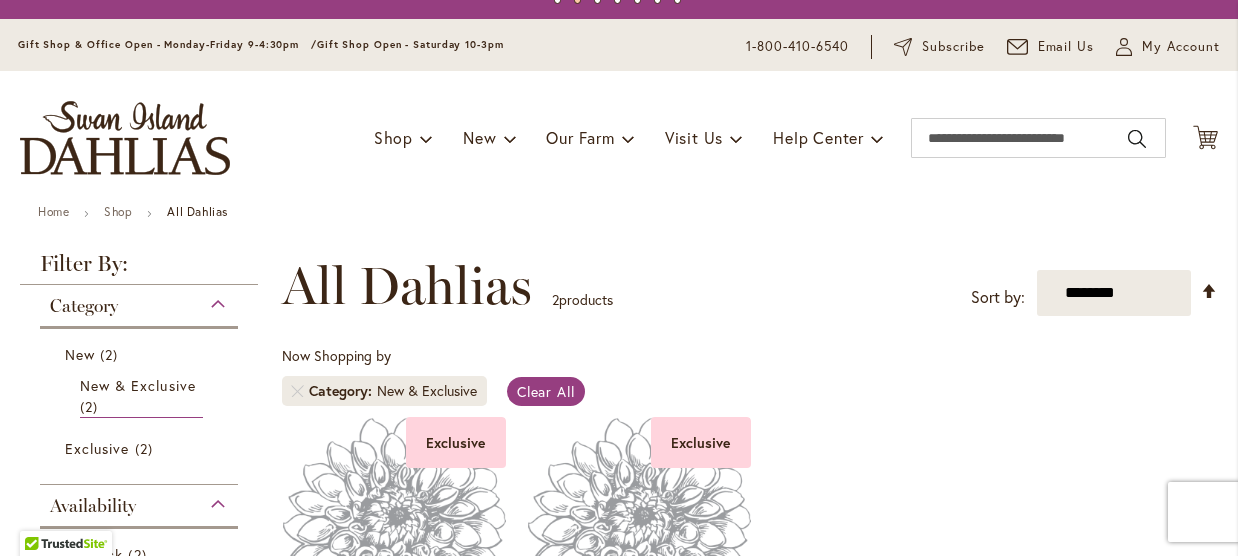 scroll, scrollTop: 0, scrollLeft: 0, axis: both 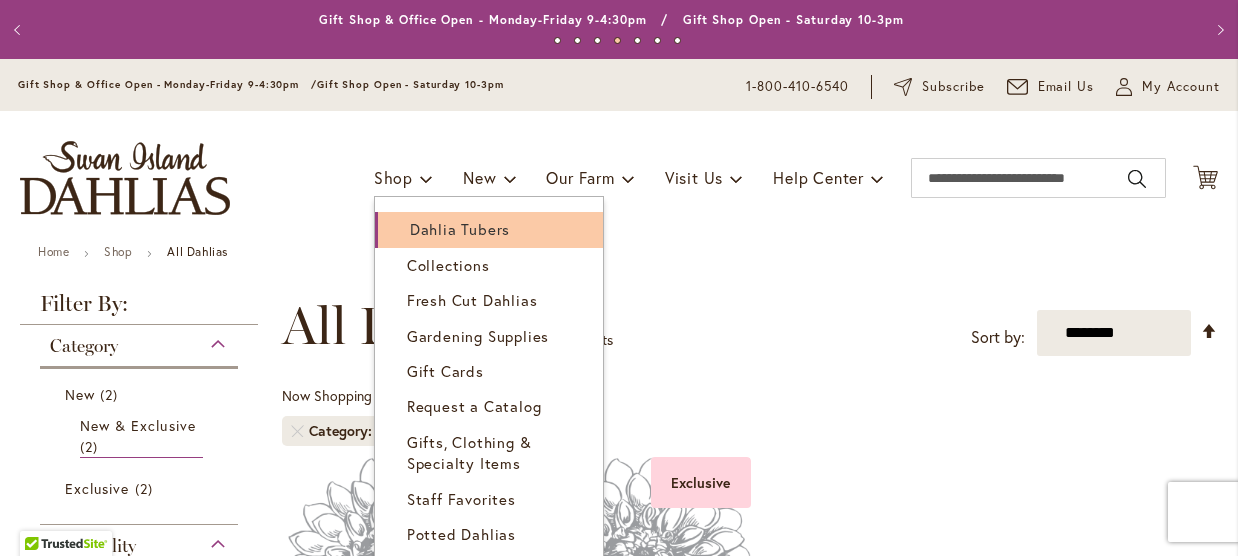 click on "Dahlia Tubers" at bounding box center [460, 229] 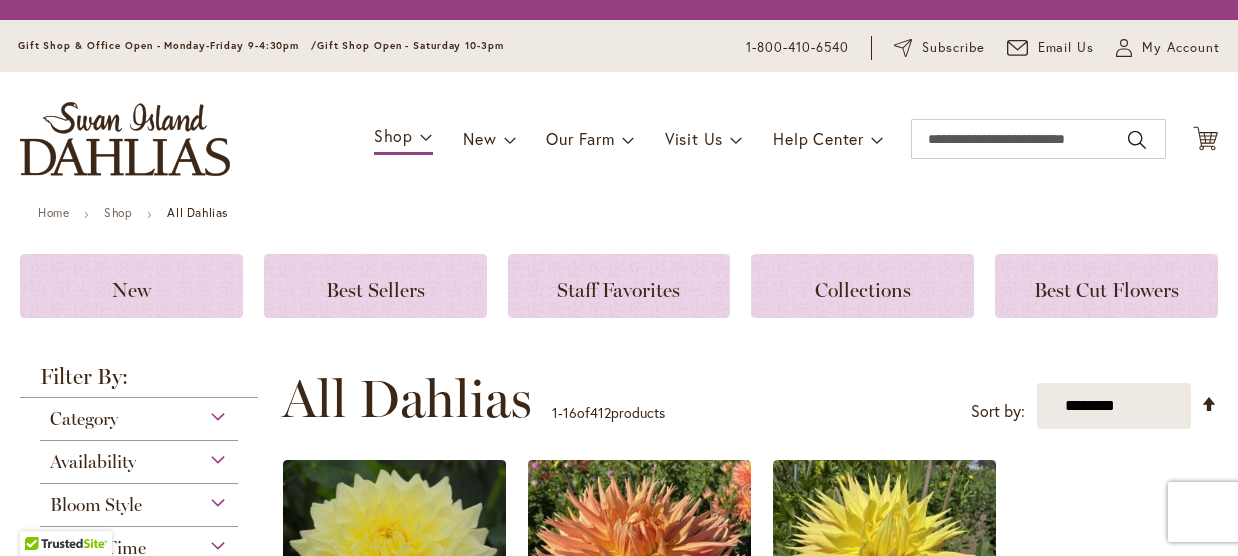 scroll, scrollTop: 0, scrollLeft: 0, axis: both 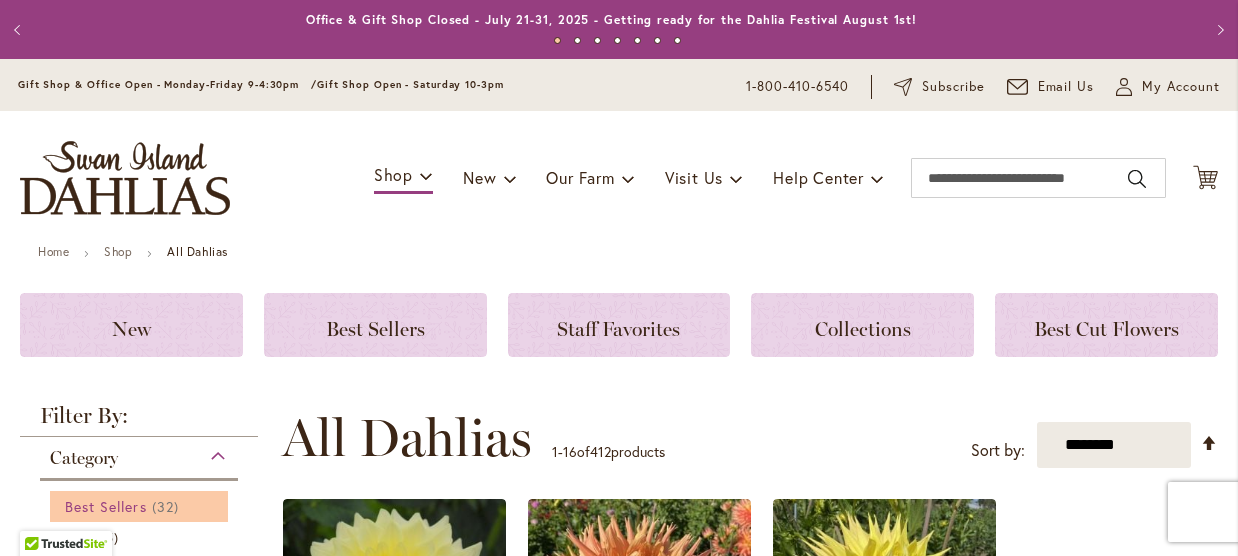 type on "**********" 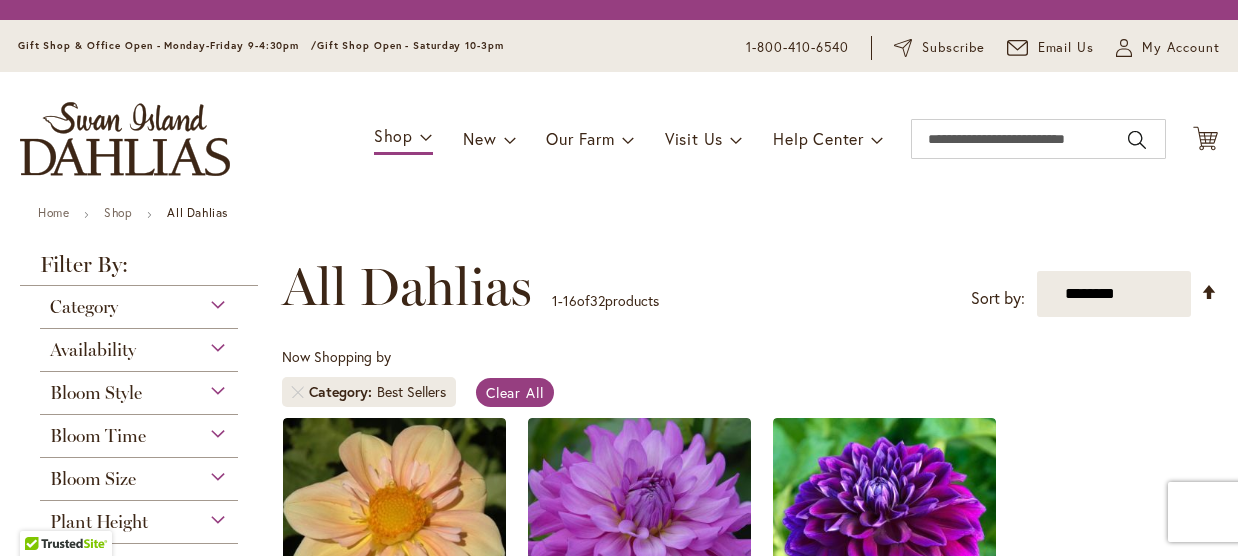 scroll, scrollTop: 0, scrollLeft: 0, axis: both 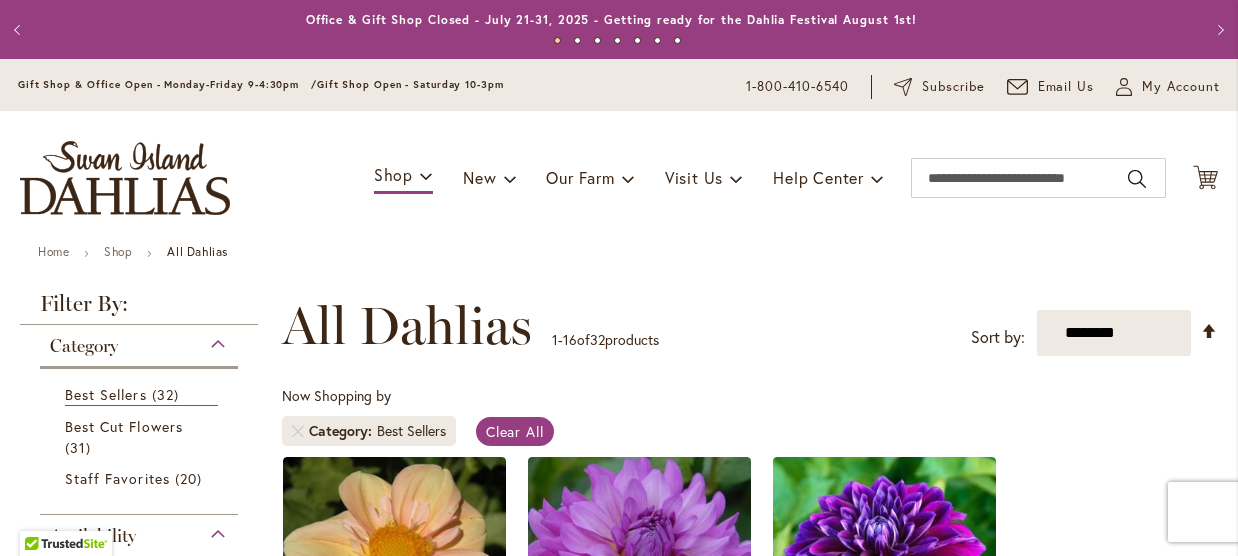 type on "**********" 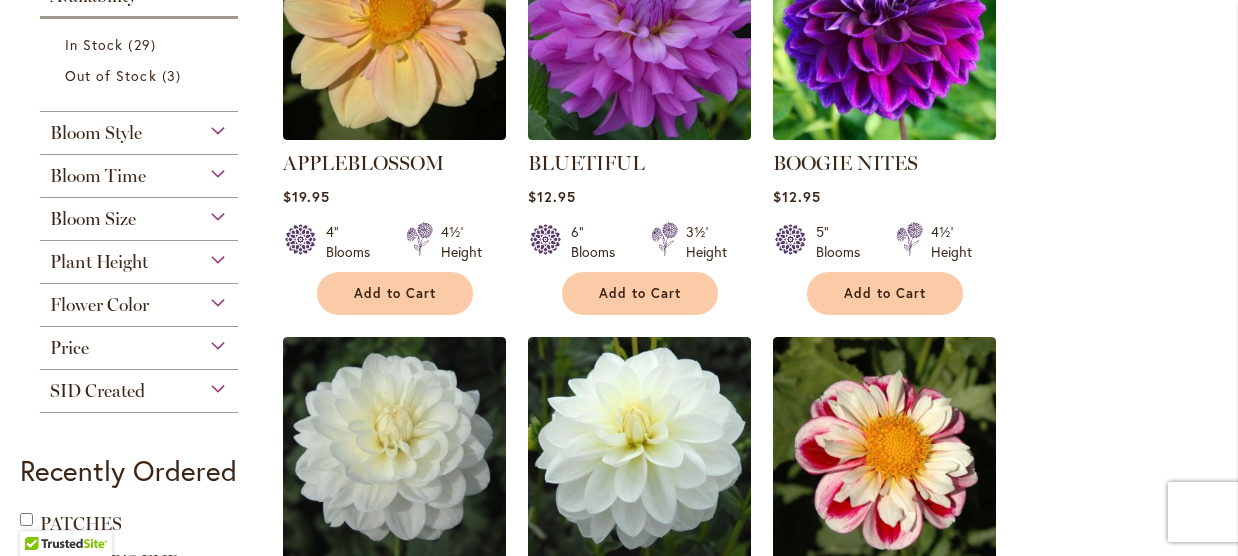 scroll, scrollTop: 524, scrollLeft: 0, axis: vertical 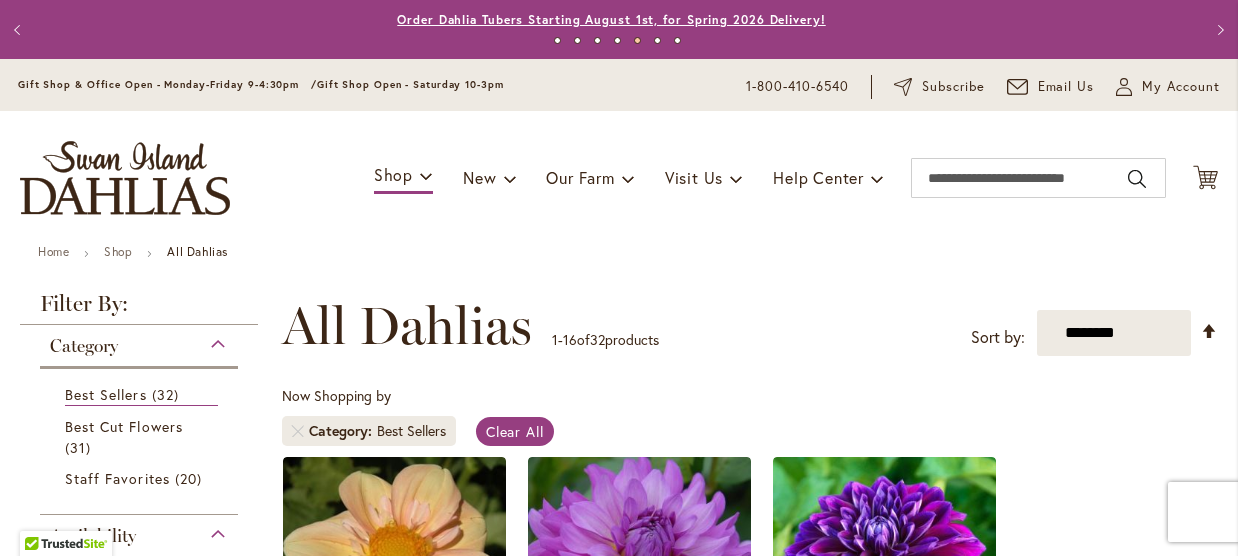 click on "Order Dahlia Tubers Starting August 1st, for Spring 2026 Delivery!" at bounding box center (611, 19) 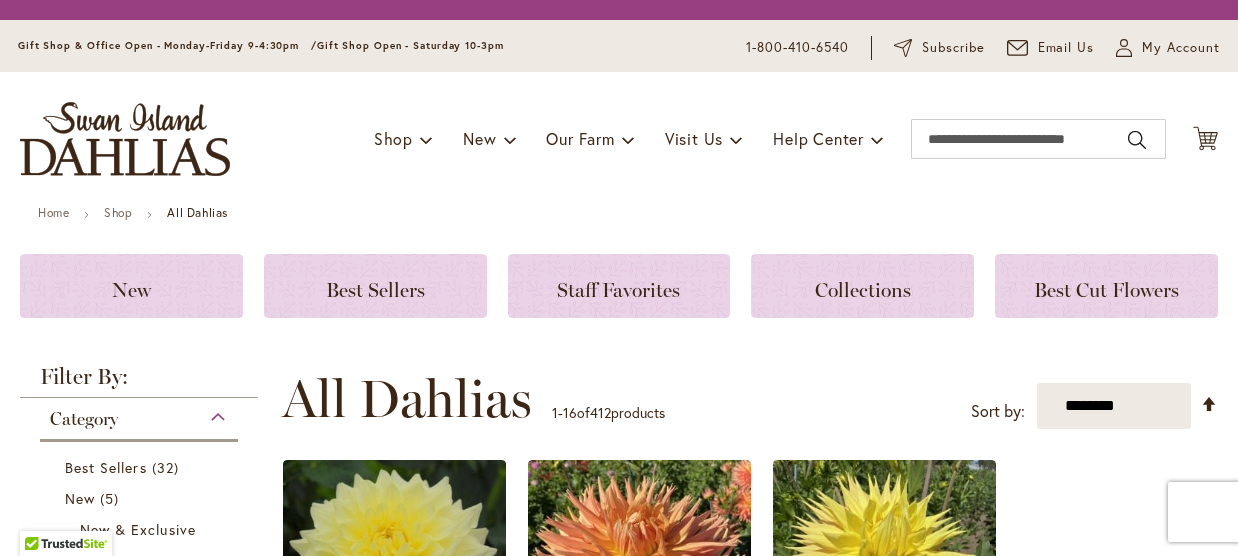 scroll, scrollTop: 0, scrollLeft: 0, axis: both 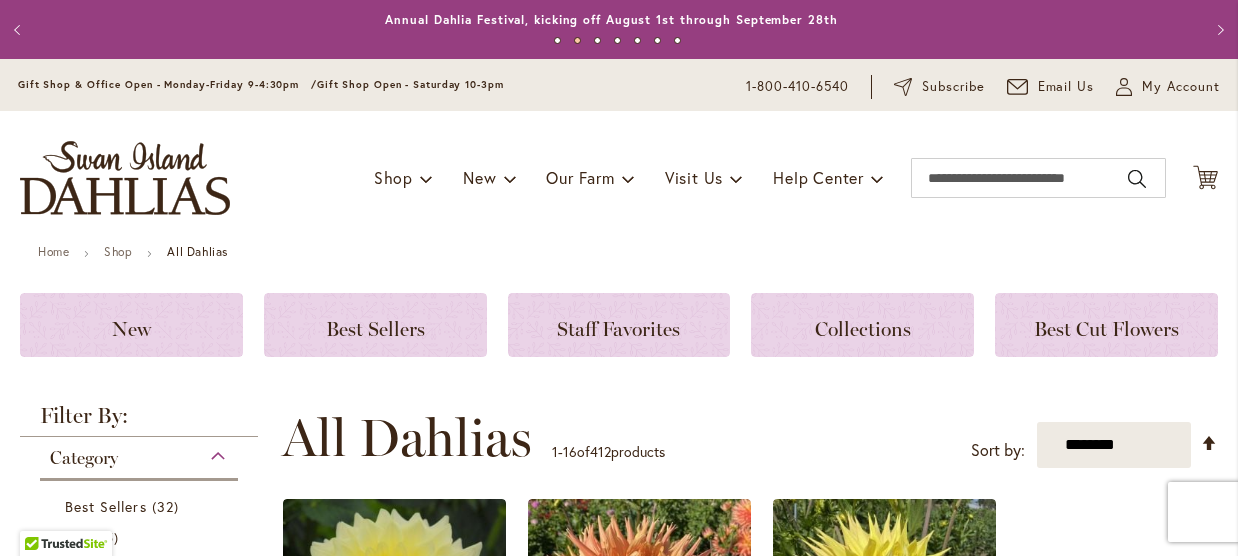 type on "**********" 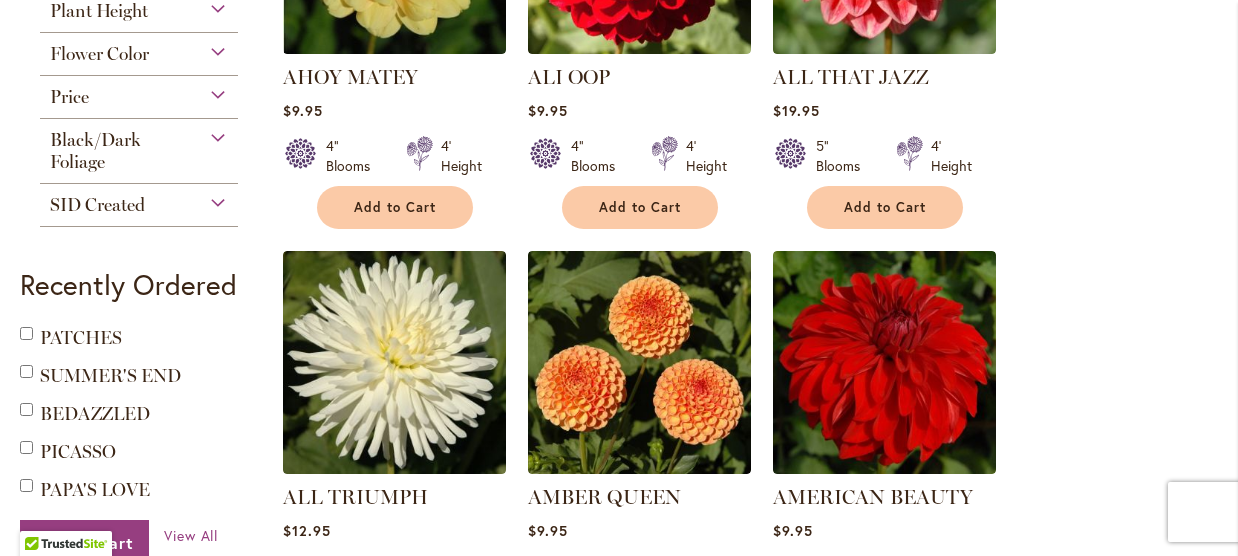 scroll, scrollTop: 1093, scrollLeft: 0, axis: vertical 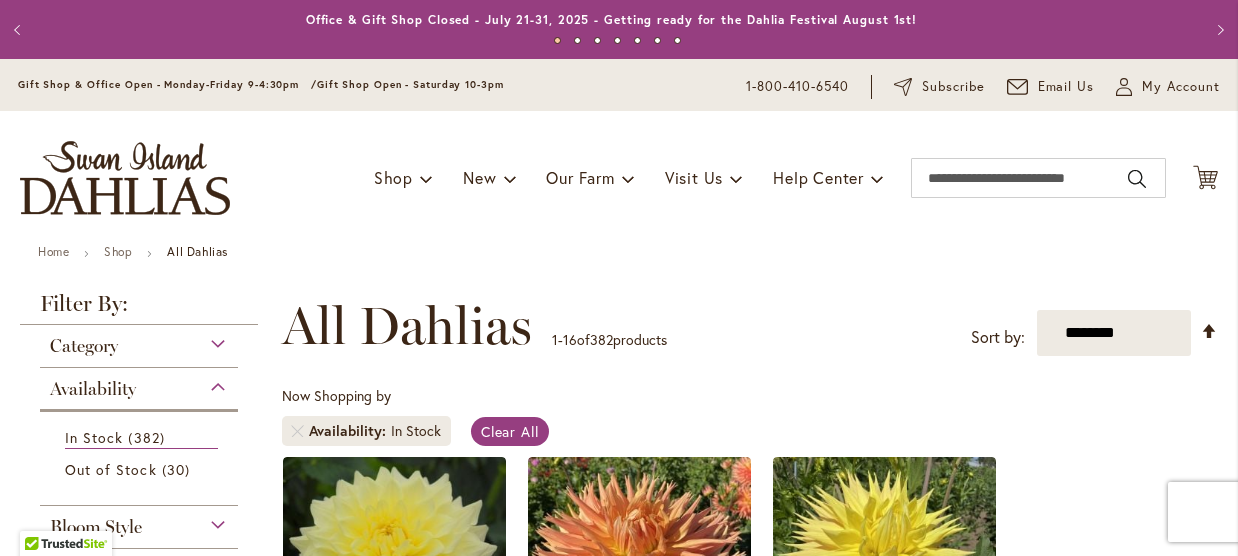 type on "**********" 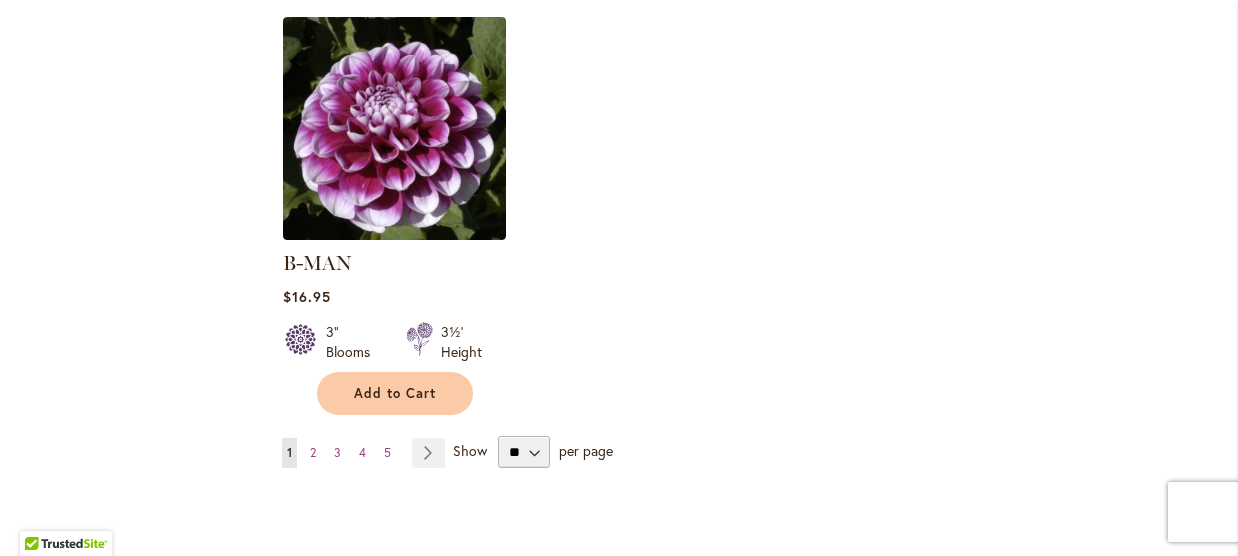 scroll, scrollTop: 2551, scrollLeft: 0, axis: vertical 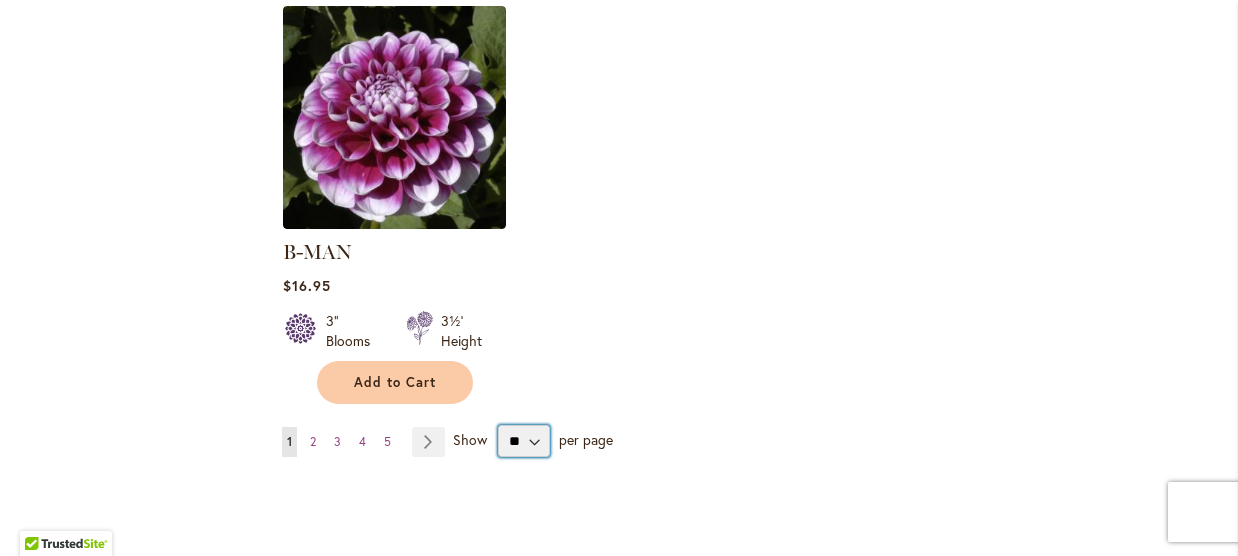 click on "**
**
**
**" at bounding box center (524, 441) 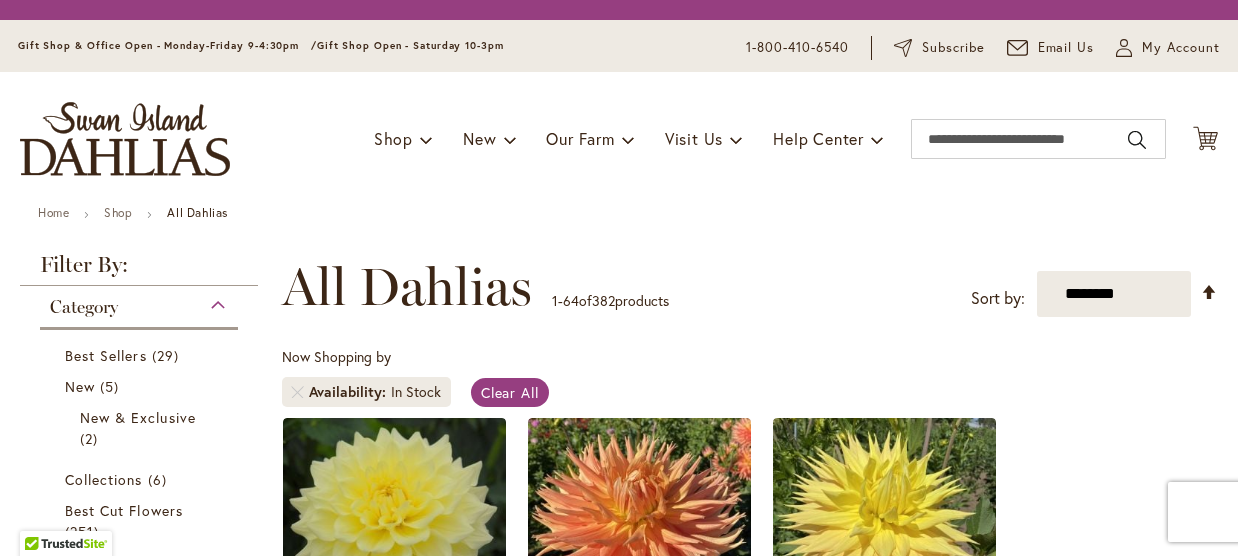 scroll, scrollTop: 0, scrollLeft: 0, axis: both 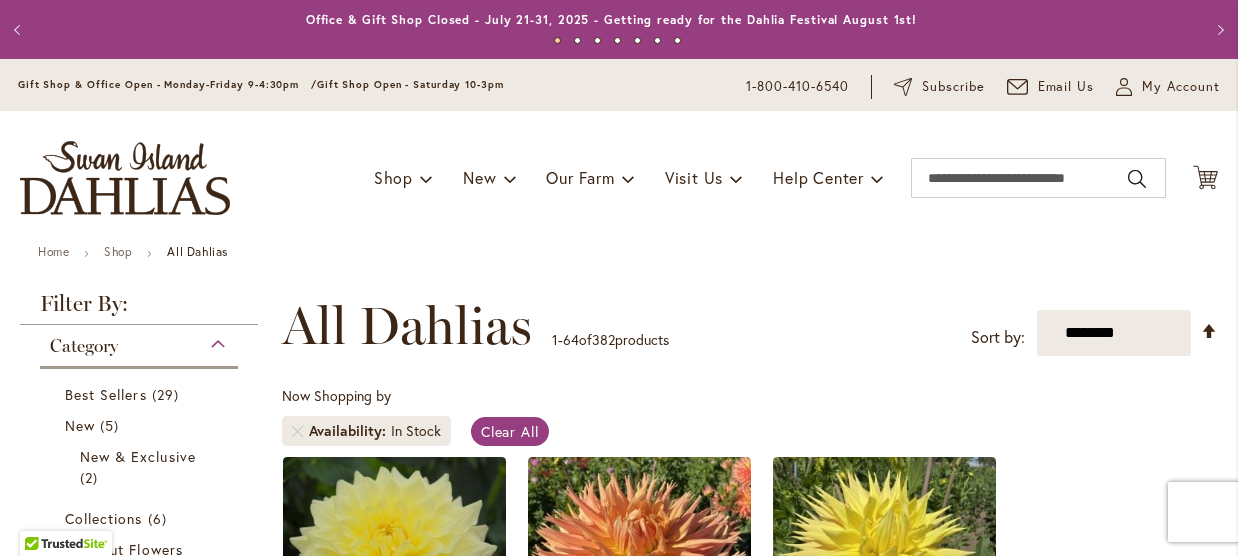 type on "**********" 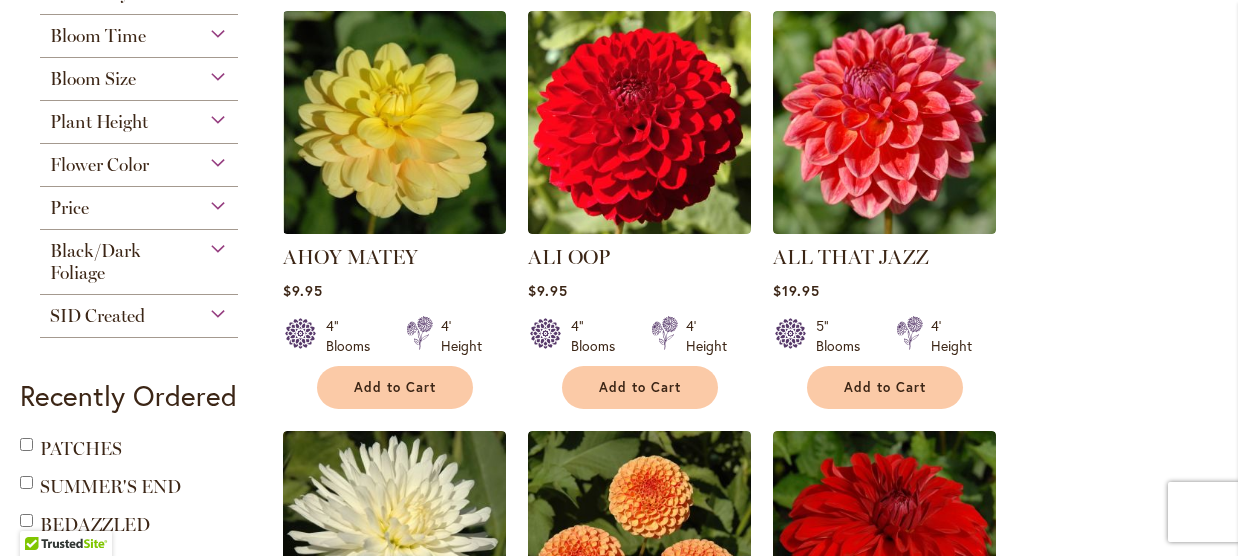 scroll, scrollTop: 710, scrollLeft: 0, axis: vertical 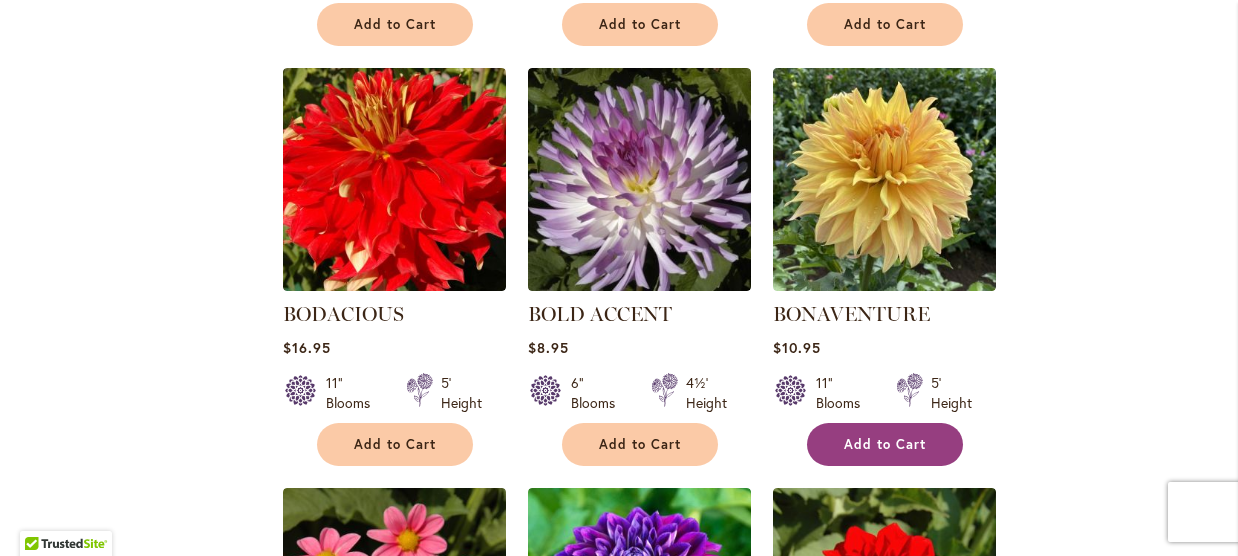 click on "Add to Cart" at bounding box center [885, 444] 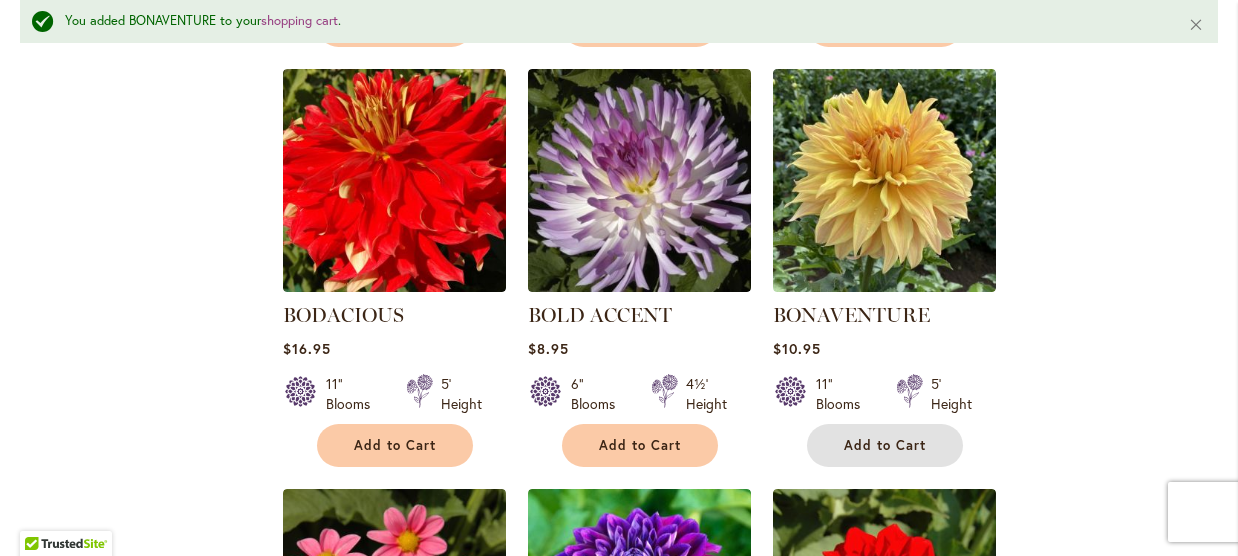 type 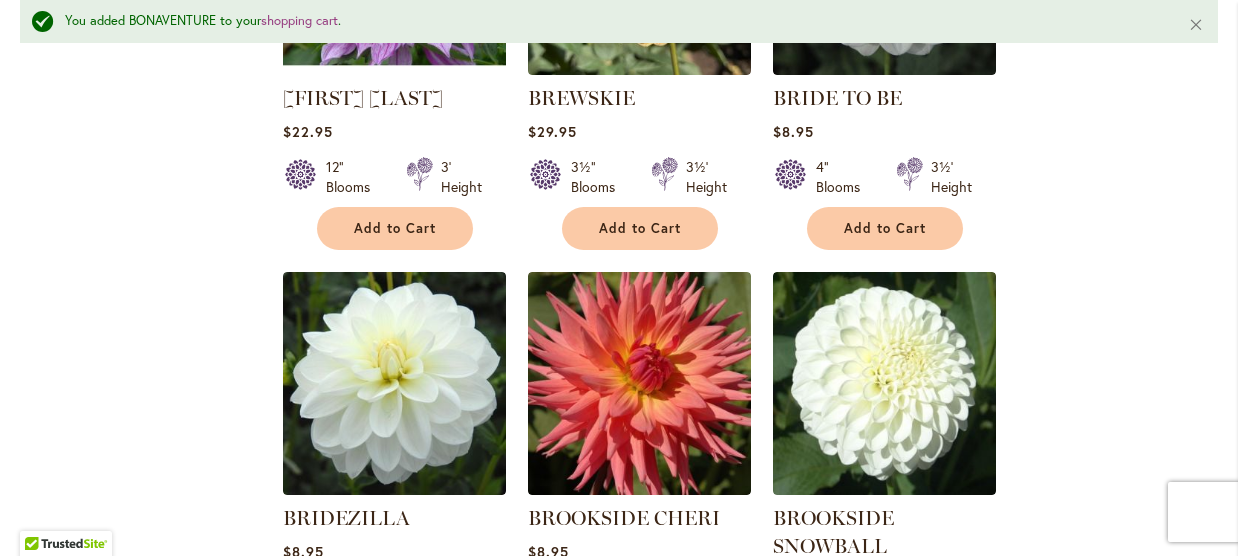 scroll, scrollTop: 7141, scrollLeft: 0, axis: vertical 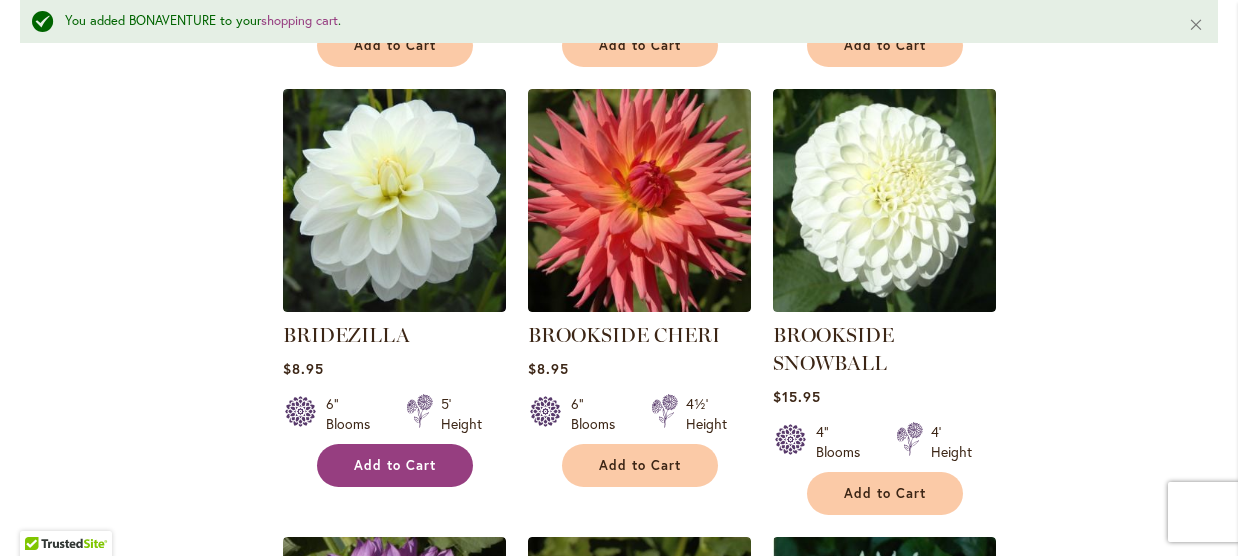 click on "Add to Cart" at bounding box center [395, 465] 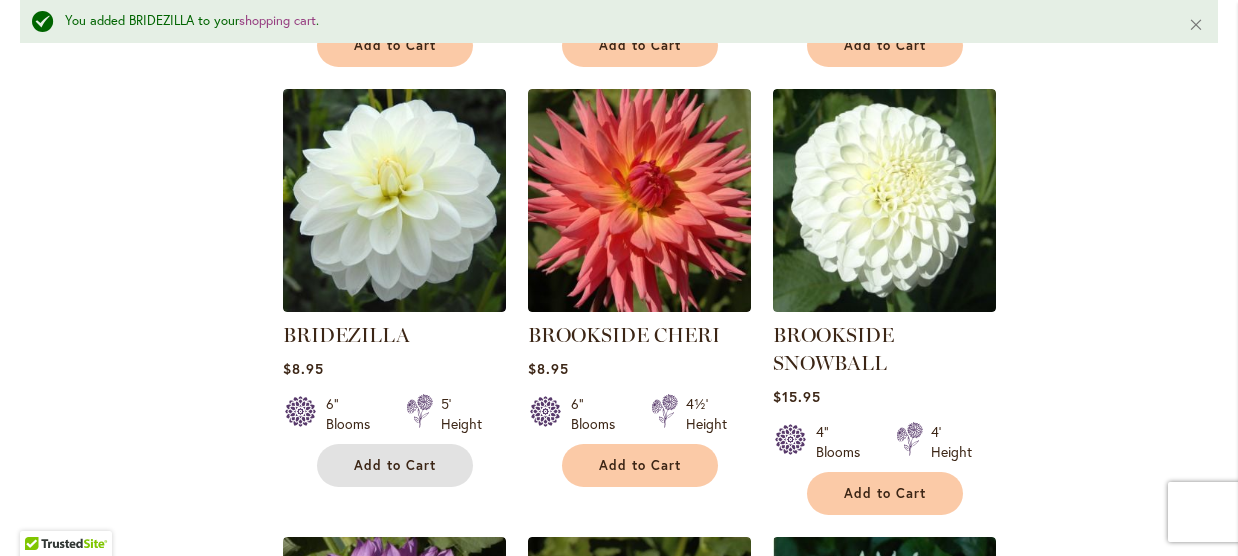 type 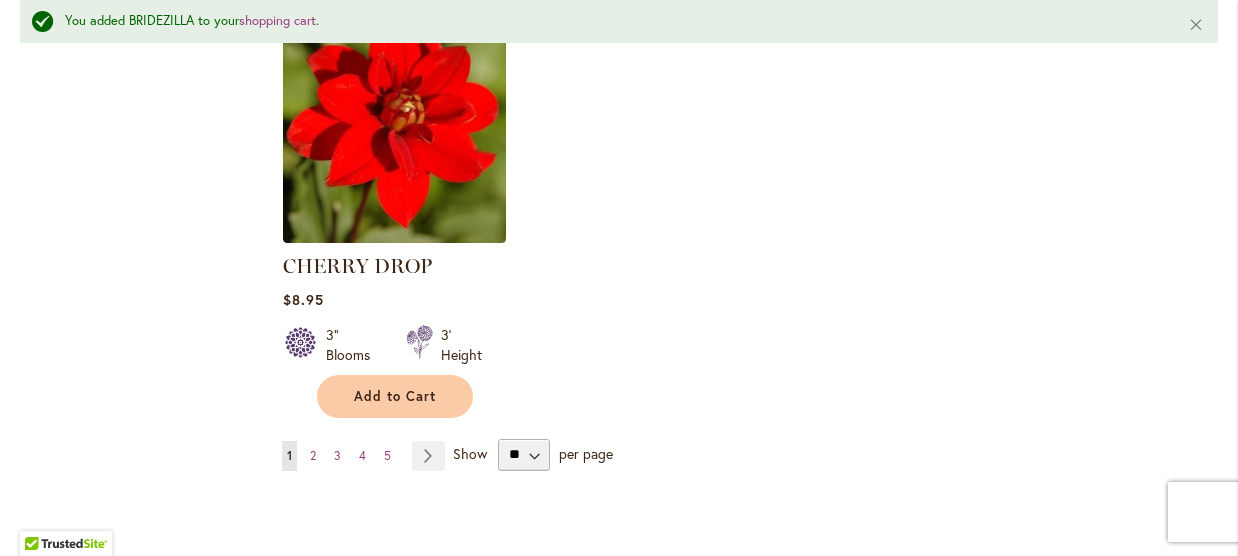 scroll, scrollTop: 9341, scrollLeft: 0, axis: vertical 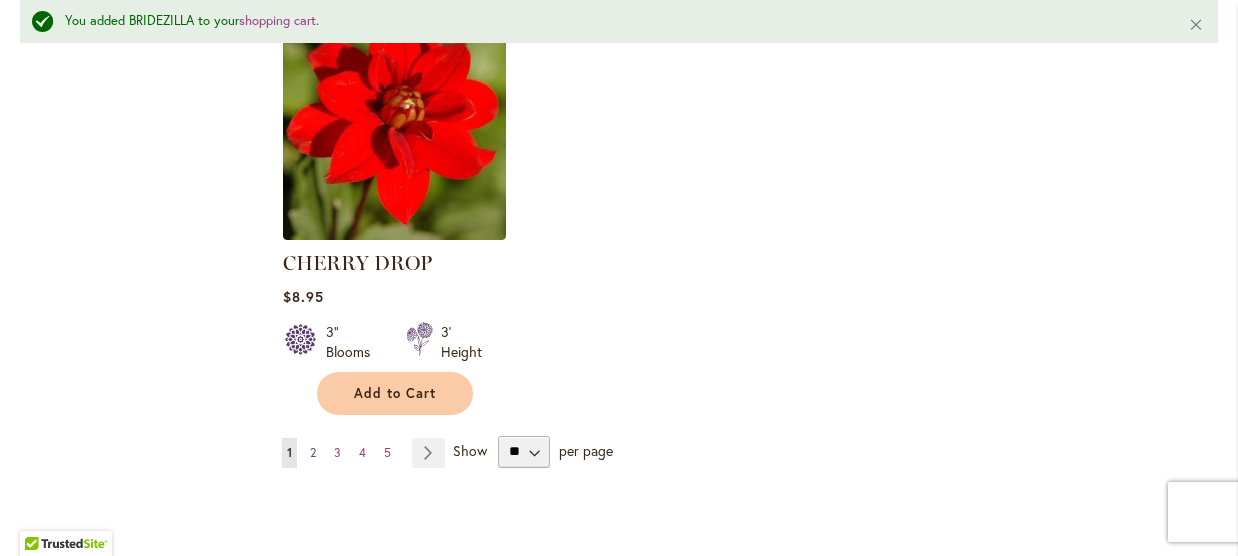 click on "2" at bounding box center (313, 452) 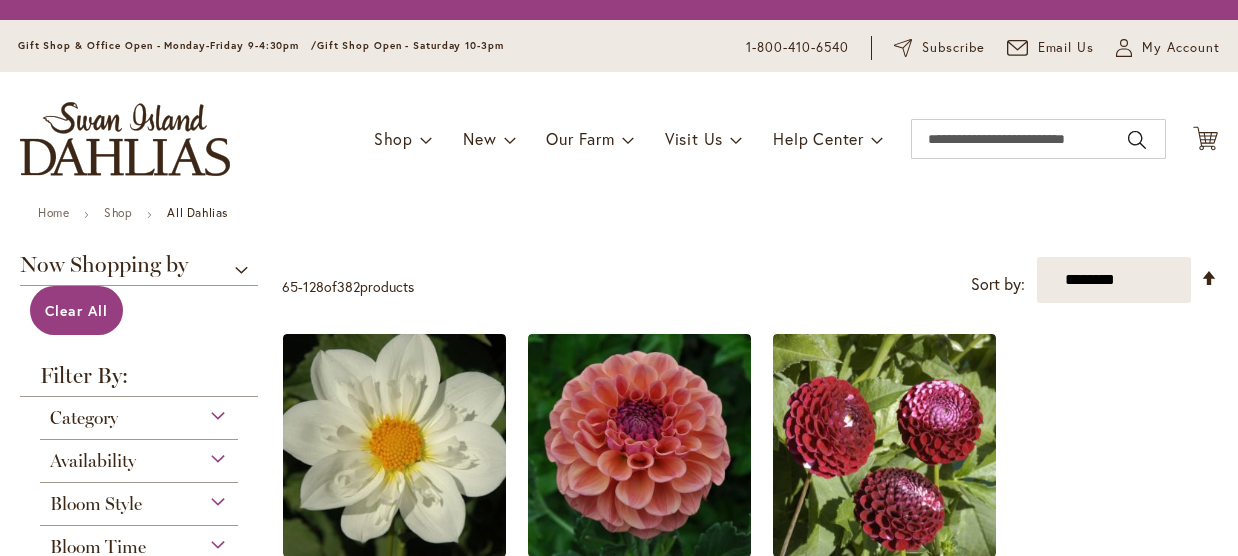 scroll, scrollTop: 0, scrollLeft: 0, axis: both 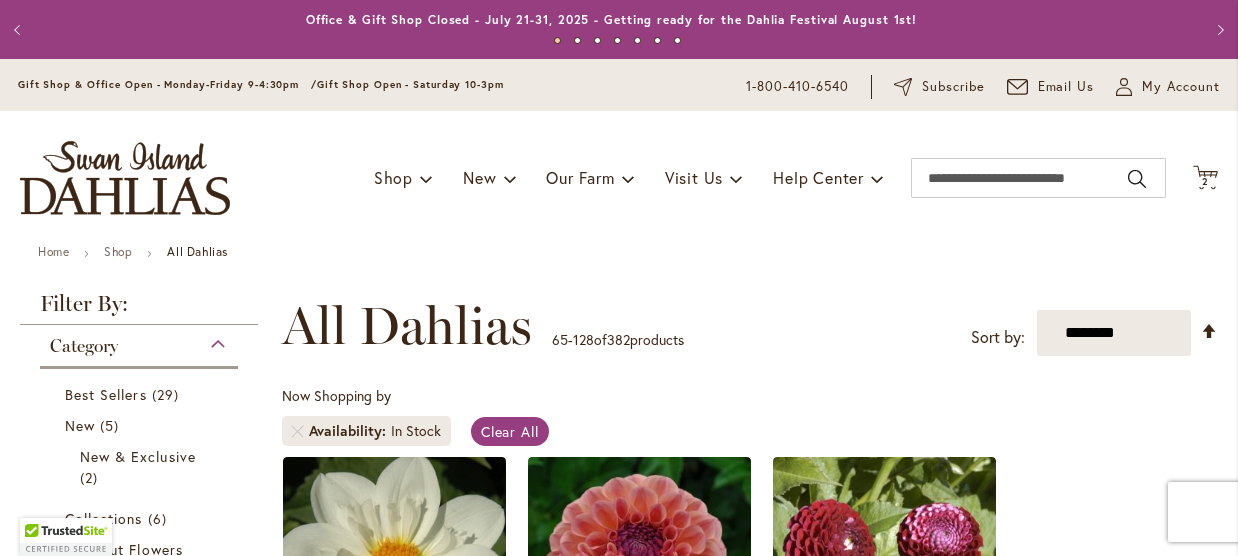 type on "**********" 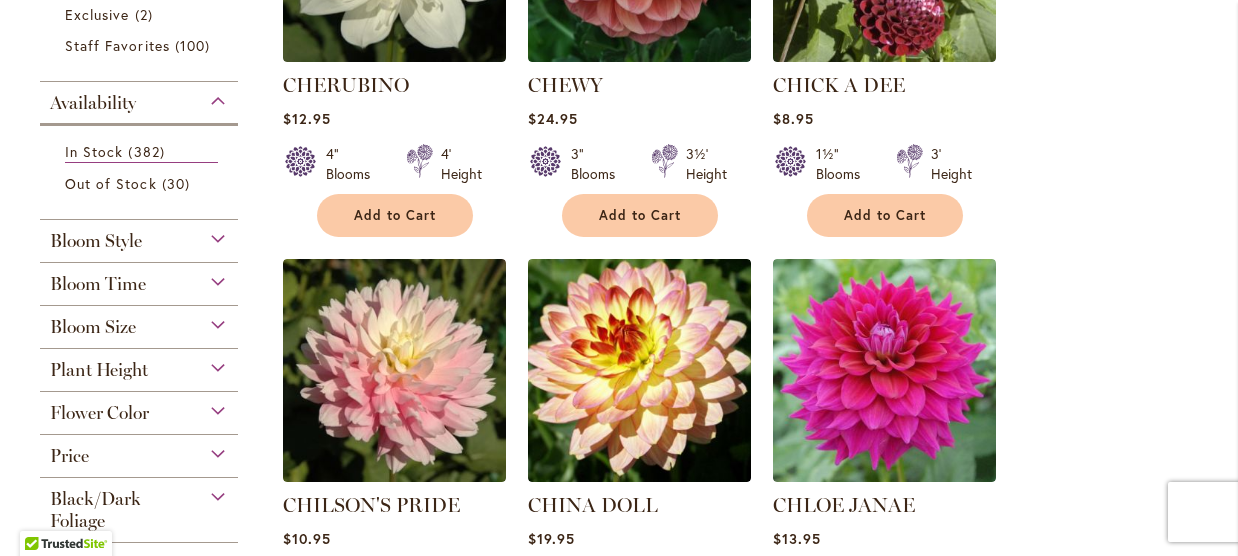 scroll, scrollTop: 660, scrollLeft: 0, axis: vertical 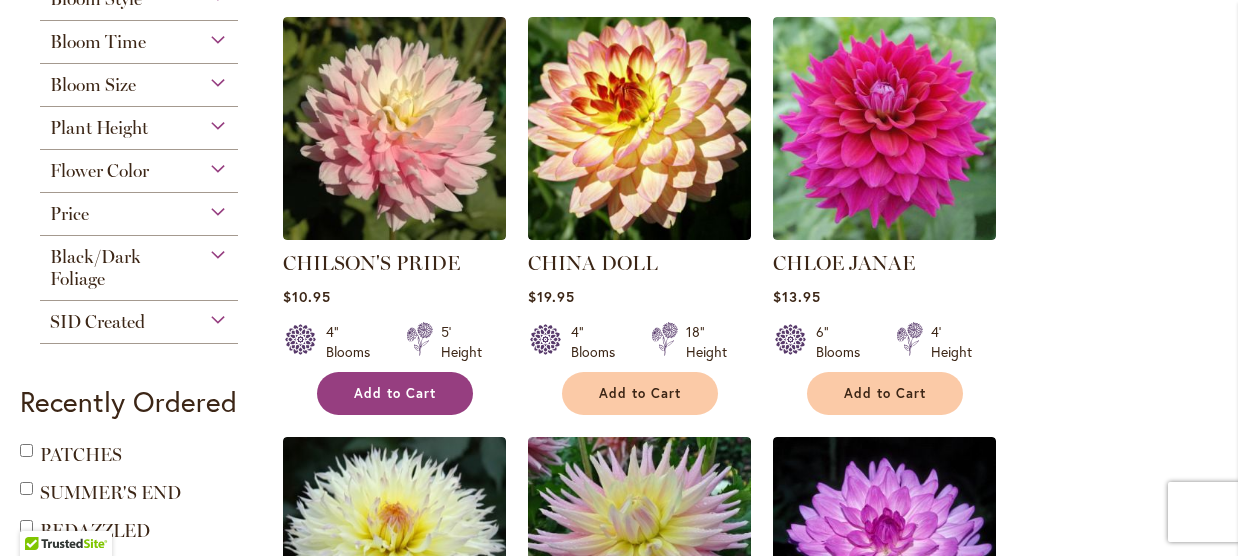 click on "Add to Cart" at bounding box center (395, 393) 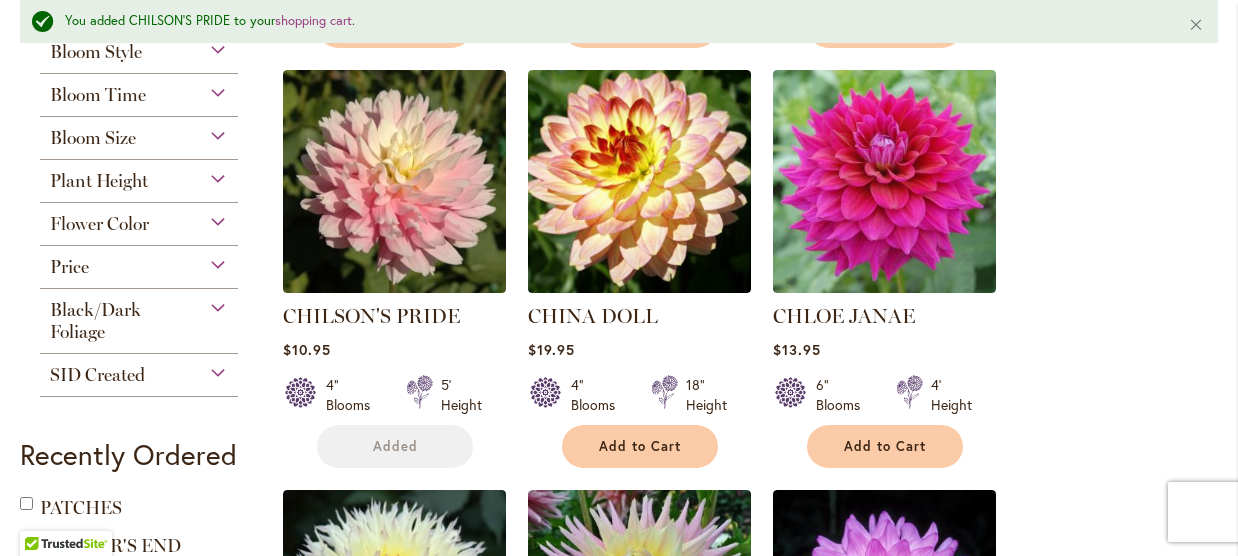 scroll, scrollTop: 912, scrollLeft: 0, axis: vertical 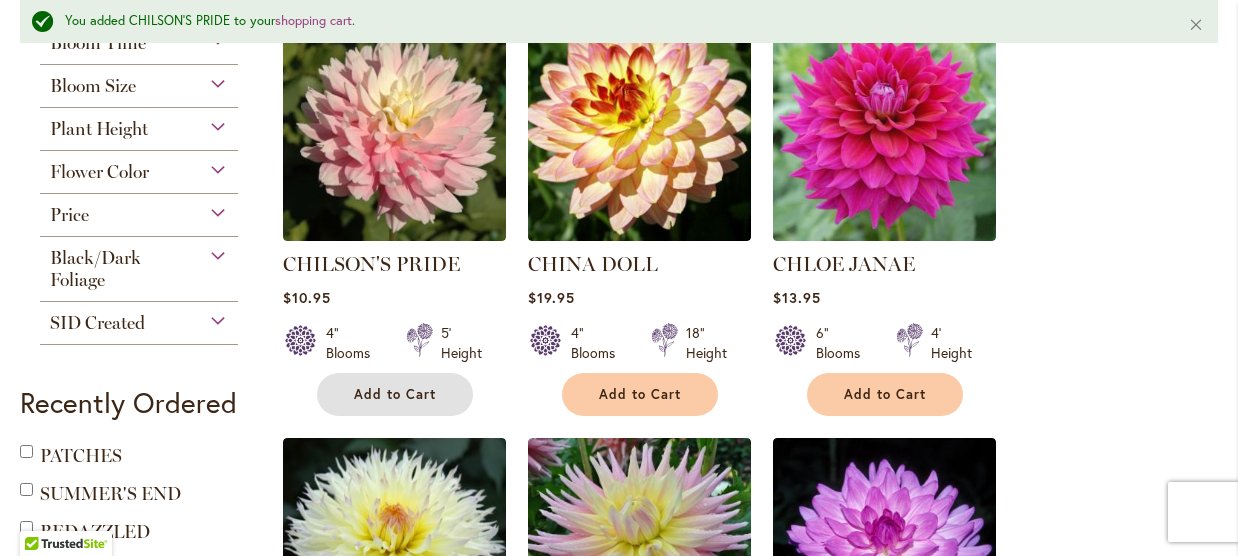 type 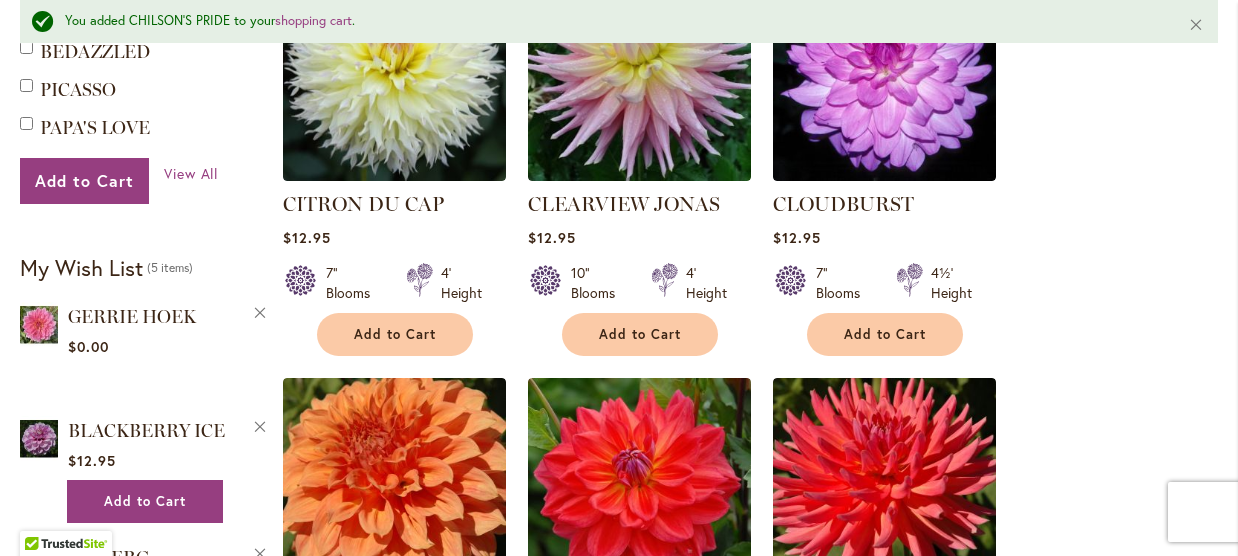 scroll, scrollTop: 1432, scrollLeft: 0, axis: vertical 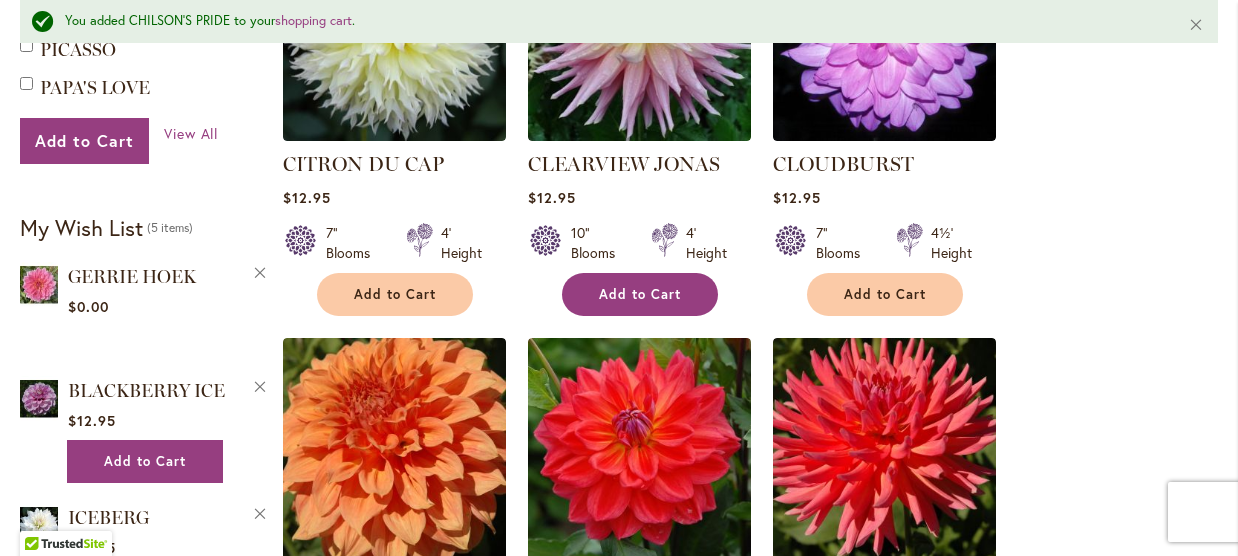 click on "Add to Cart" at bounding box center (640, 294) 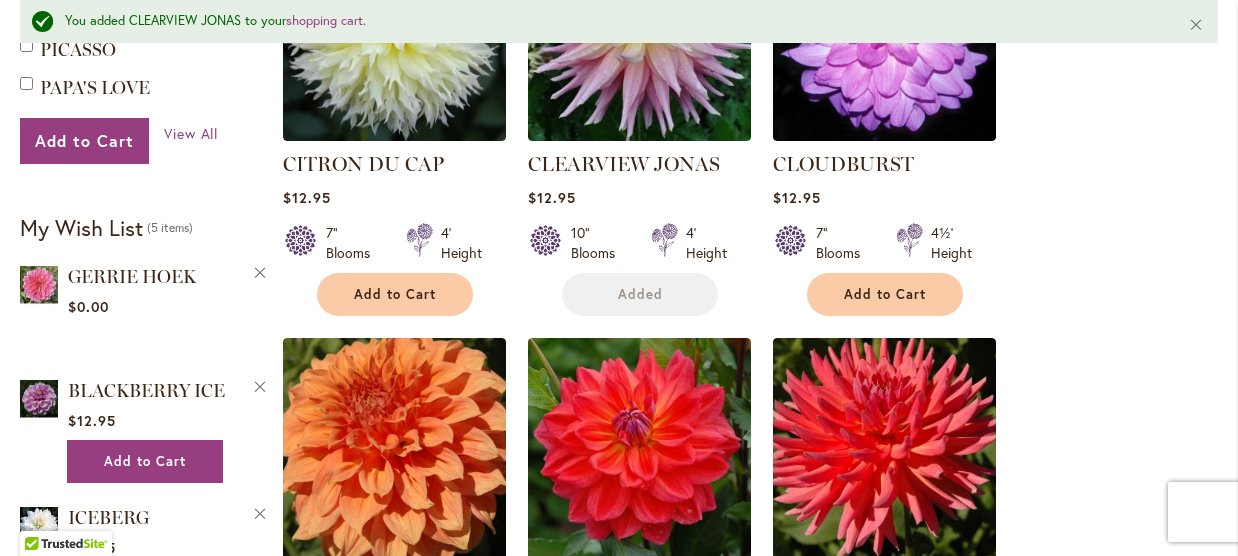 type 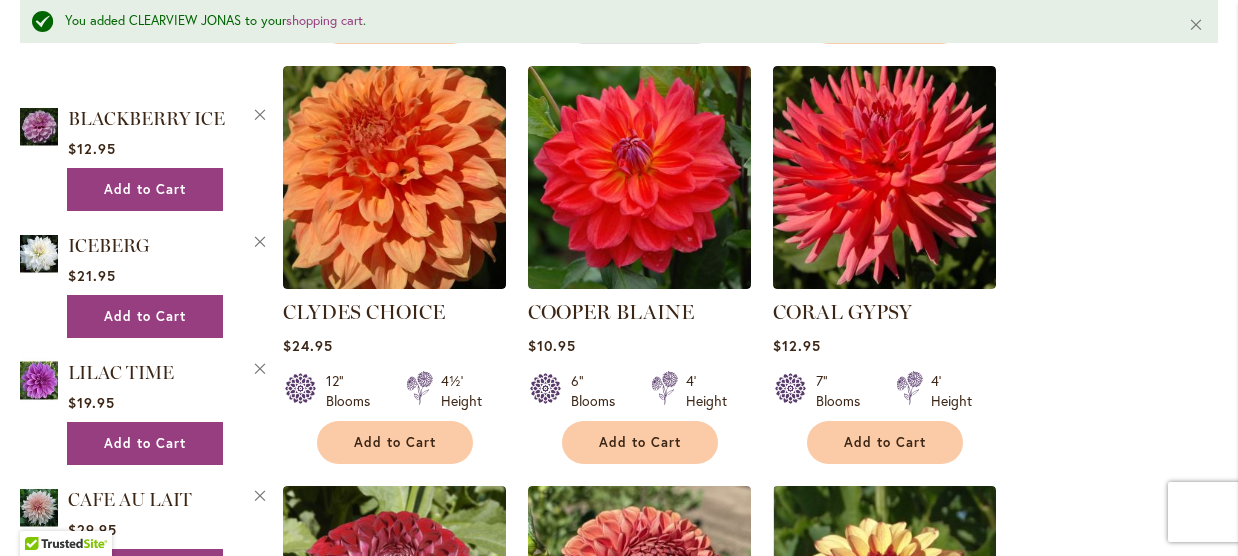 scroll, scrollTop: 1792, scrollLeft: 0, axis: vertical 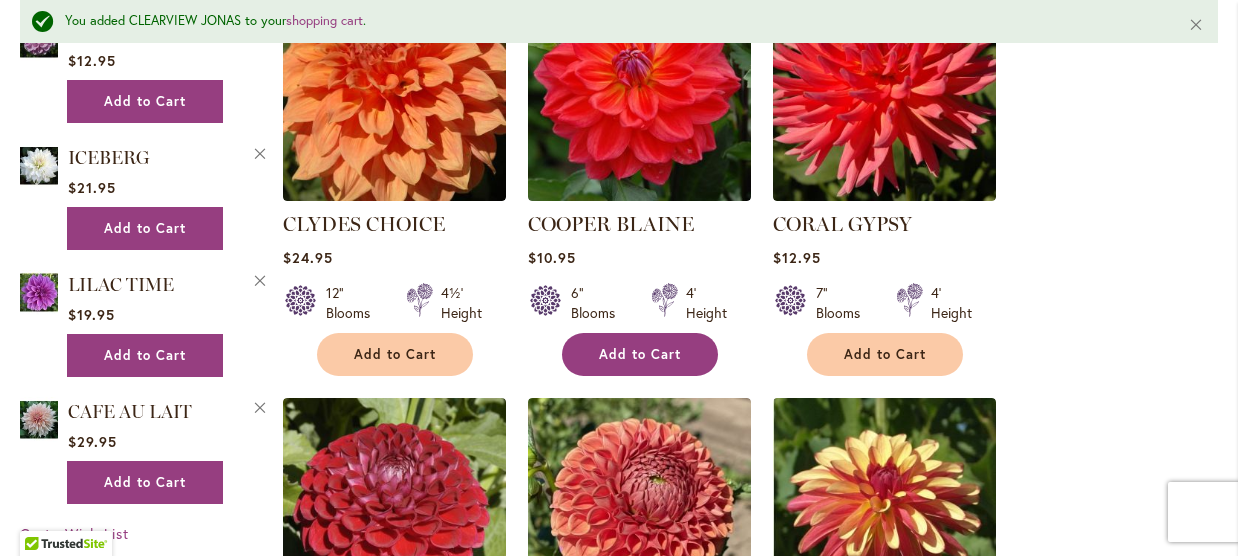 click on "Add to Cart" at bounding box center (640, 354) 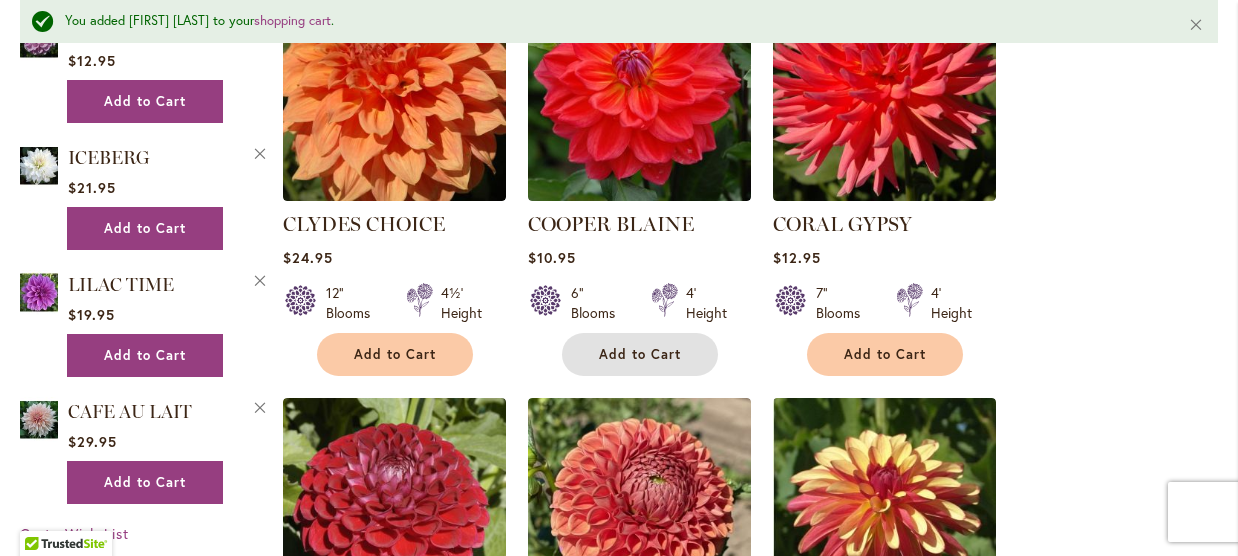 type 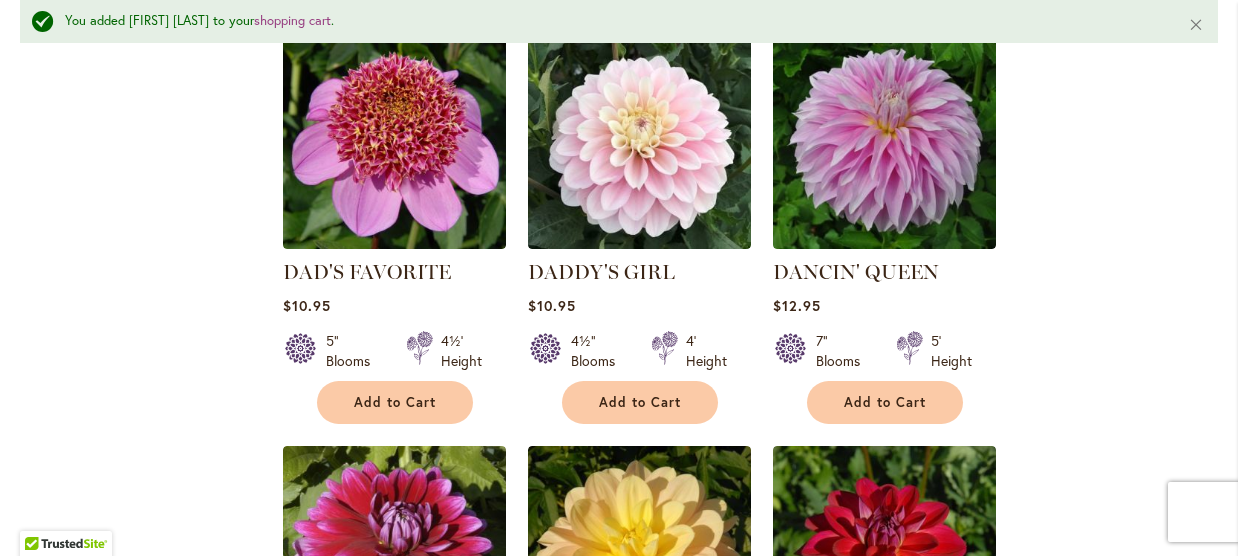 scroll, scrollTop: 3512, scrollLeft: 0, axis: vertical 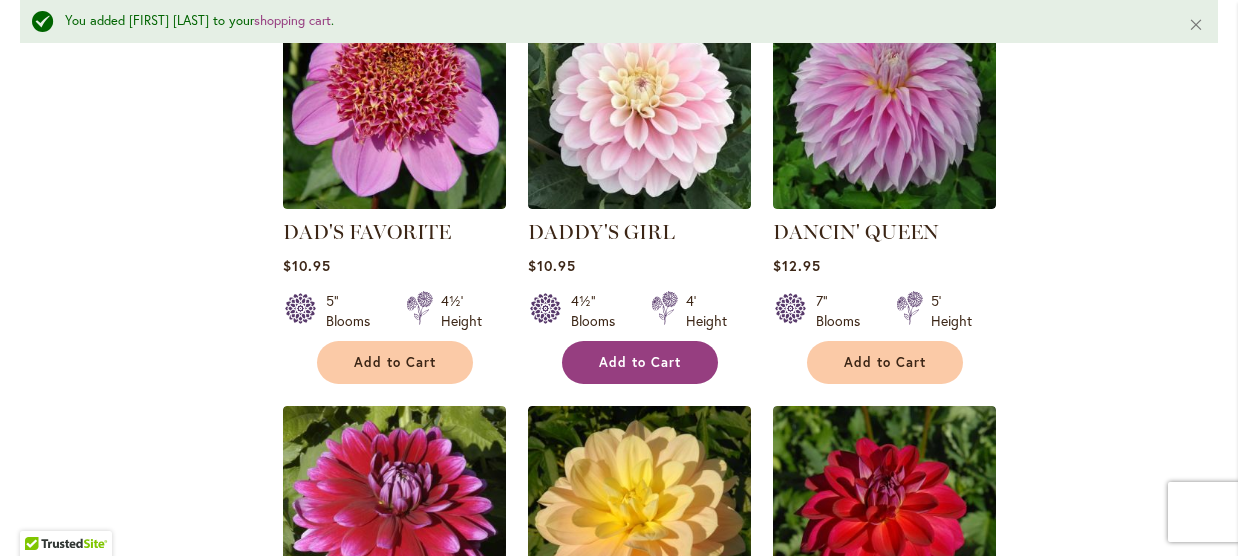 click on "Add to Cart" at bounding box center (640, 362) 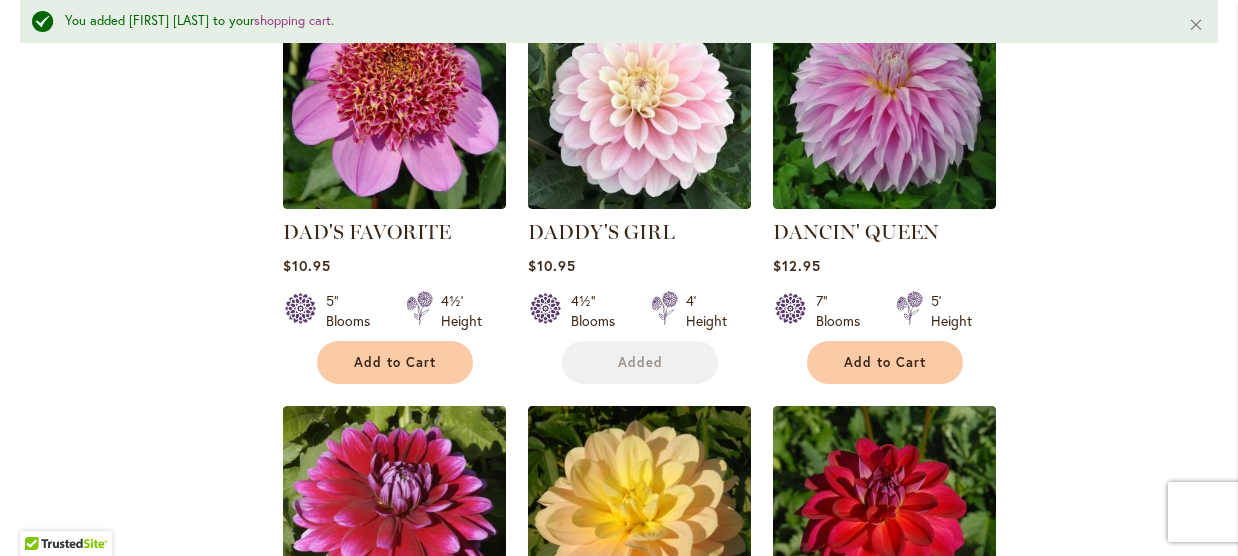 type 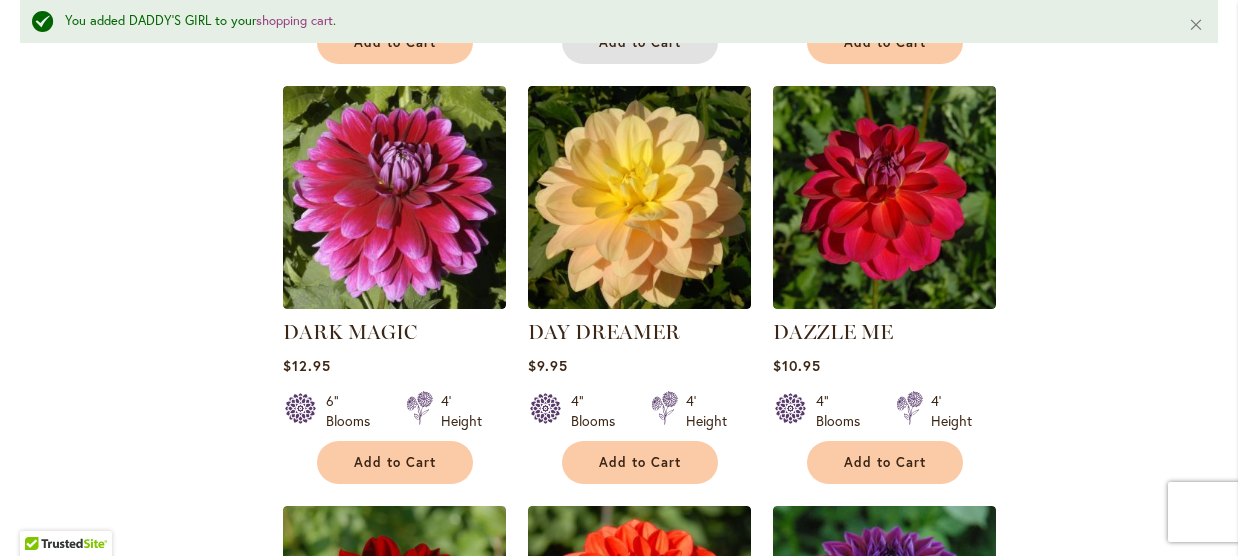 scroll, scrollTop: 3872, scrollLeft: 0, axis: vertical 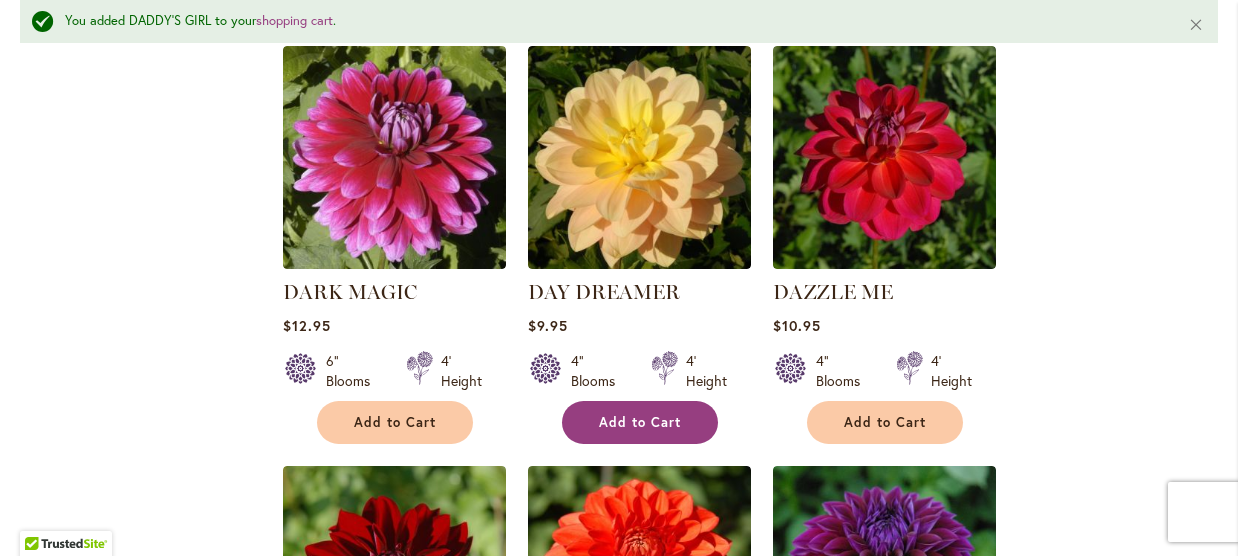 click on "Add to Cart" at bounding box center [640, 422] 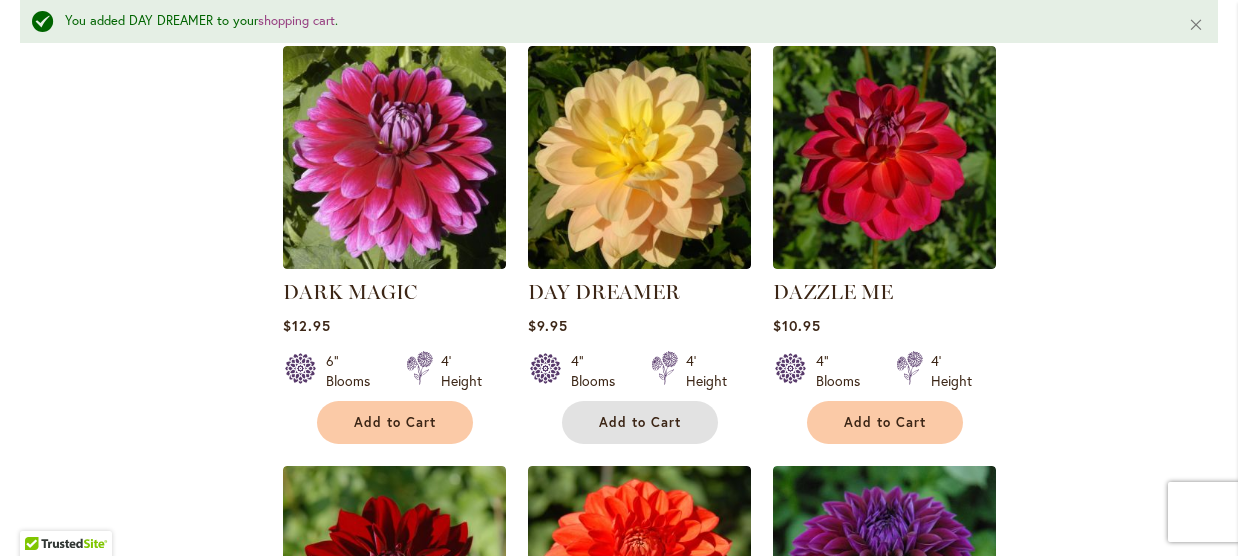 type 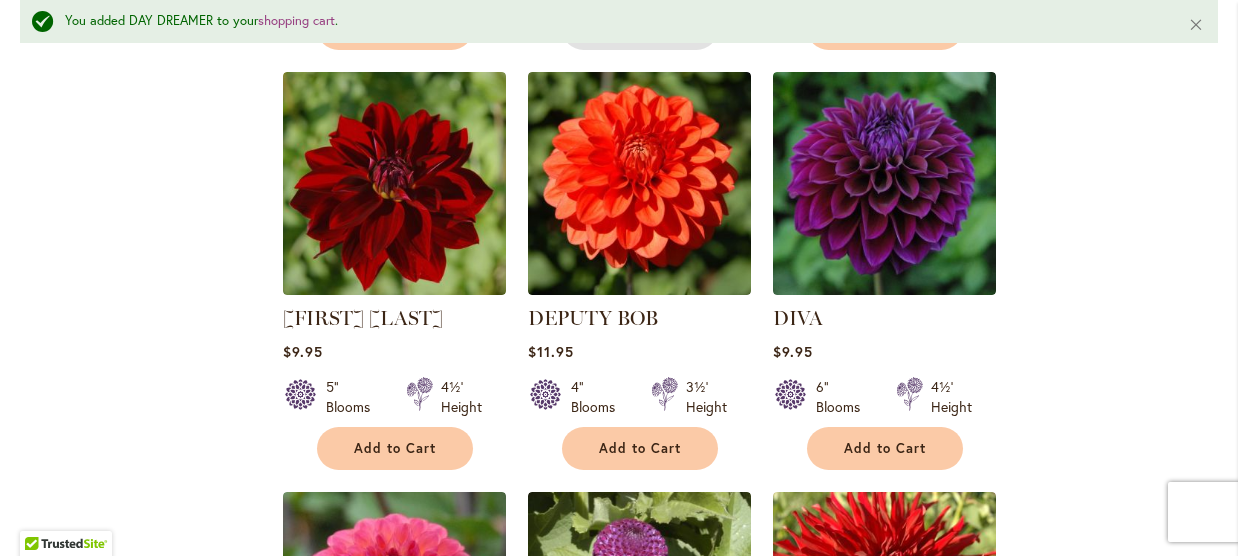 scroll, scrollTop: 4272, scrollLeft: 0, axis: vertical 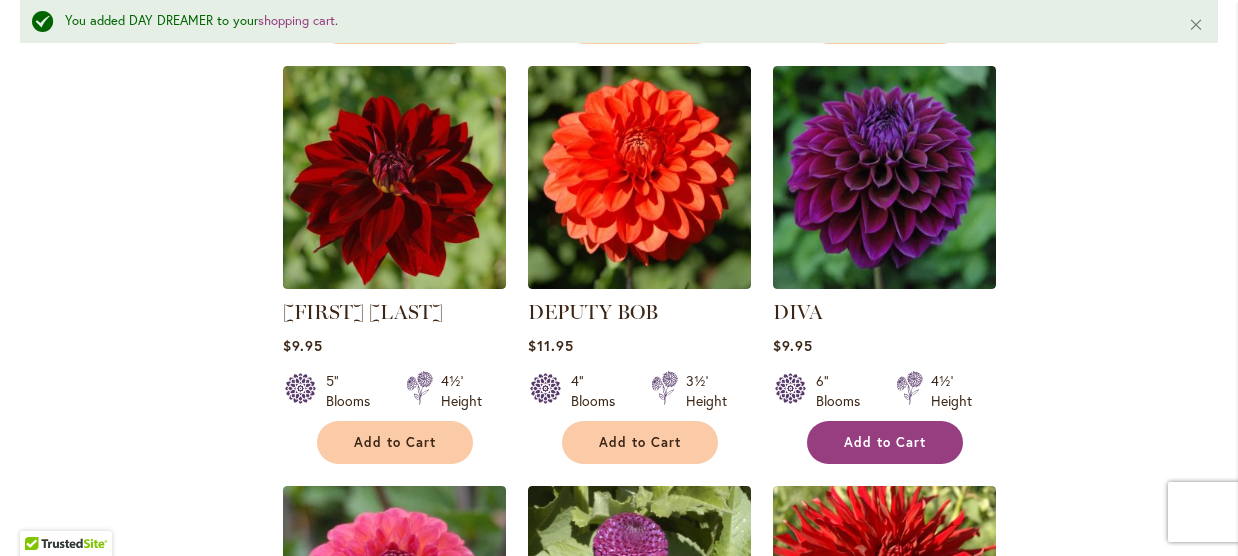 click on "Add to Cart" at bounding box center [885, 442] 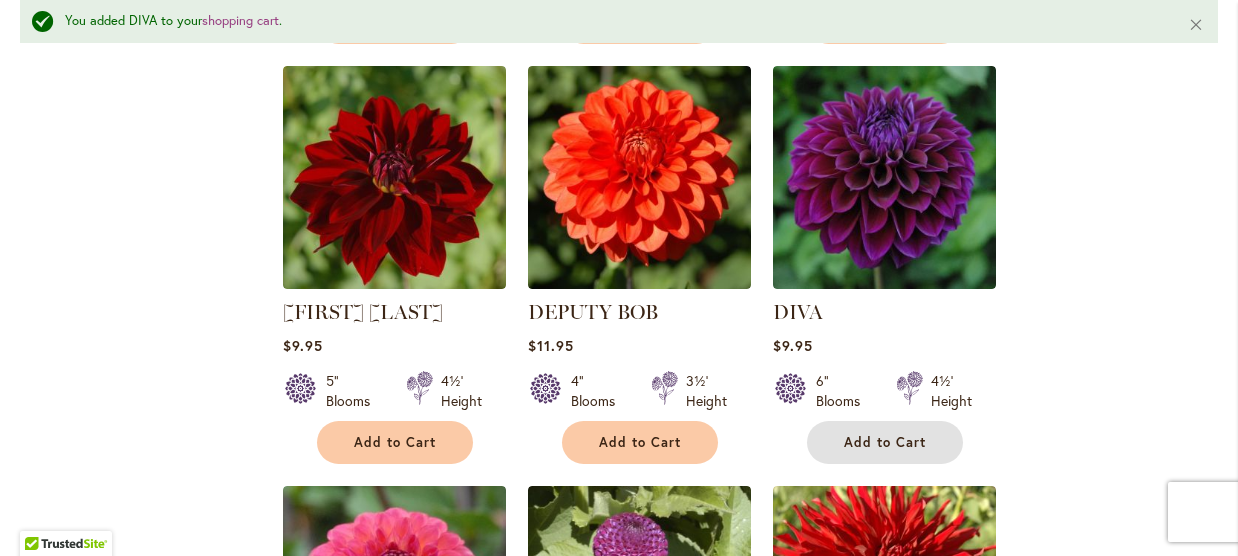 type 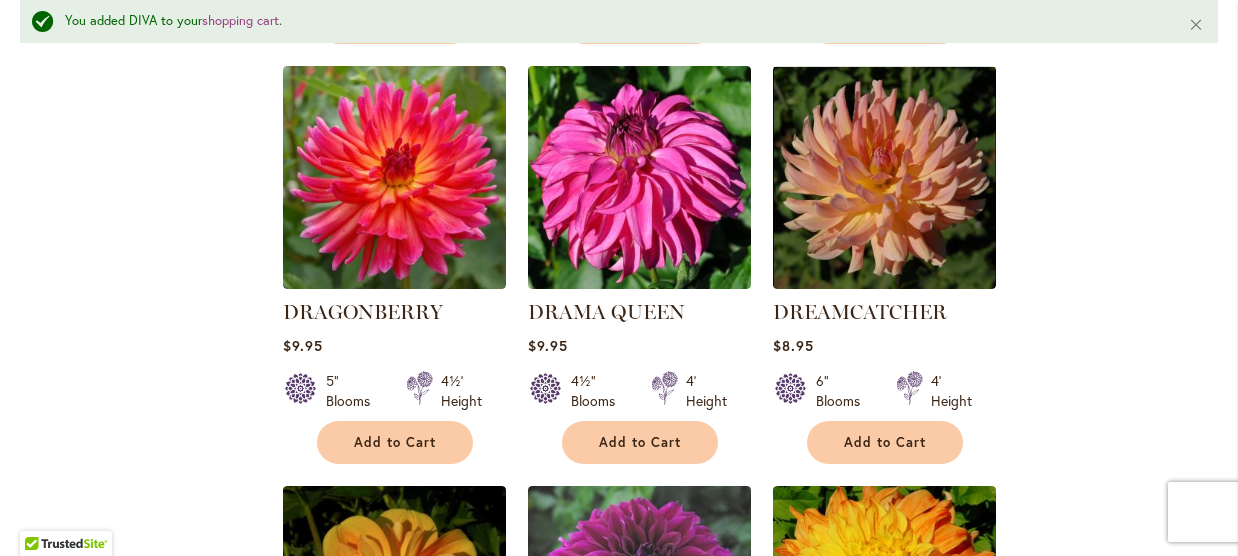 scroll, scrollTop: 5152, scrollLeft: 0, axis: vertical 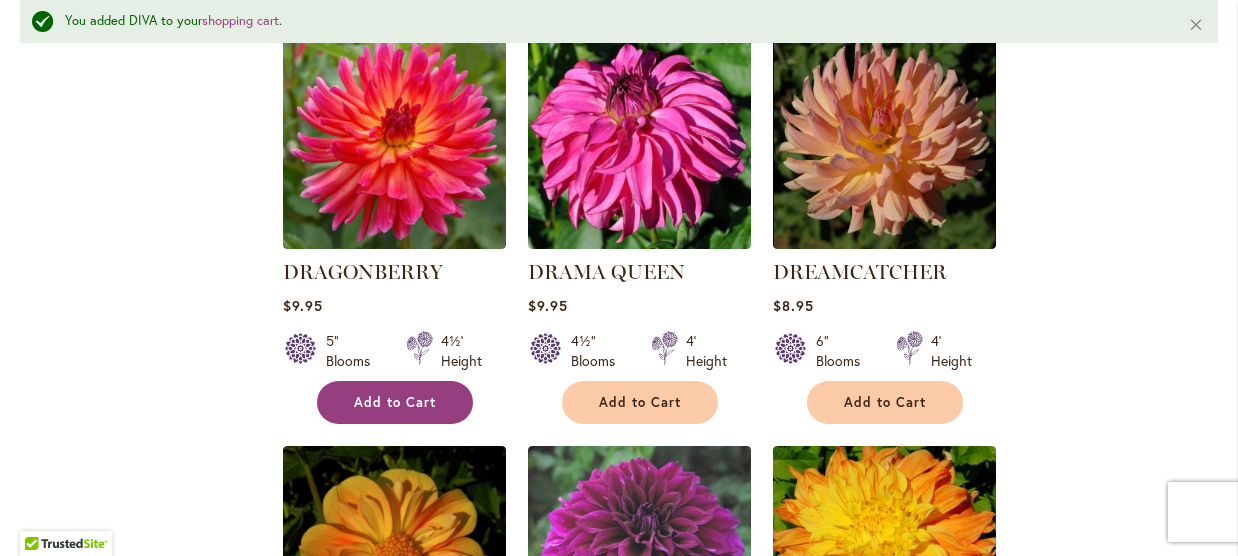 click on "Add to Cart" at bounding box center (395, 402) 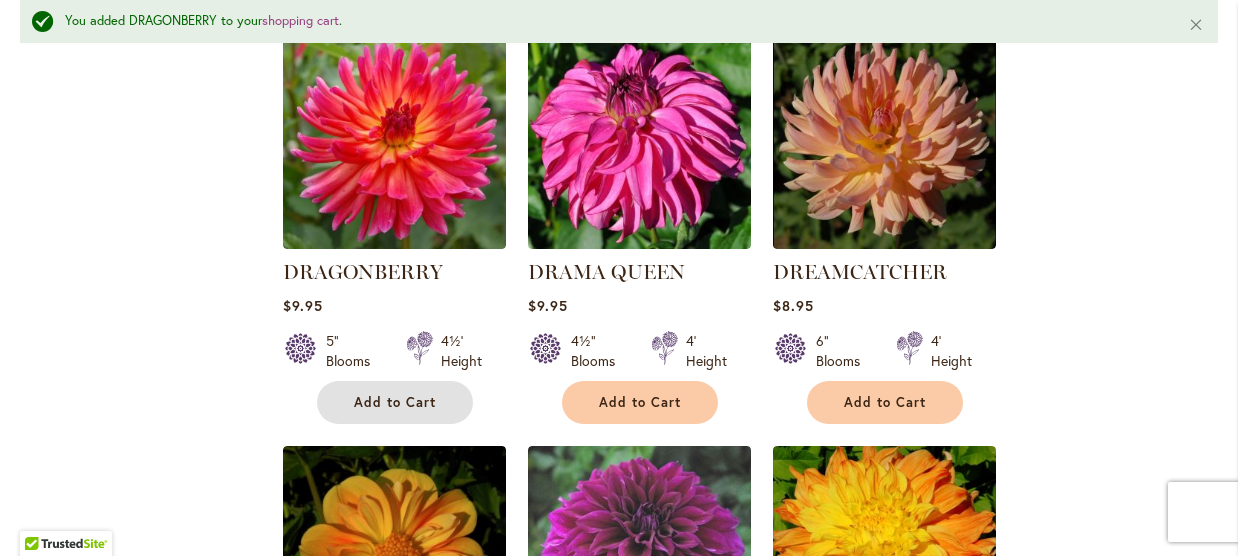 type 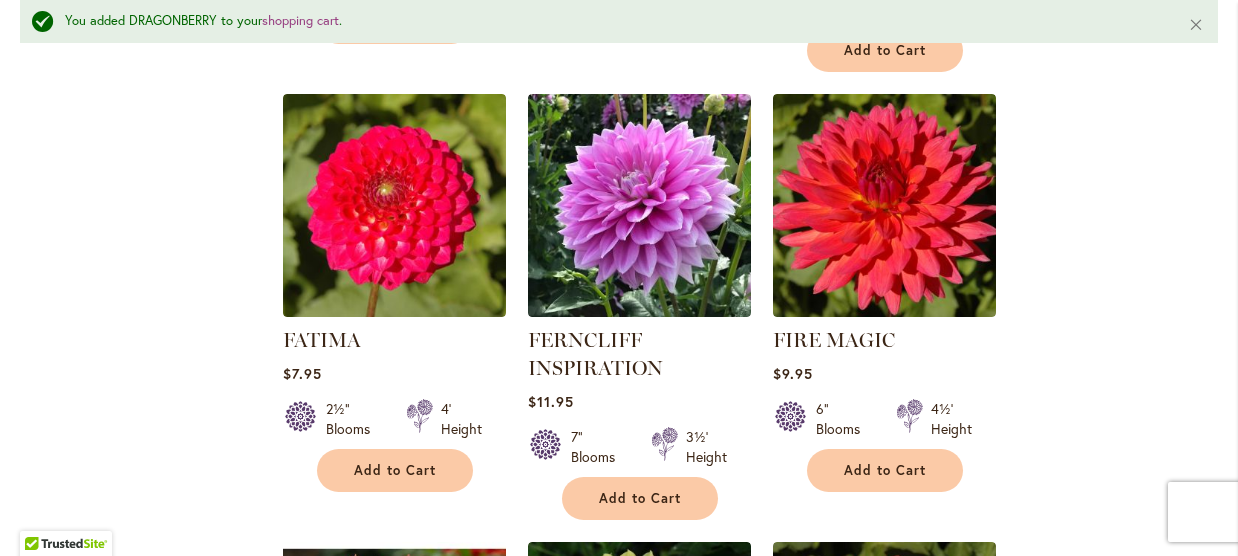 scroll, scrollTop: 7272, scrollLeft: 0, axis: vertical 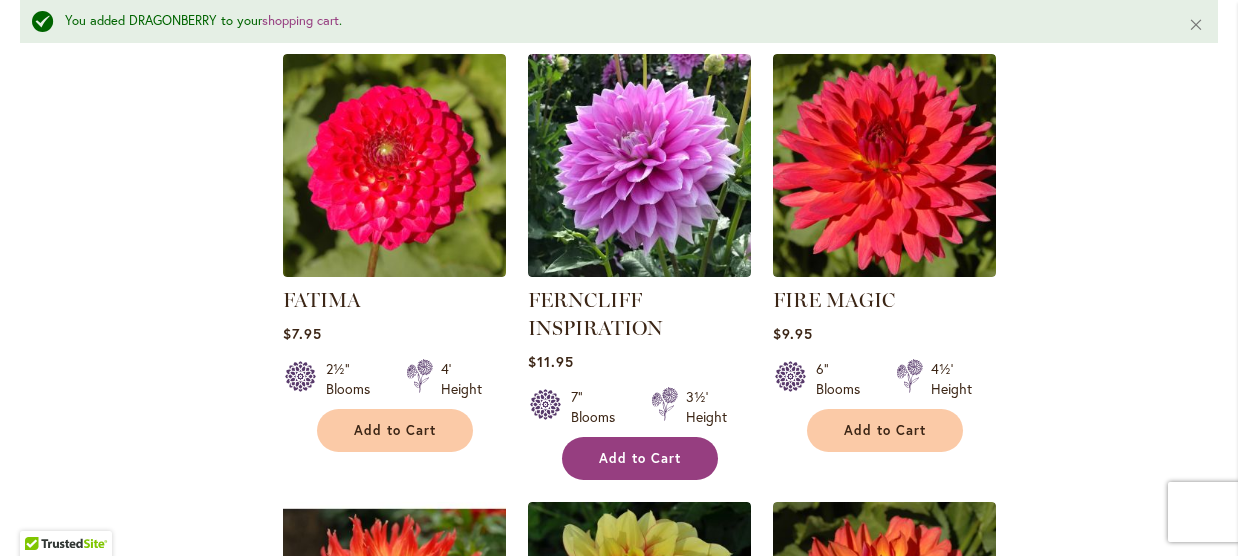 click on "Add to Cart" at bounding box center [640, 458] 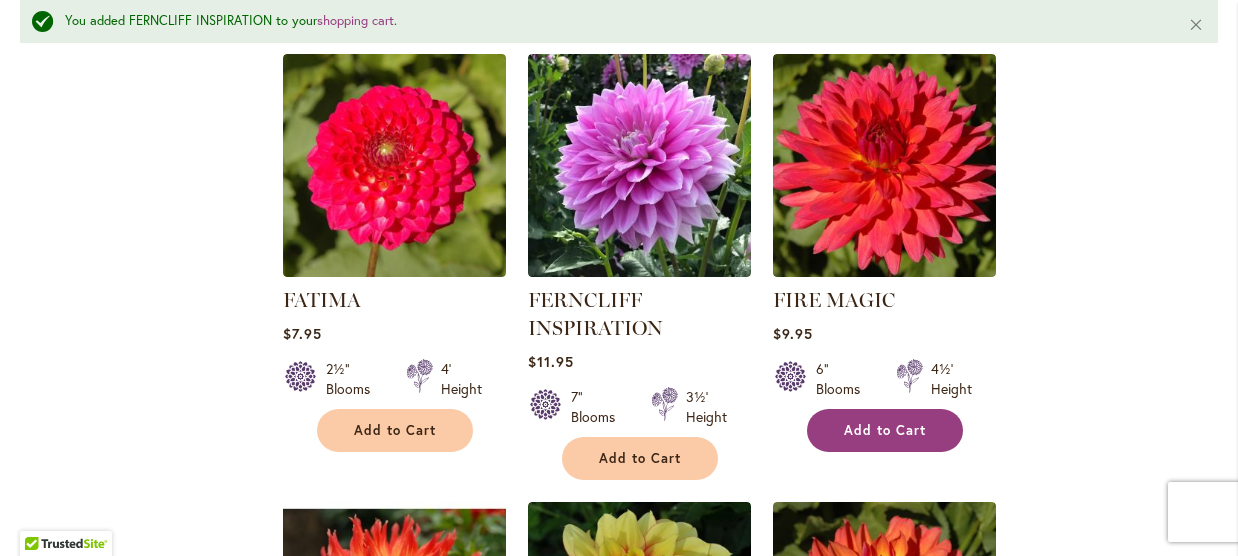 click on "Add to Cart" at bounding box center (885, 430) 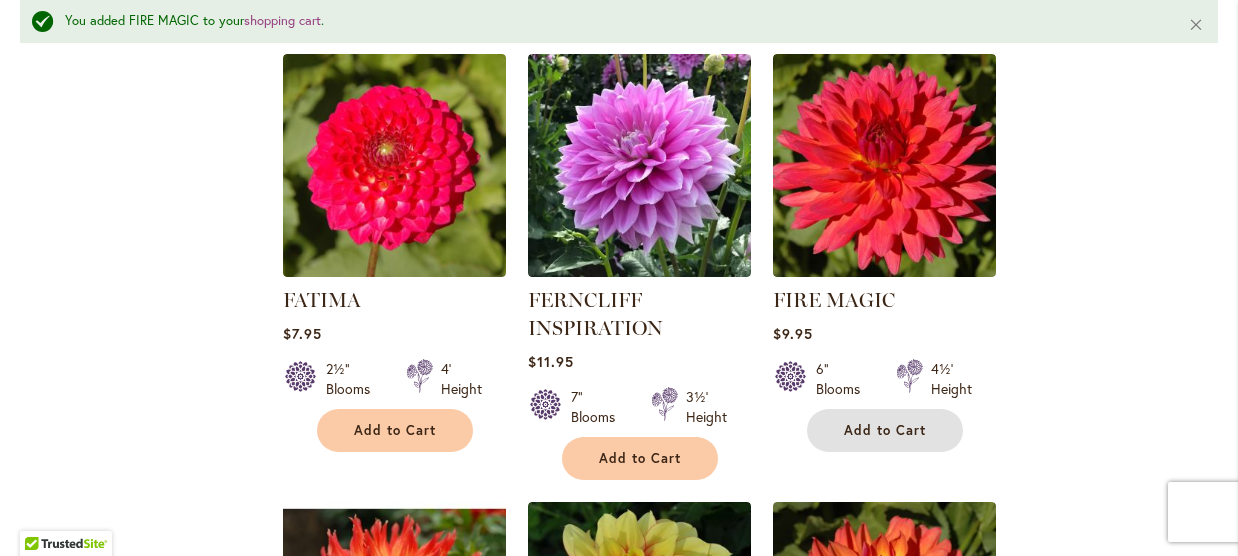 type 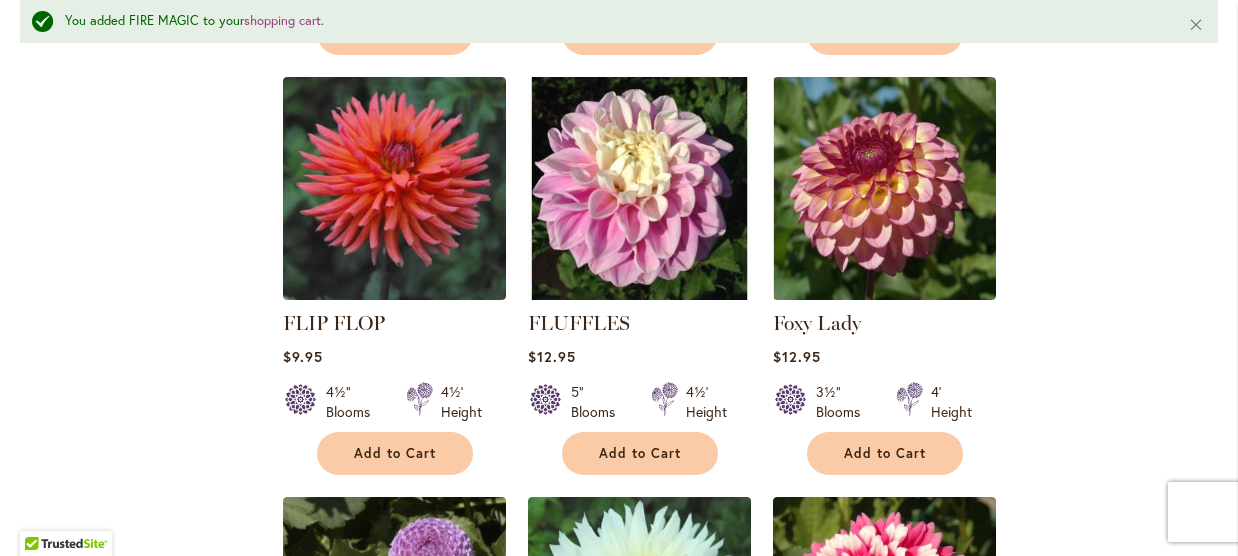 scroll, scrollTop: 8592, scrollLeft: 0, axis: vertical 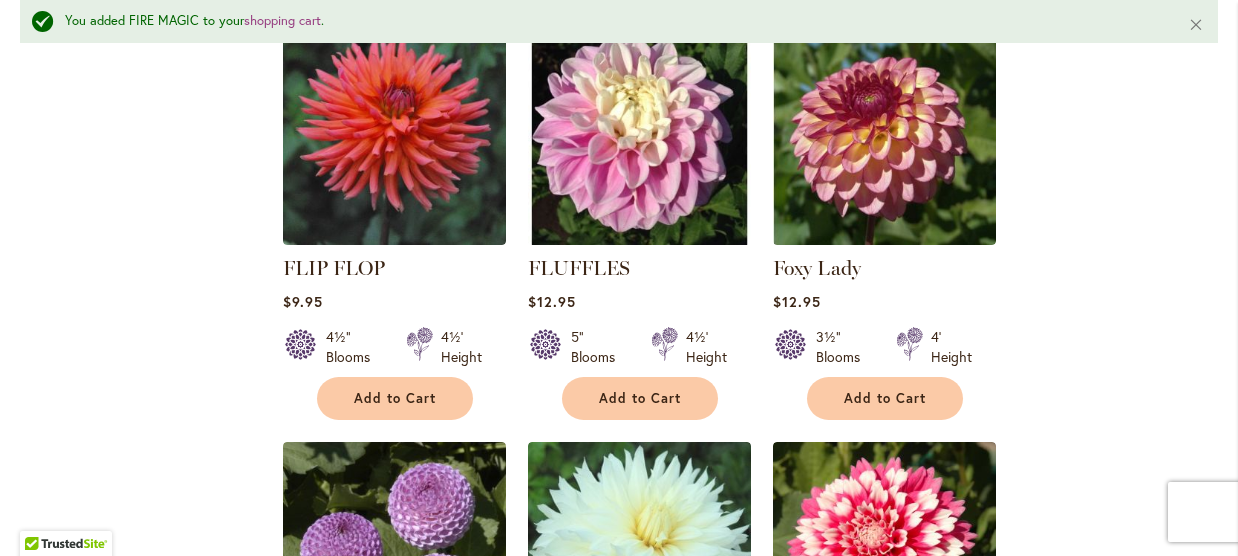 click on "CHERUBINO
Rating:
93%
1                  Review
$12.95
4" Blooms 4' Height Add to Cart" at bounding box center (750, -3411) 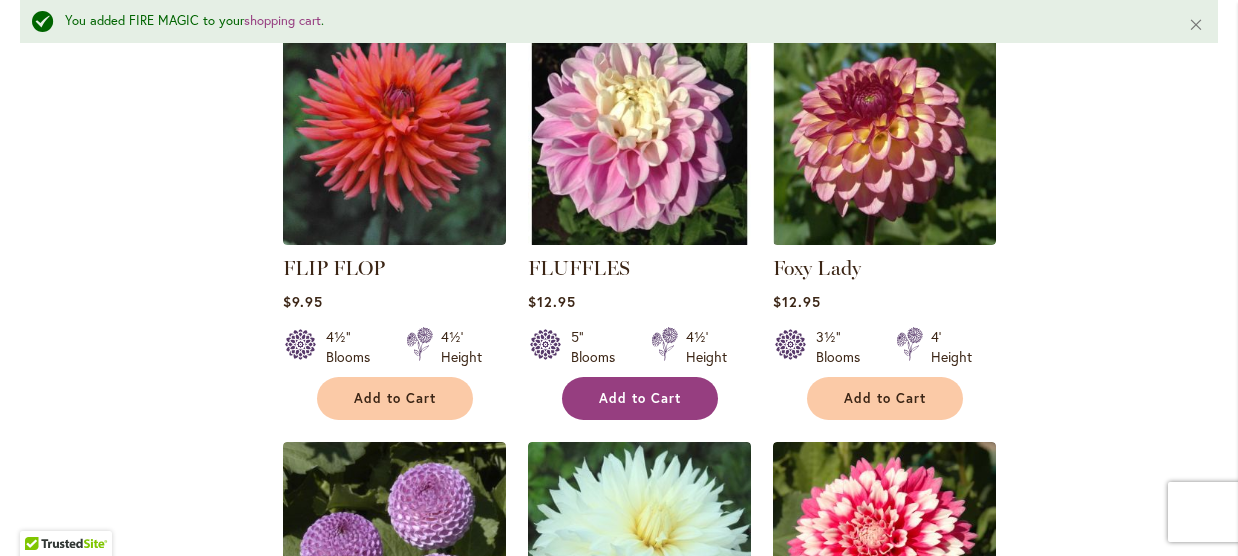 click on "Add to Cart" at bounding box center (640, 398) 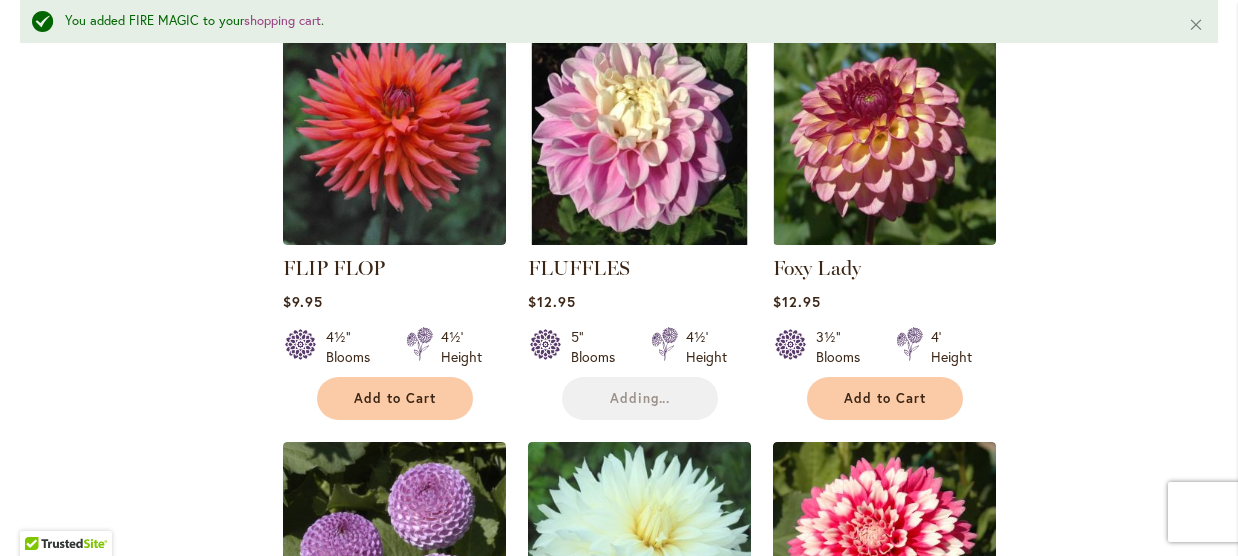 type 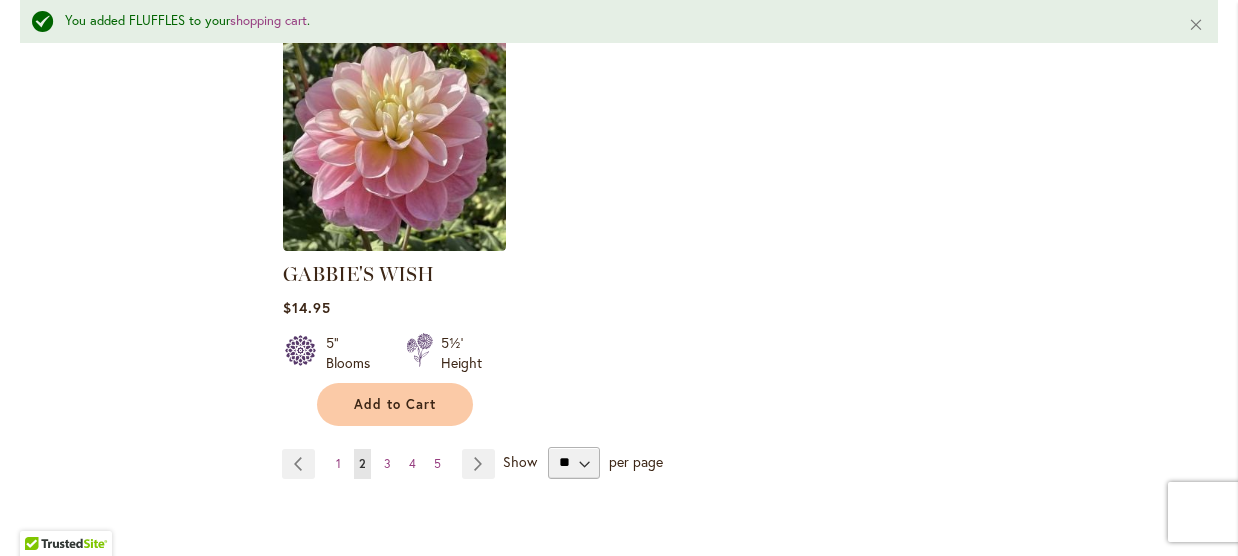 scroll, scrollTop: 9432, scrollLeft: 0, axis: vertical 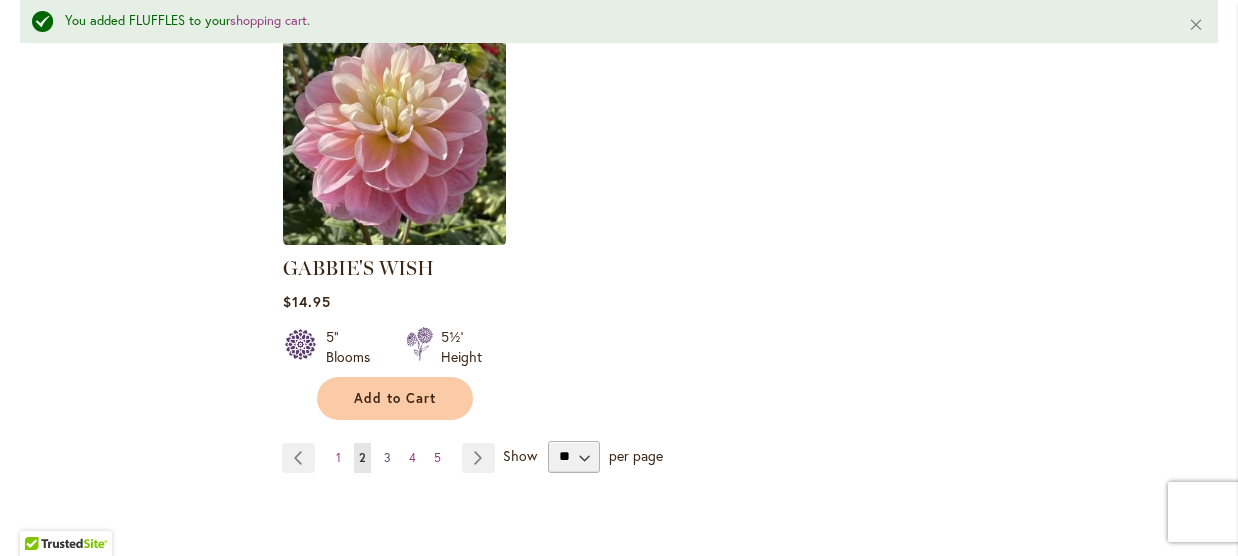 click on "3" at bounding box center (387, 457) 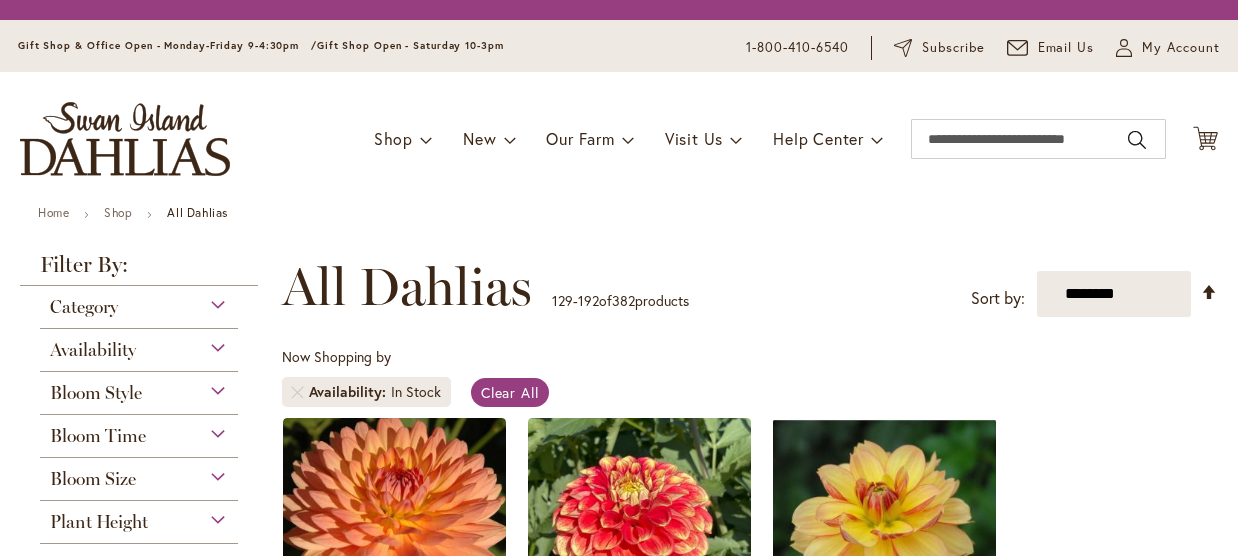 scroll, scrollTop: 0, scrollLeft: 0, axis: both 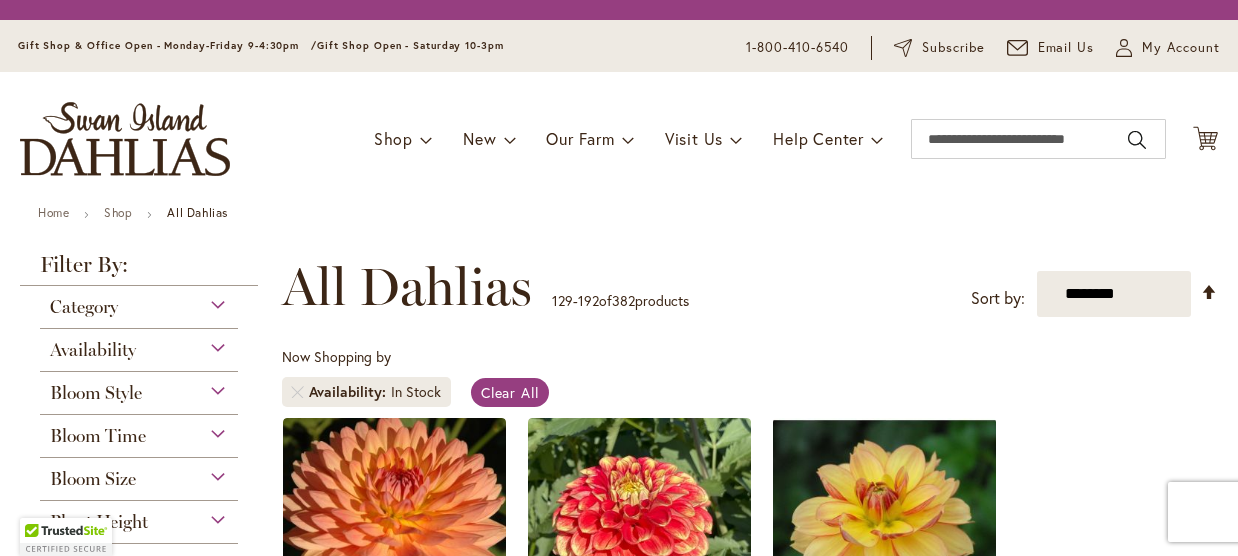 click on "Now Shopping by
Availability
In Stock
Clear All" at bounding box center (750, 382) 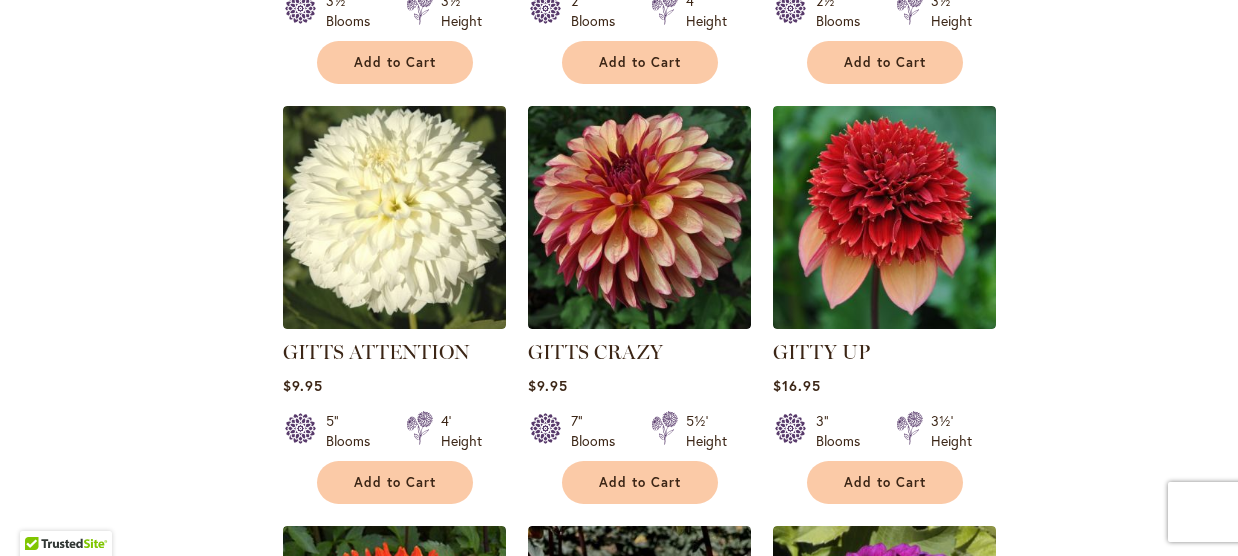 scroll, scrollTop: 1640, scrollLeft: 0, axis: vertical 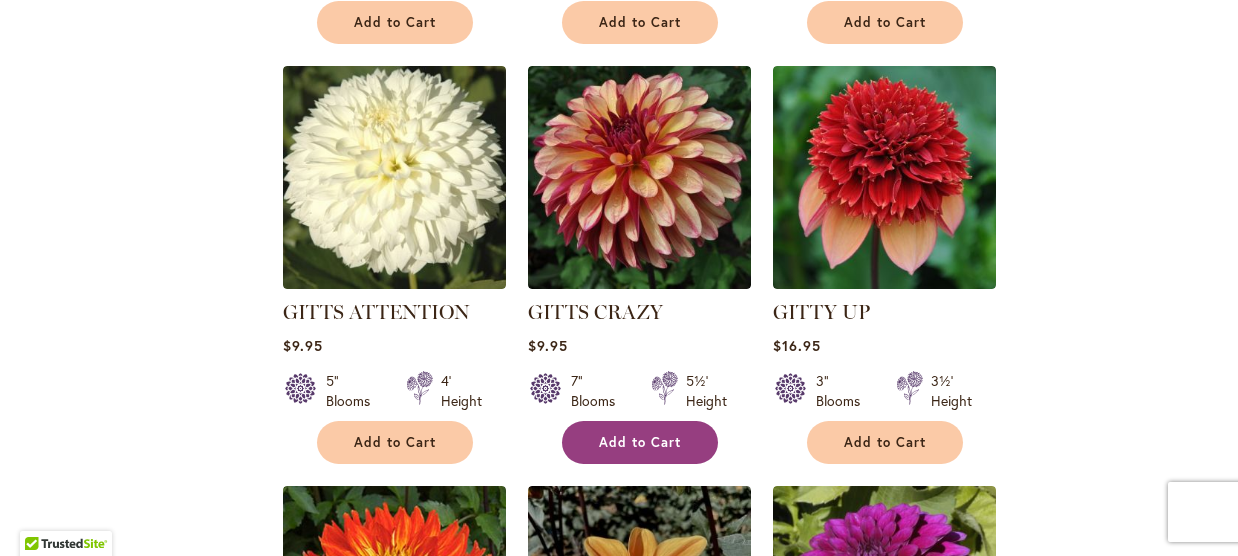 click on "Add to Cart" at bounding box center (640, 442) 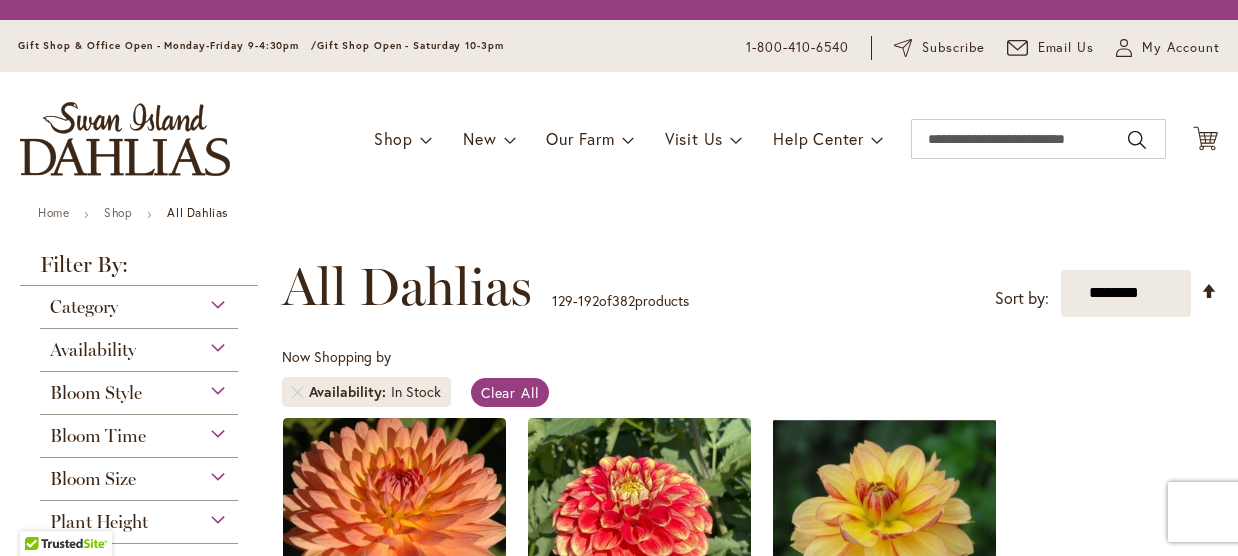 scroll, scrollTop: 0, scrollLeft: 0, axis: both 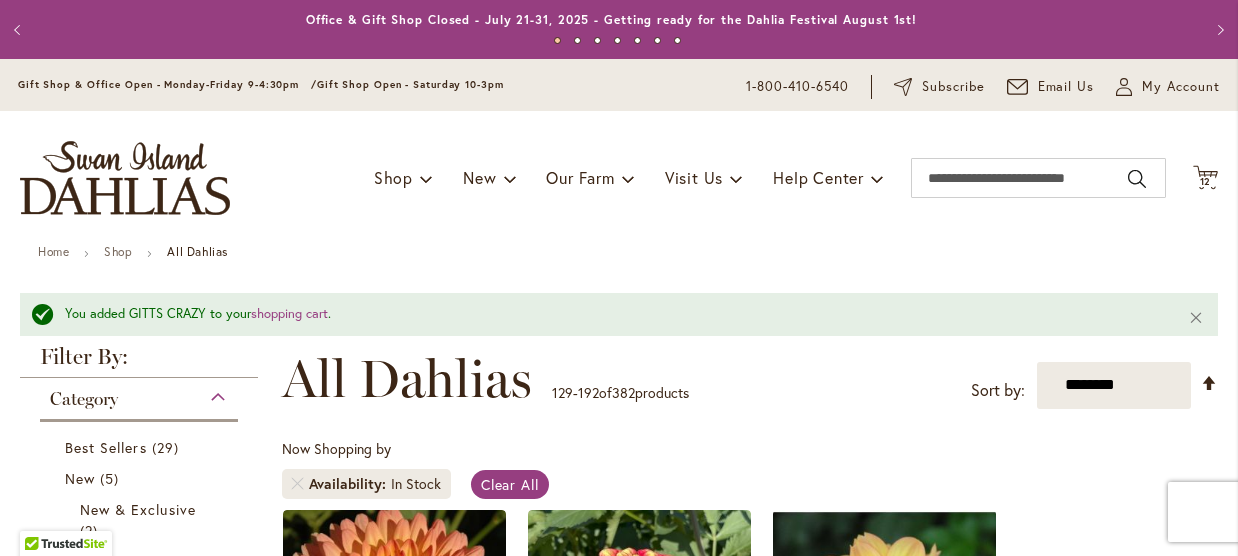 type on "**********" 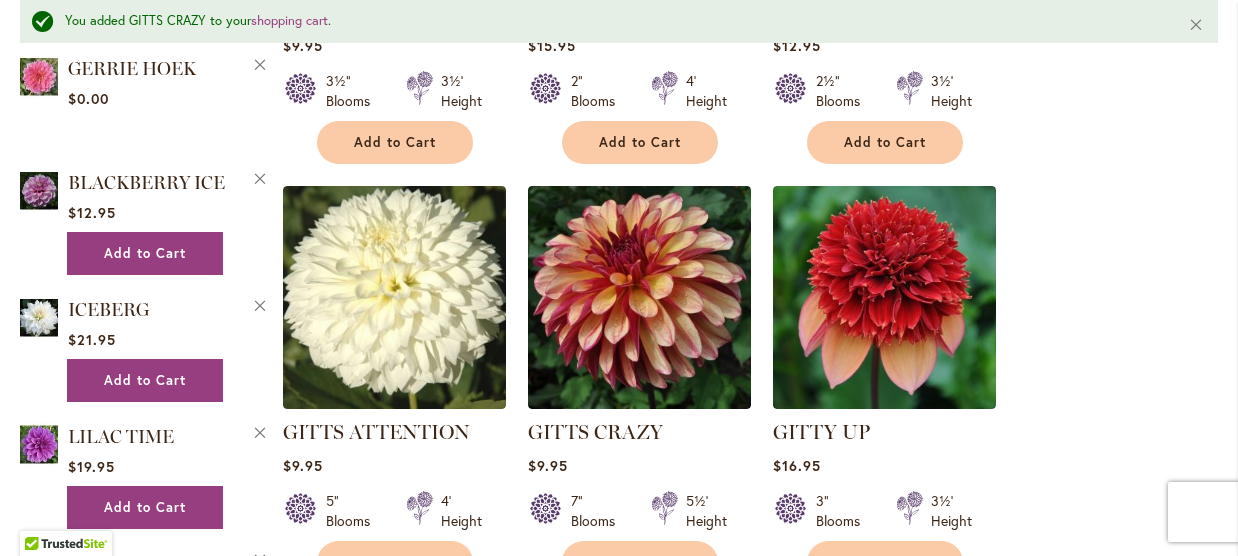 scroll, scrollTop: 1680, scrollLeft: 0, axis: vertical 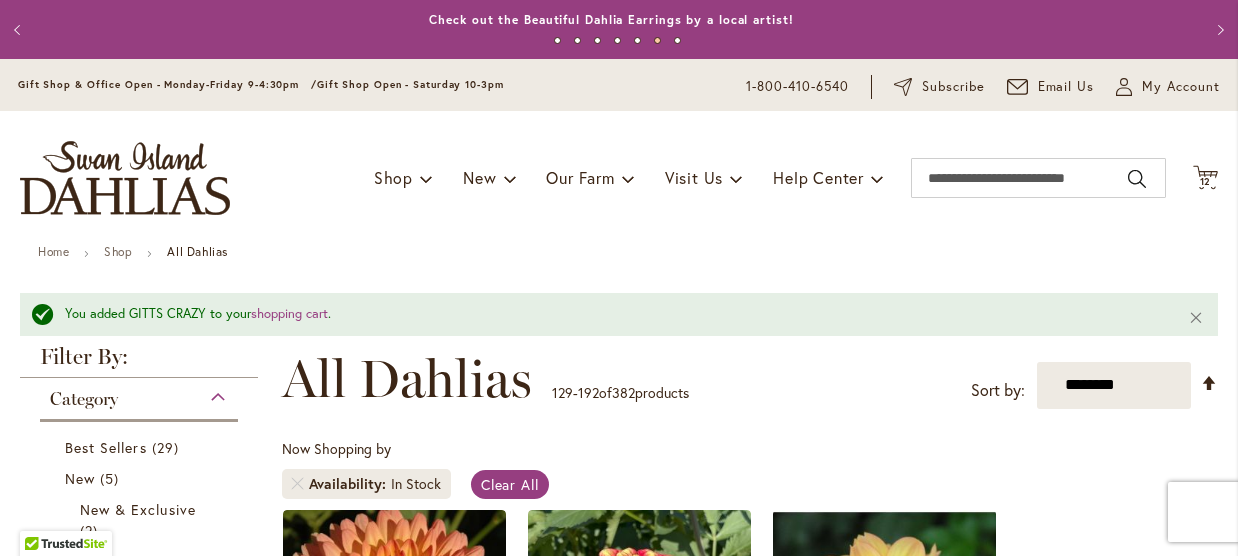 click on "Toggle Nav
Shop
Dahlia Tubers
Collections
Fresh Cut Dahlias
Gardening Supplies
Gift Cards
Request a Catalog
Gifts, Clothing & Specialty Items" at bounding box center [619, 178] 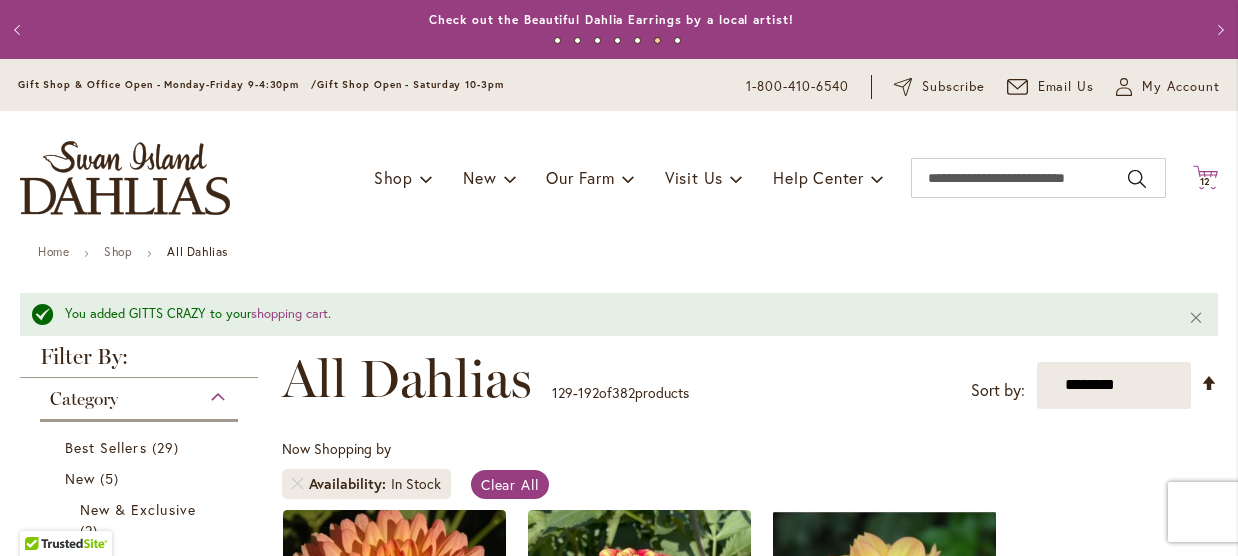 click on "12" at bounding box center [1206, 181] 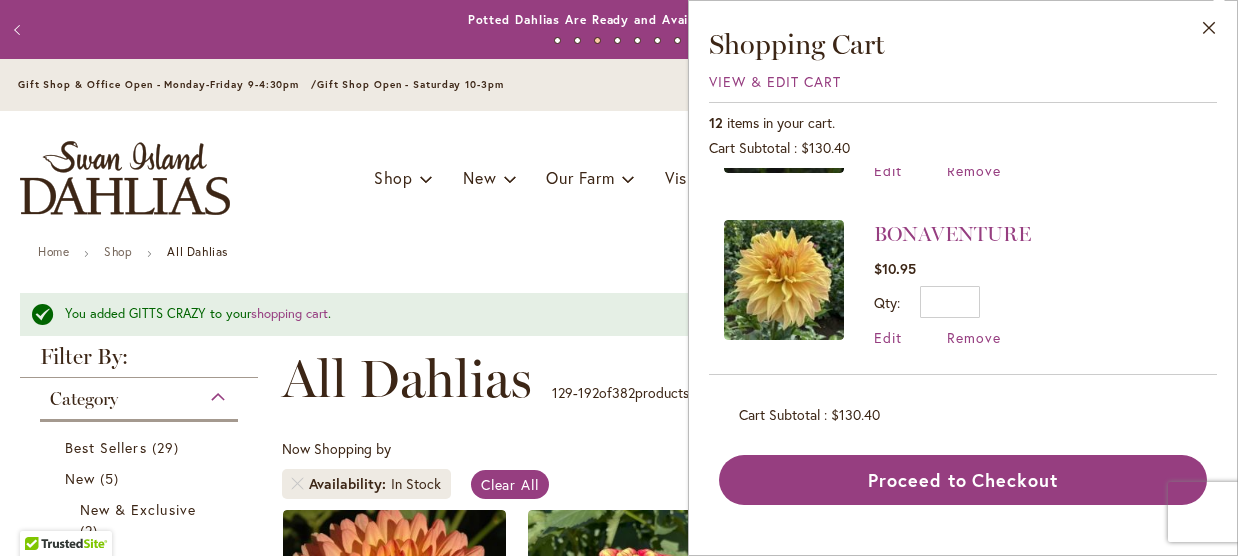 scroll, scrollTop: 1804, scrollLeft: 0, axis: vertical 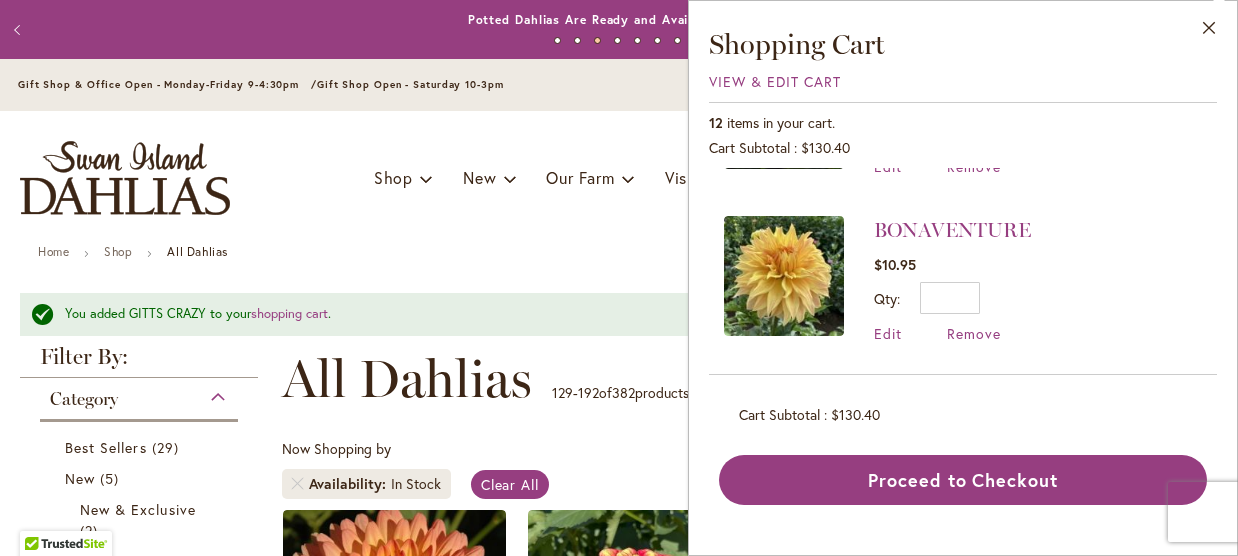 click on "Toggle Nav
Shop
Dahlia Tubers
Collections
Fresh Cut Dahlias
Gardening Supplies
Gift Cards
Request a Catalog
Gifts, Clothing & Specialty Items" at bounding box center [619, 178] 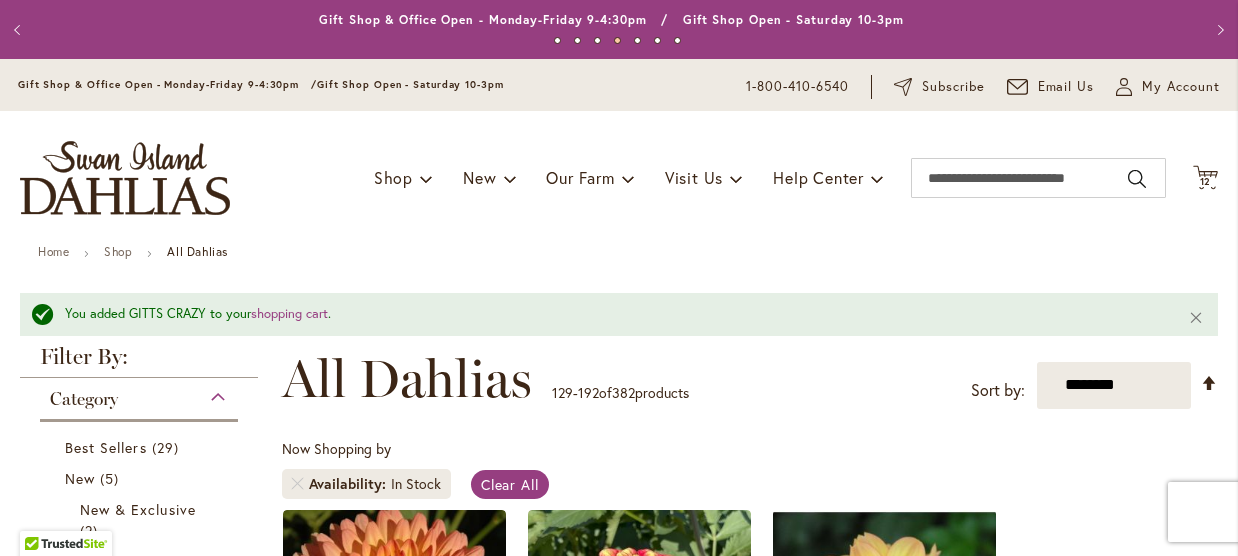 click on "Now Shopping by
Availability
In Stock
Clear All" at bounding box center [750, 474] 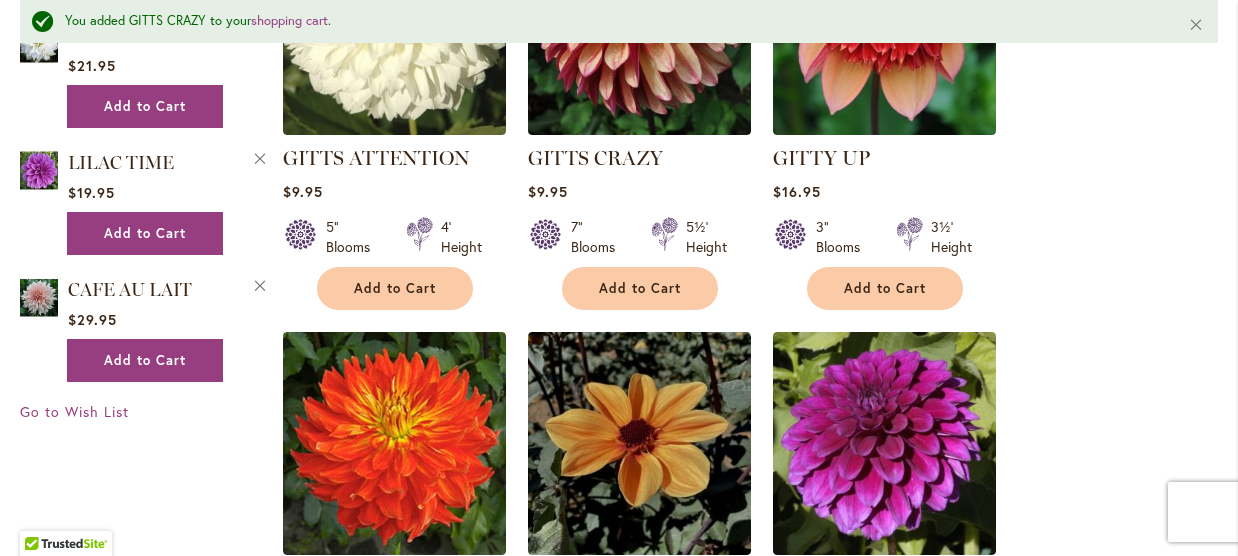 scroll, scrollTop: 1920, scrollLeft: 0, axis: vertical 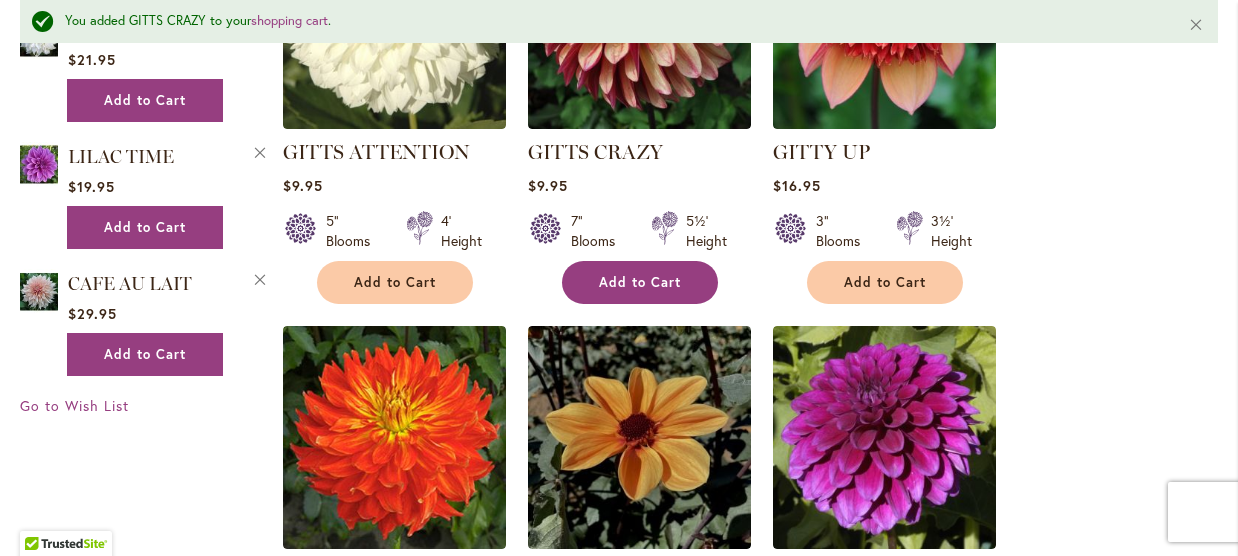 click on "Add to Cart" at bounding box center (640, 282) 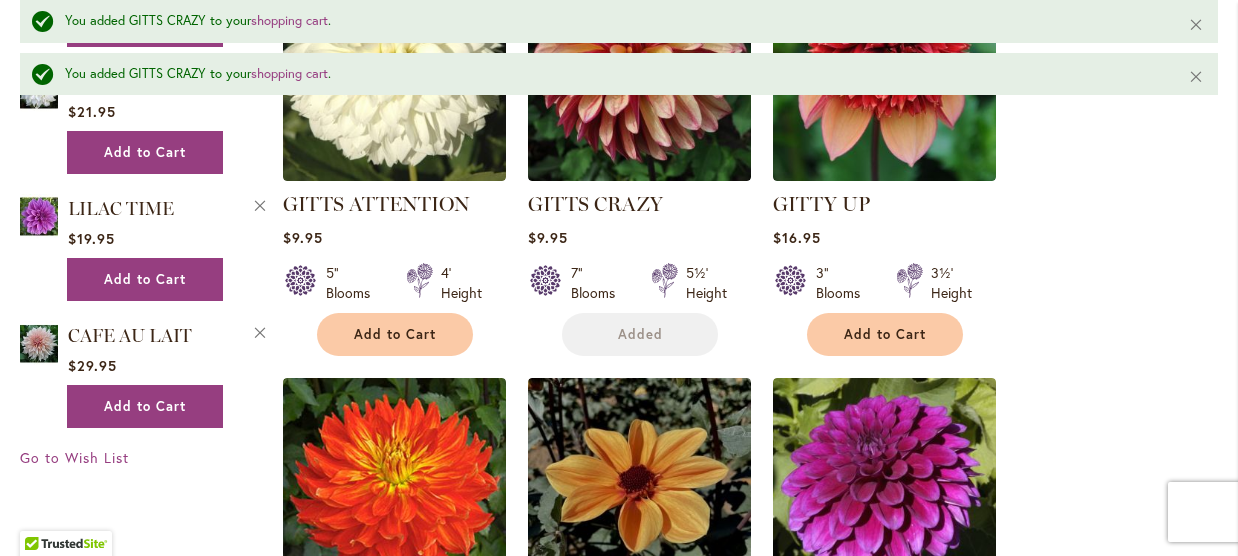 scroll, scrollTop: 0, scrollLeft: 0, axis: both 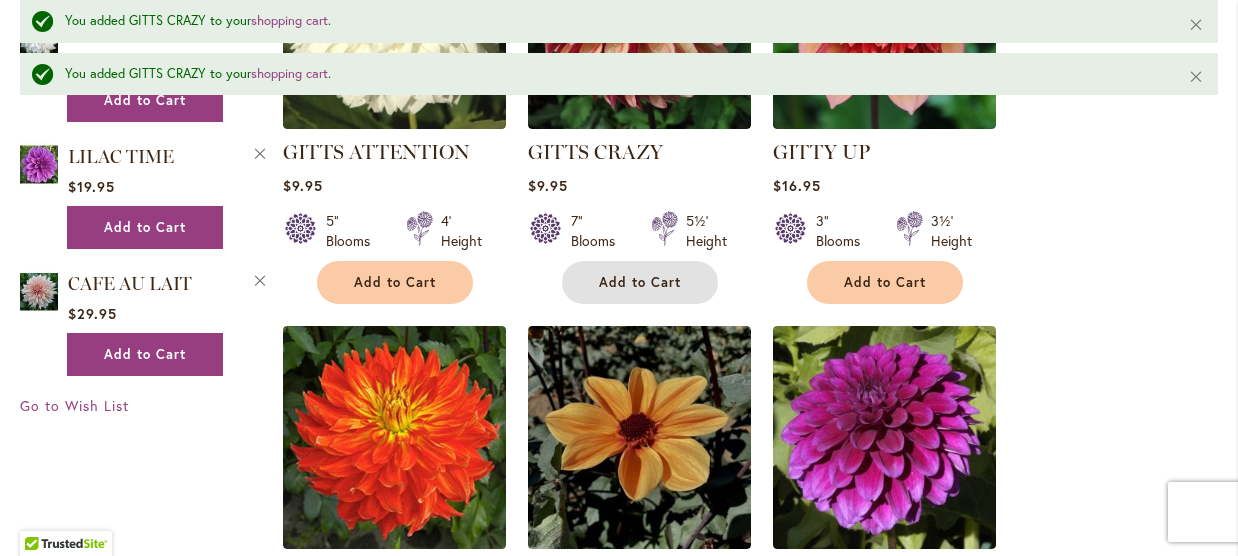 type 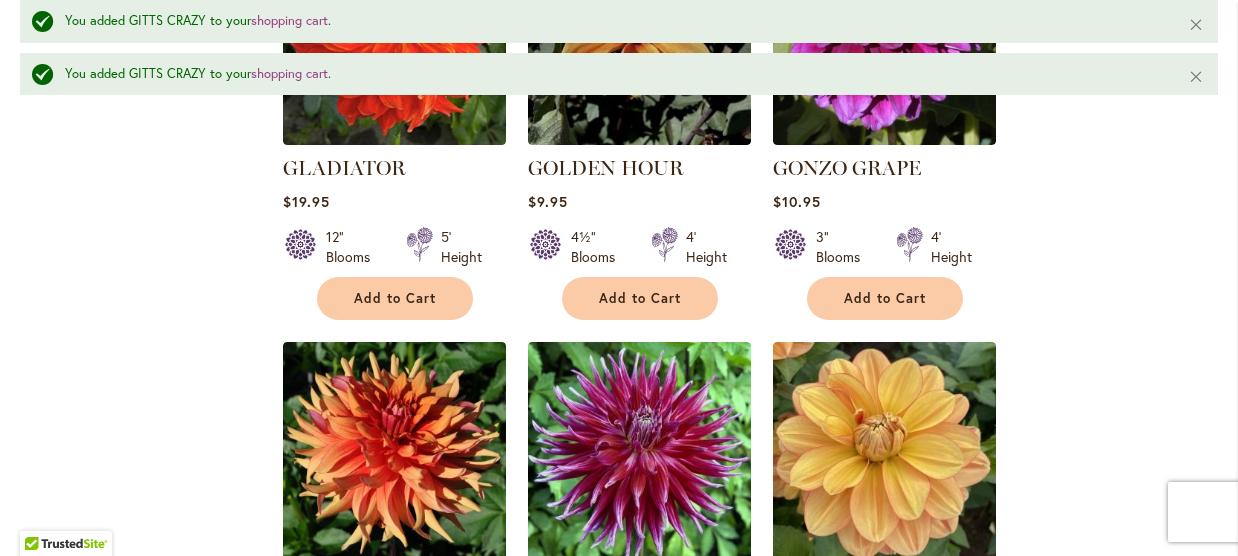 scroll, scrollTop: 2572, scrollLeft: 0, axis: vertical 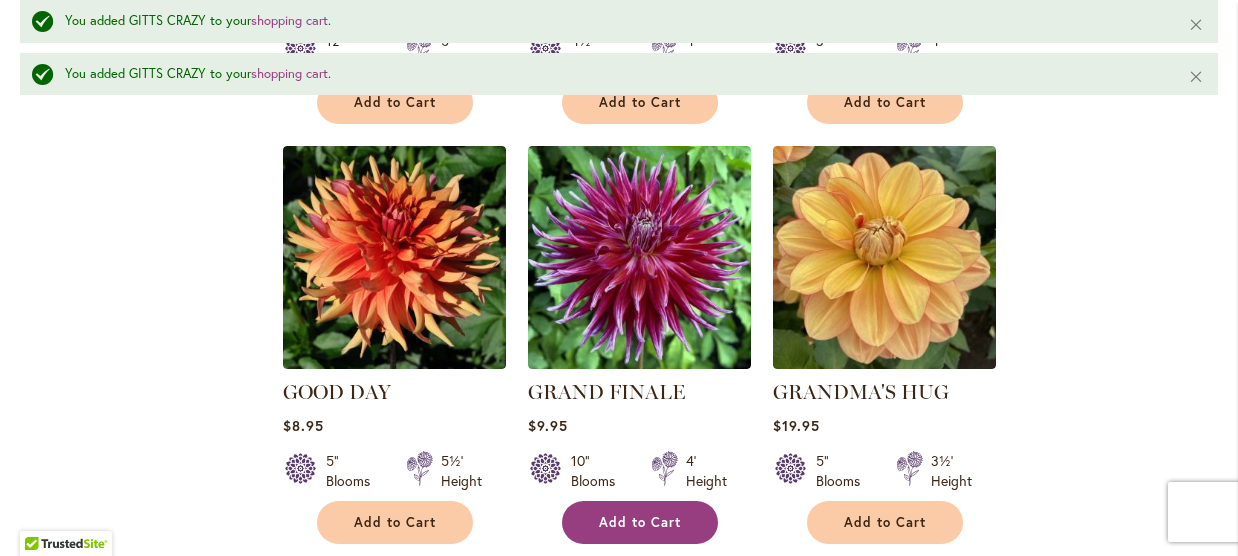 click on "Add to Cart" at bounding box center (640, 522) 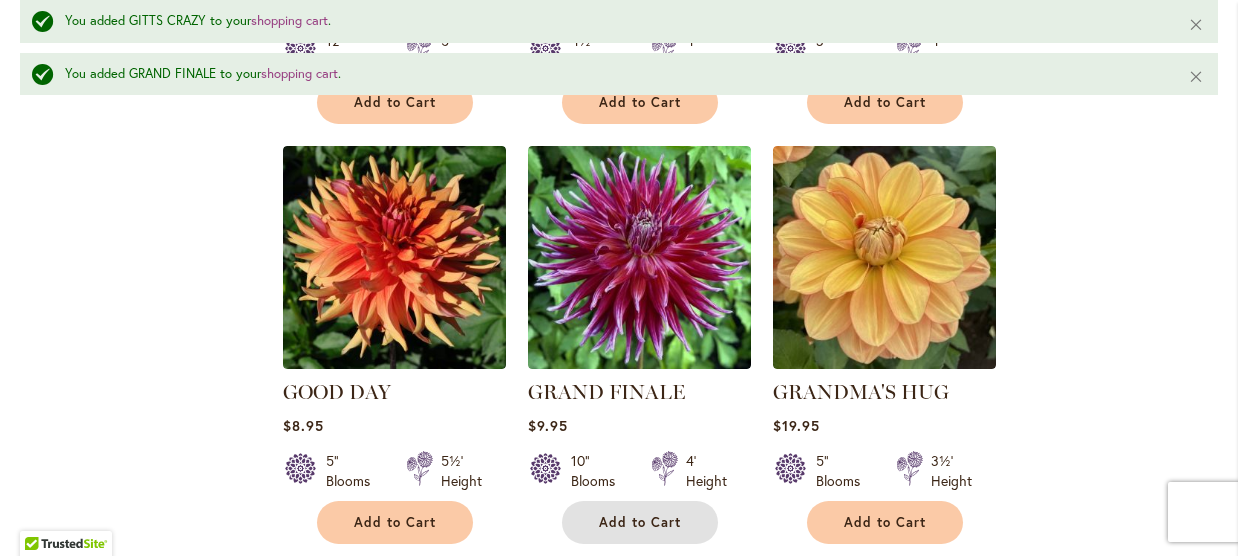 type 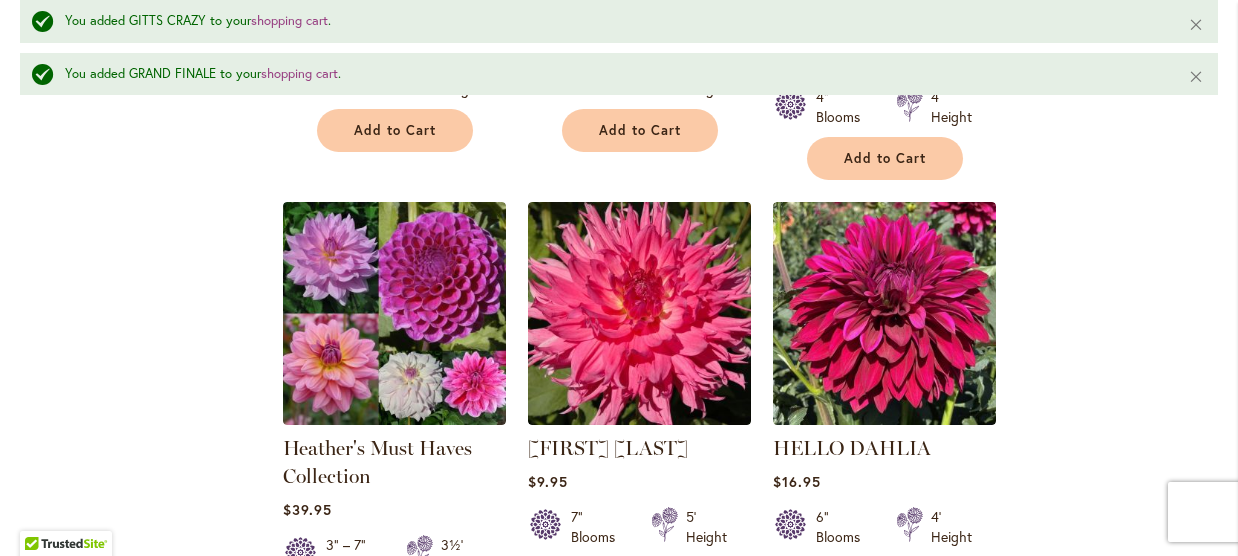 scroll, scrollTop: 4292, scrollLeft: 0, axis: vertical 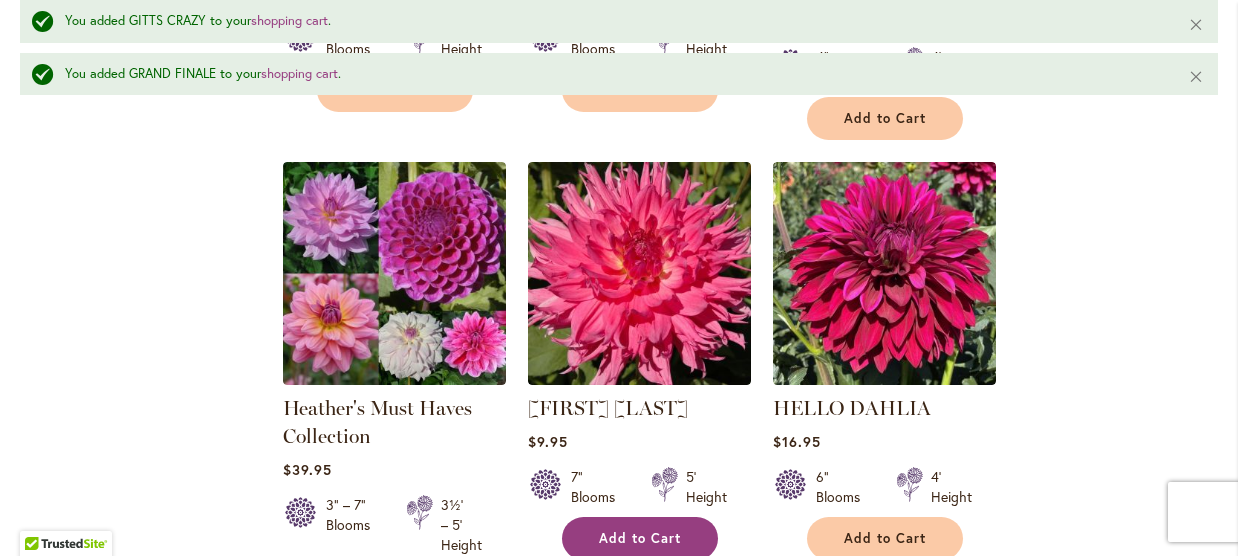 click on "Add to Cart" at bounding box center [640, 538] 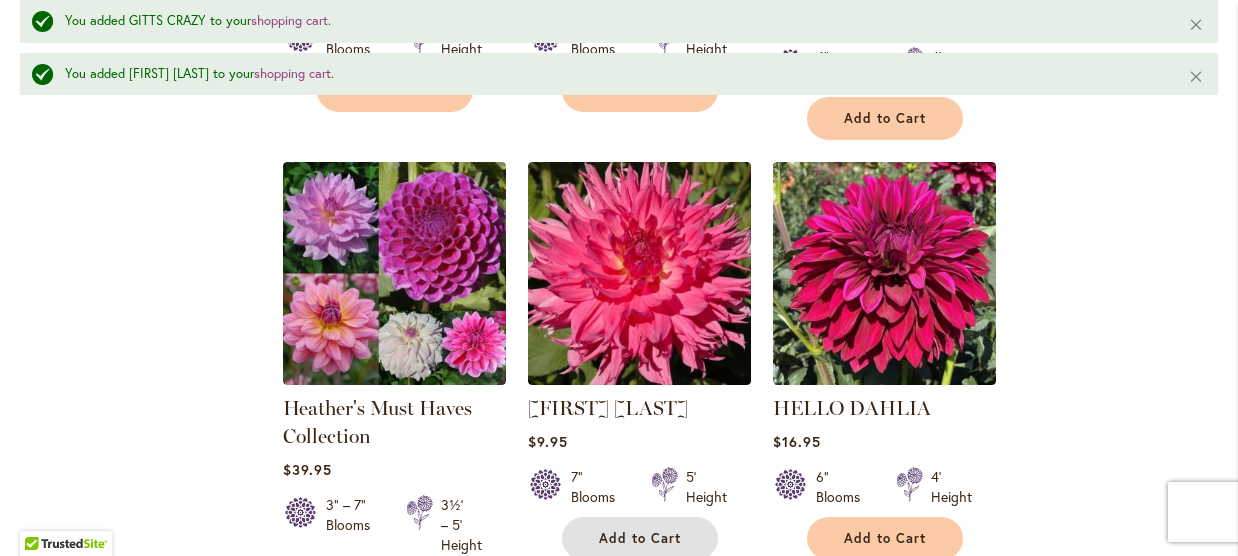 type 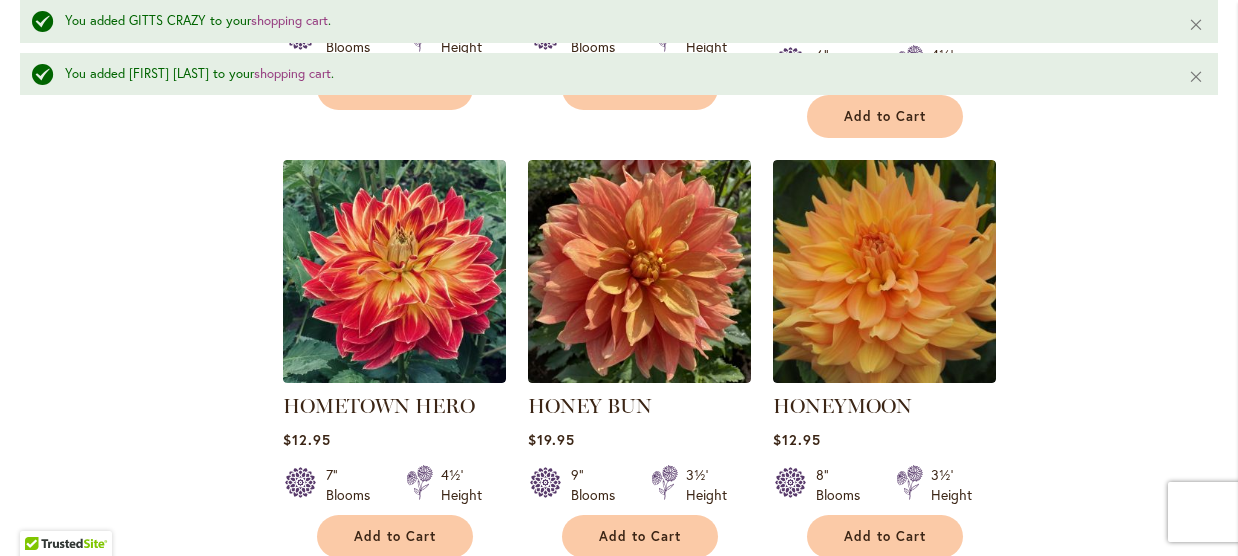 scroll, scrollTop: 5212, scrollLeft: 0, axis: vertical 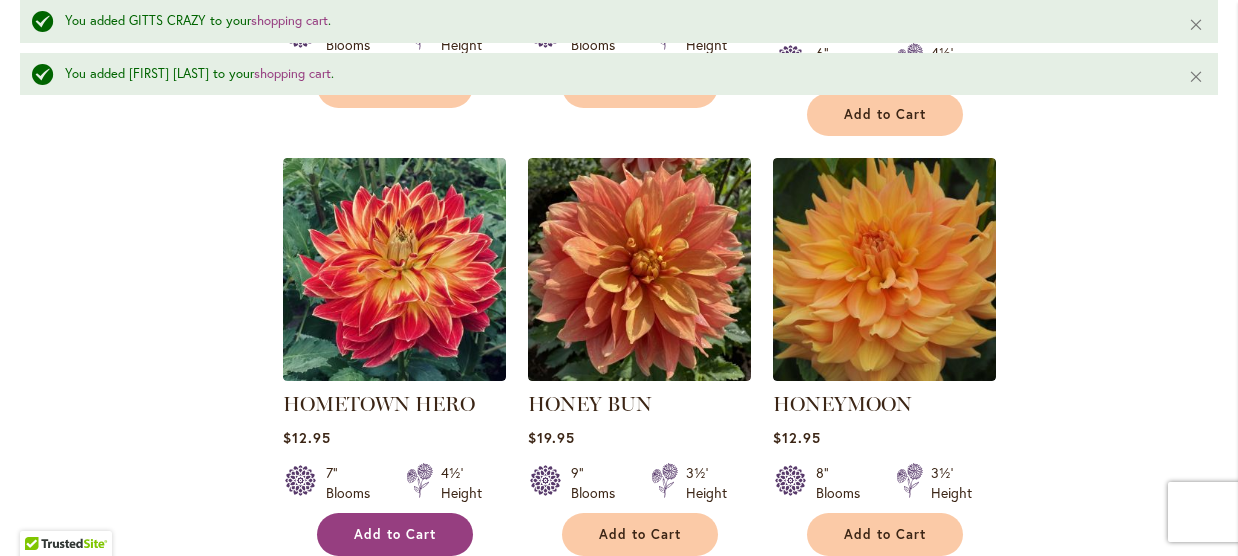 click on "Add to Cart" at bounding box center (395, 534) 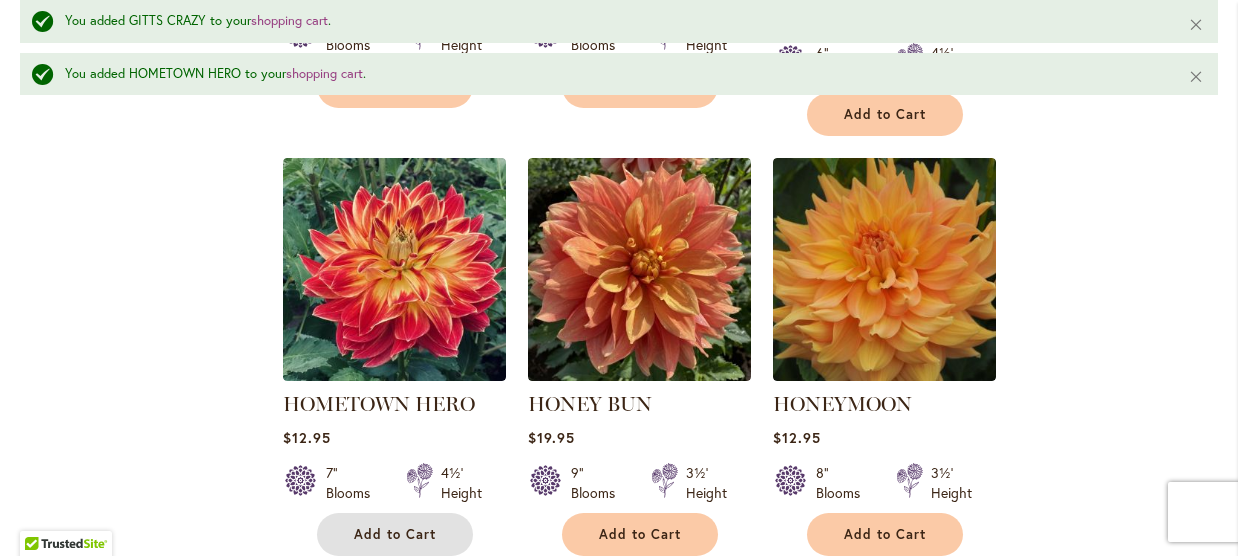 type 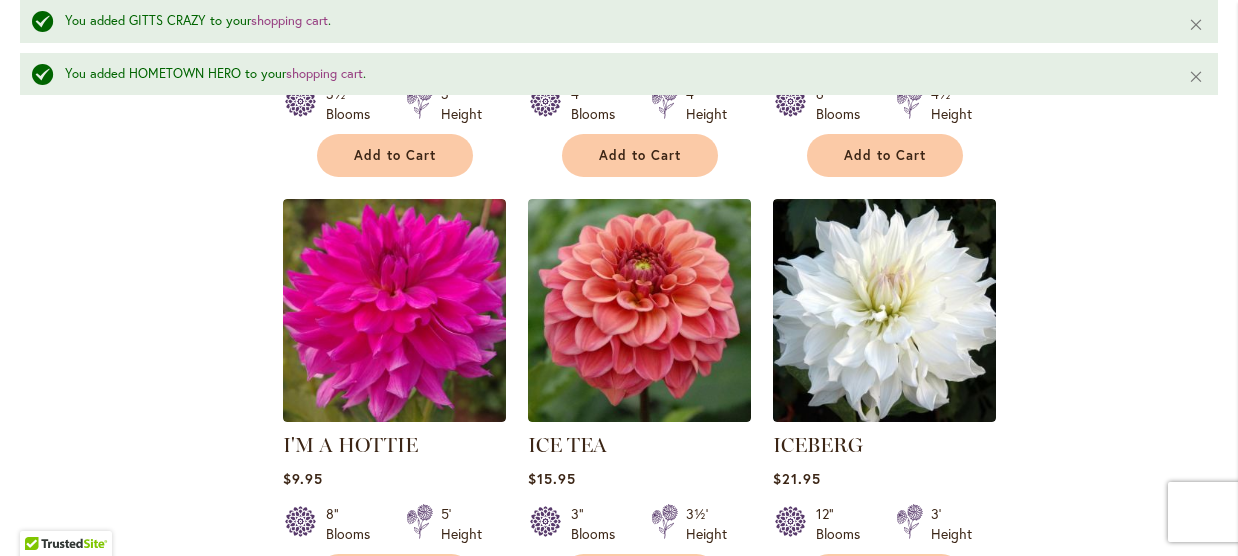 scroll, scrollTop: 6852, scrollLeft: 0, axis: vertical 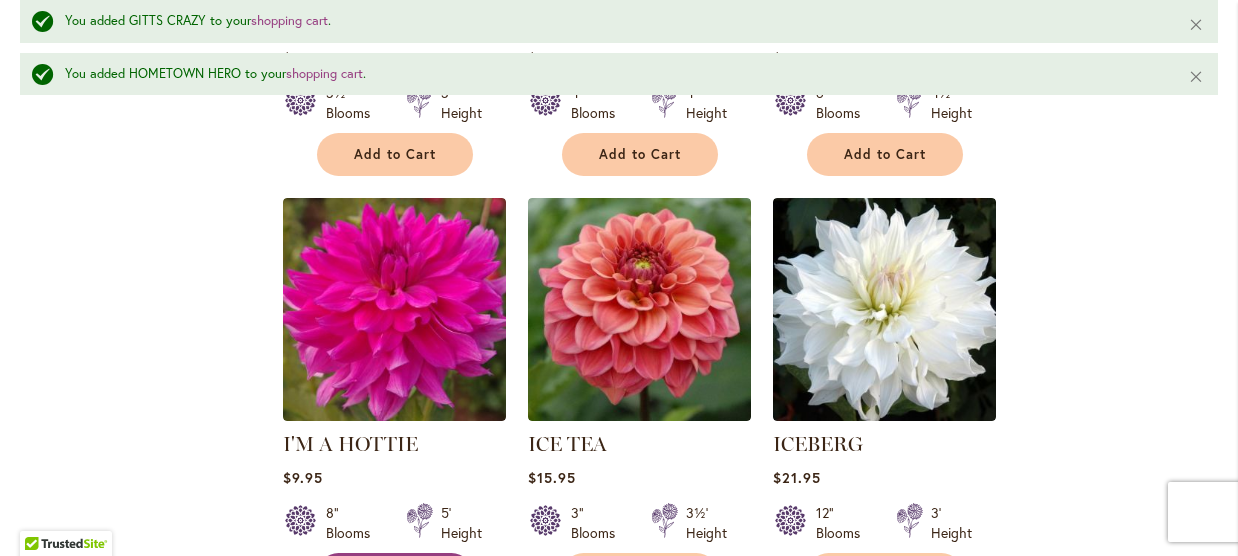click on "Add to Cart" at bounding box center (395, 574) 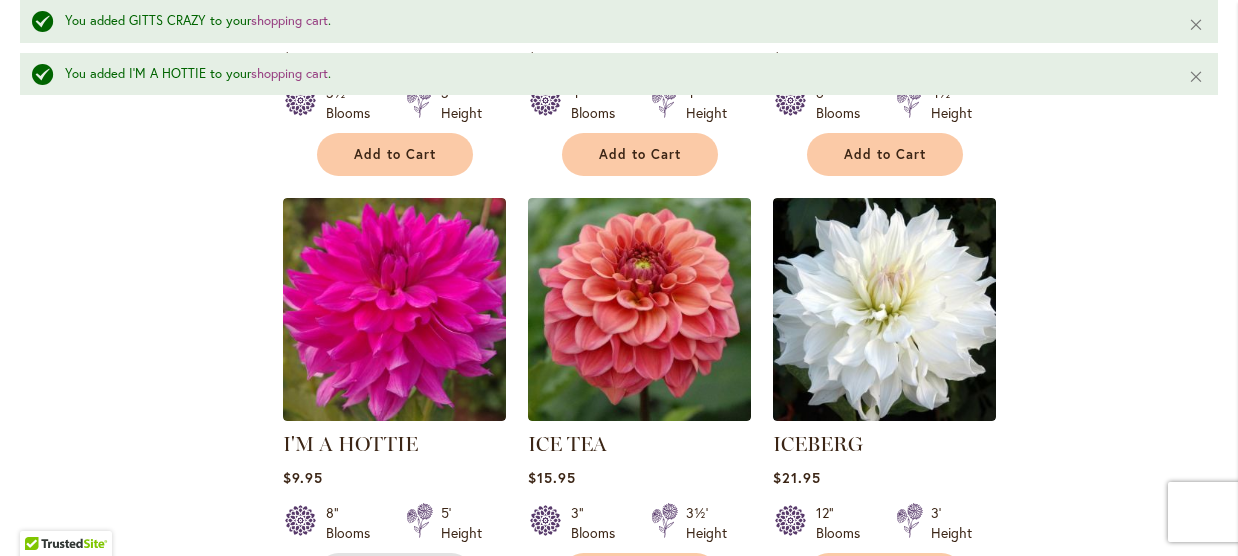 type 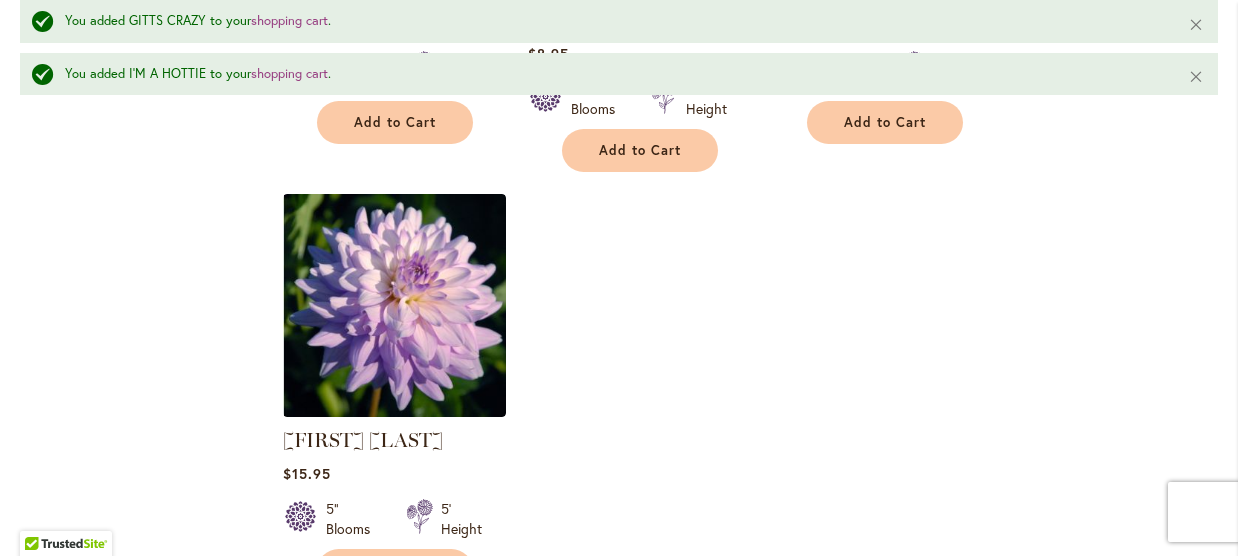 scroll, scrollTop: 9492, scrollLeft: 0, axis: vertical 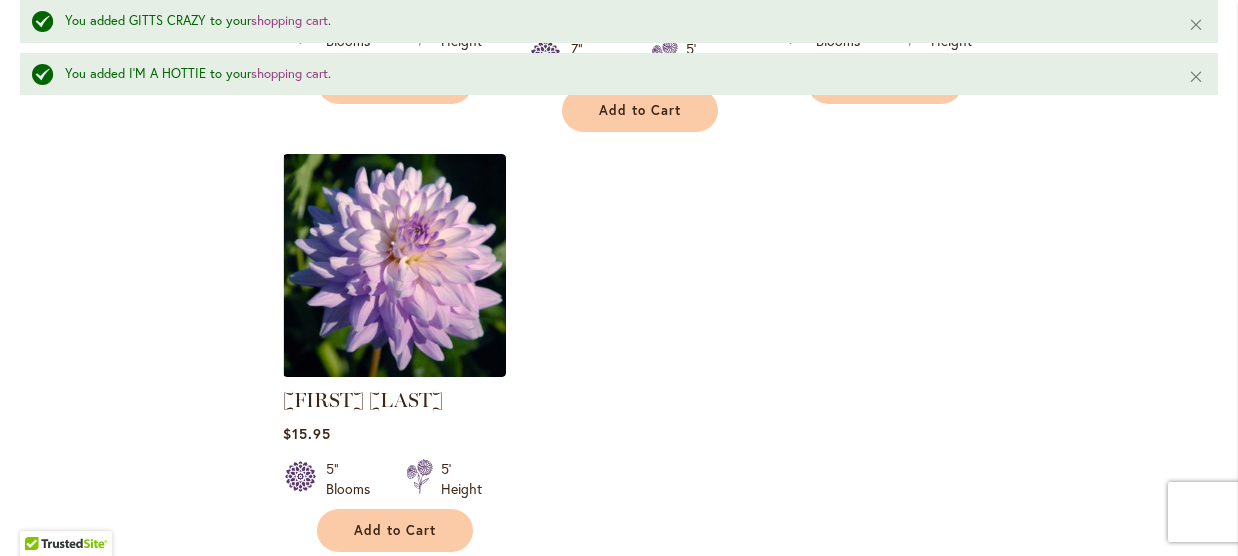 click on "4" at bounding box center [411, 589] 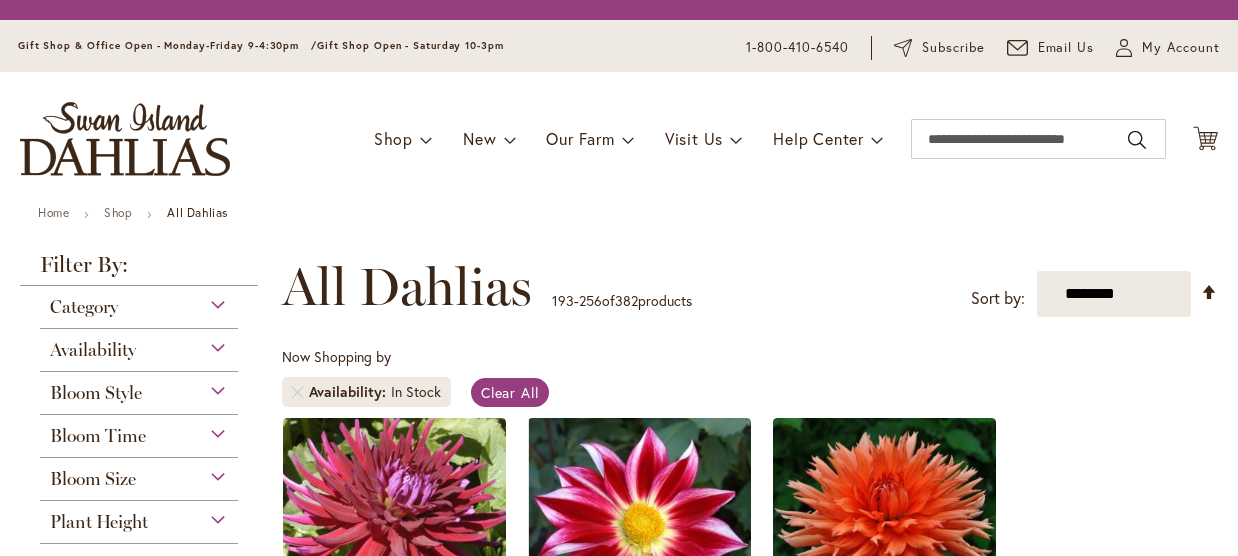 scroll, scrollTop: 0, scrollLeft: 0, axis: both 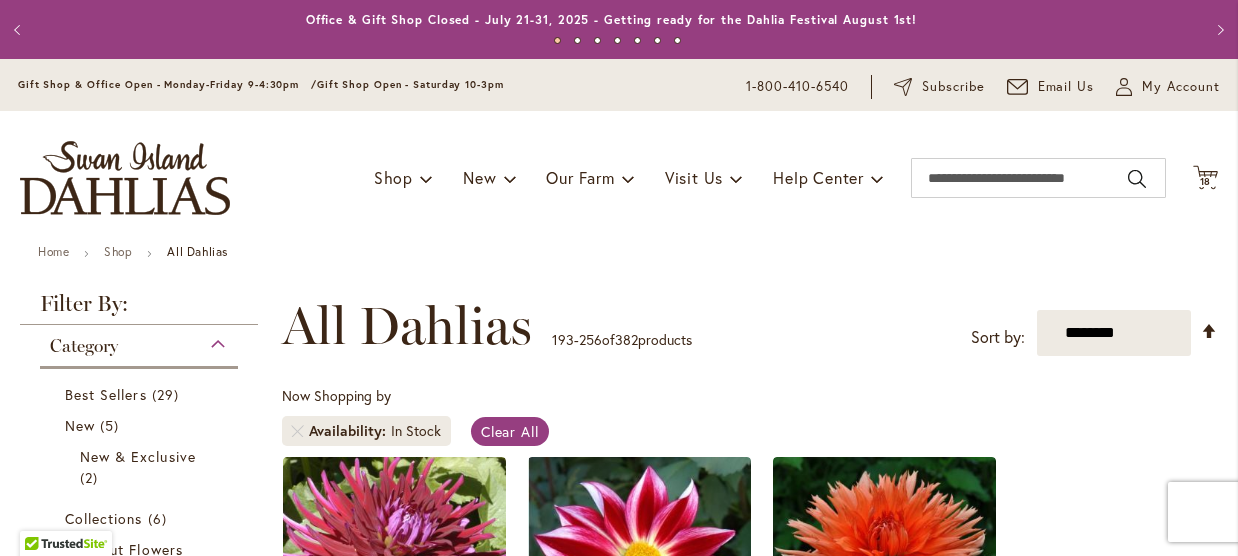 type on "**********" 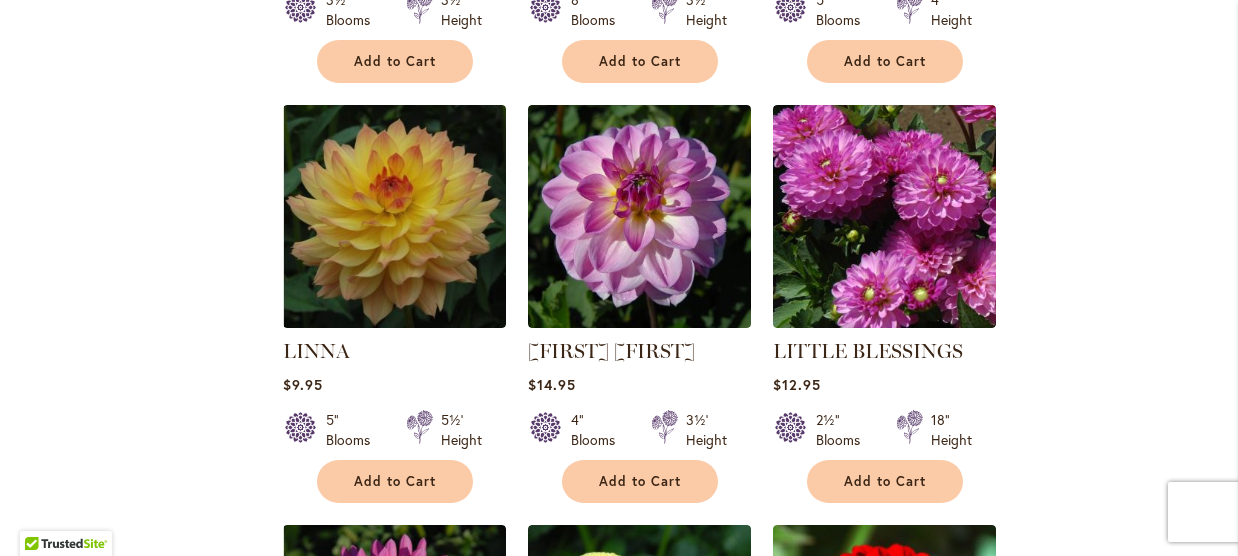 scroll, scrollTop: 3360, scrollLeft: 0, axis: vertical 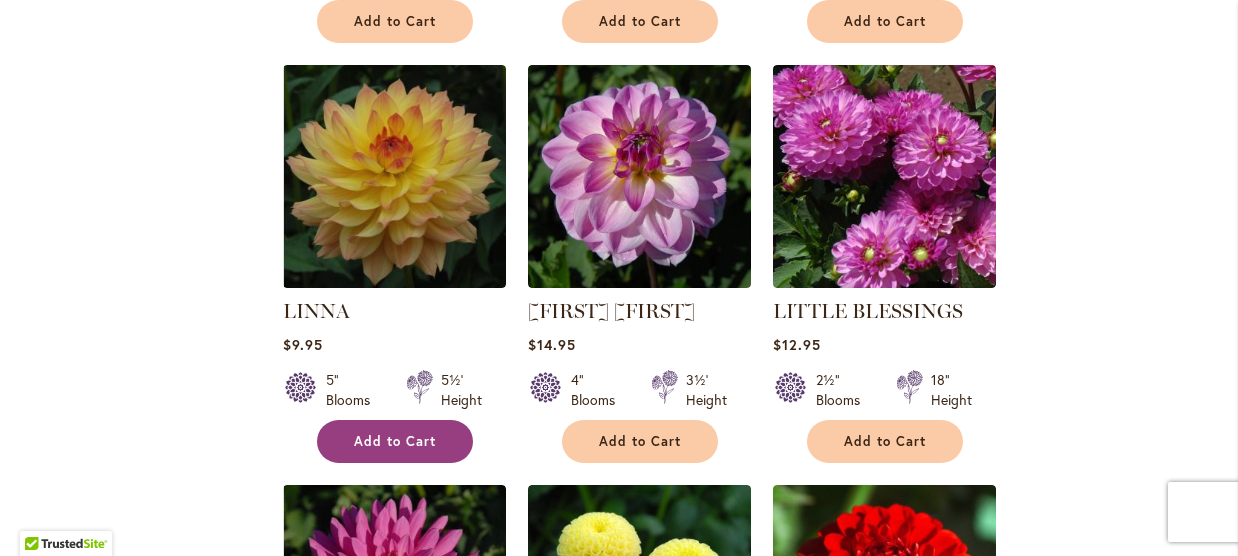 click on "Add to Cart" at bounding box center (395, 441) 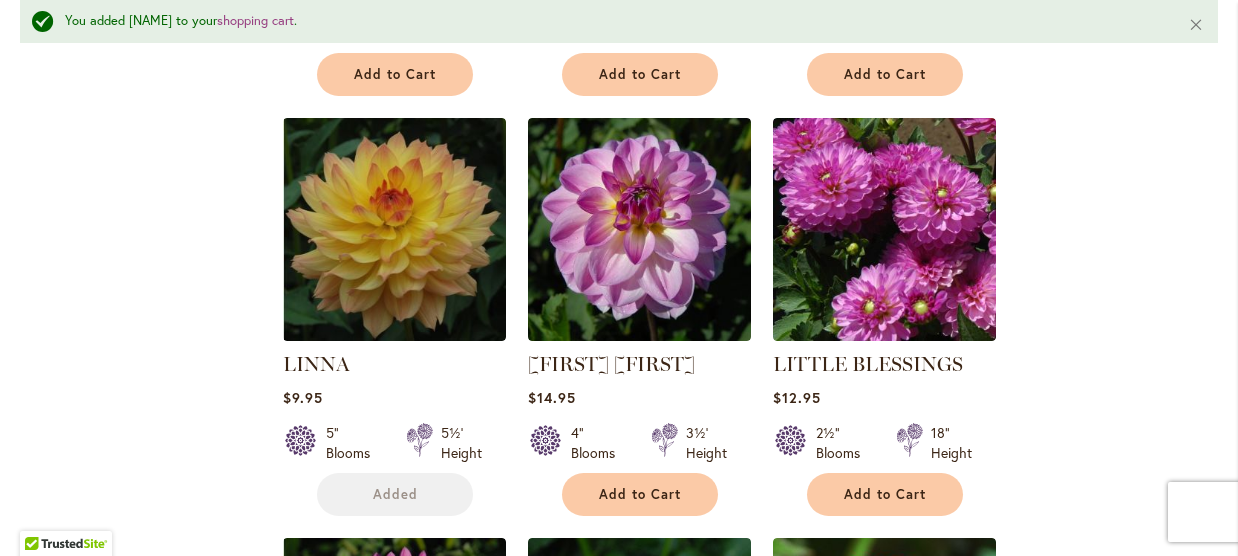 scroll, scrollTop: 3412, scrollLeft: 0, axis: vertical 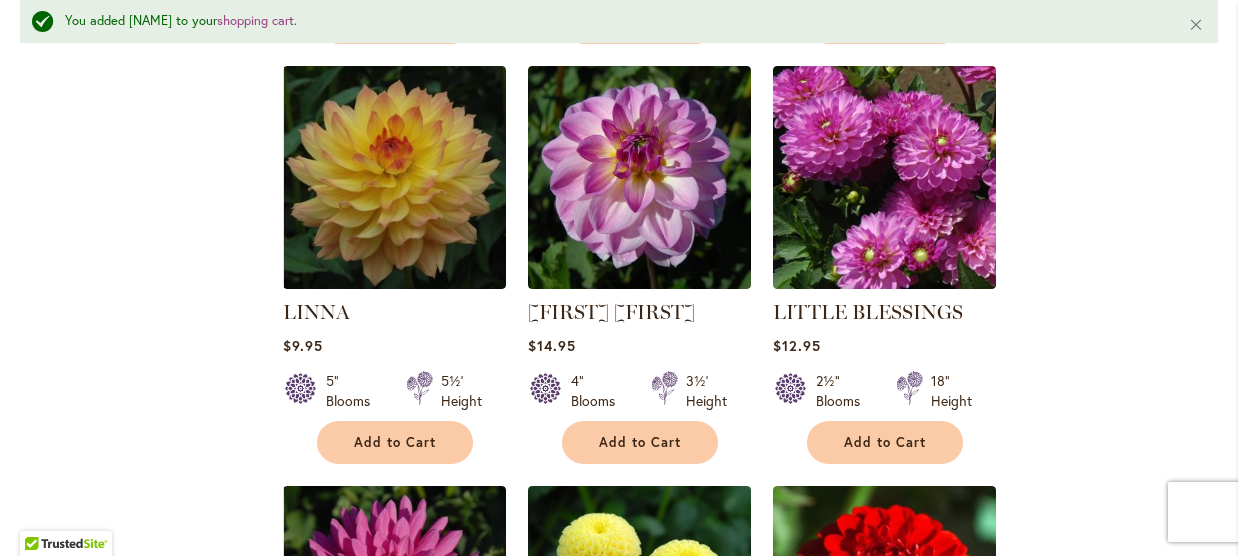 click on "JUANITA
Rating:
93%
1                  Review
$7.95
6" Blooms 4' Height Add to Cart" at bounding box center [750, 1763] 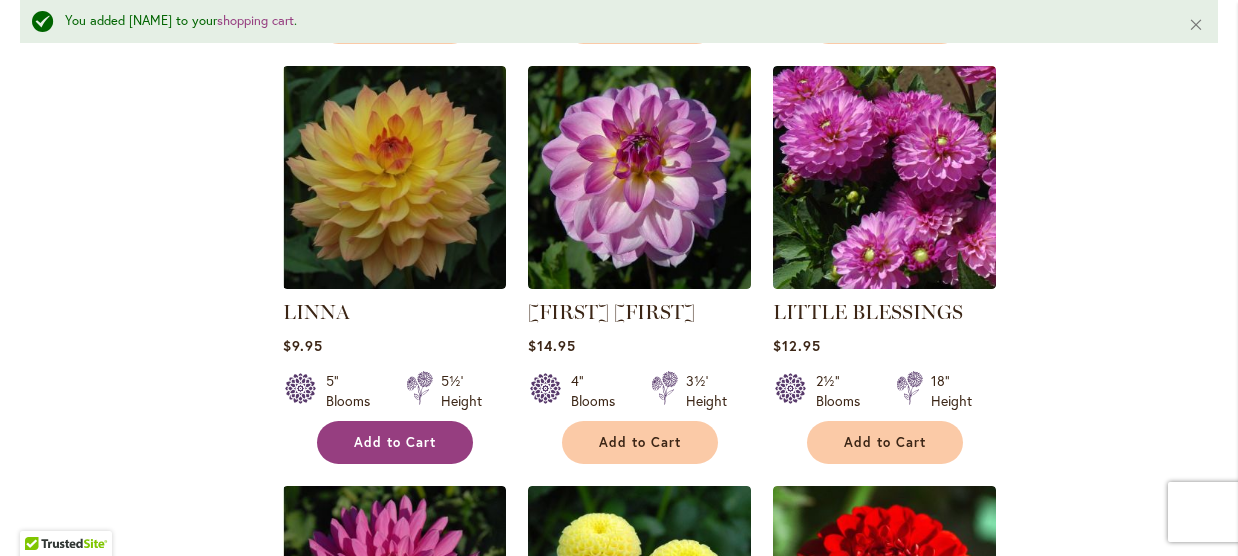 click on "Add to Cart" at bounding box center [395, 442] 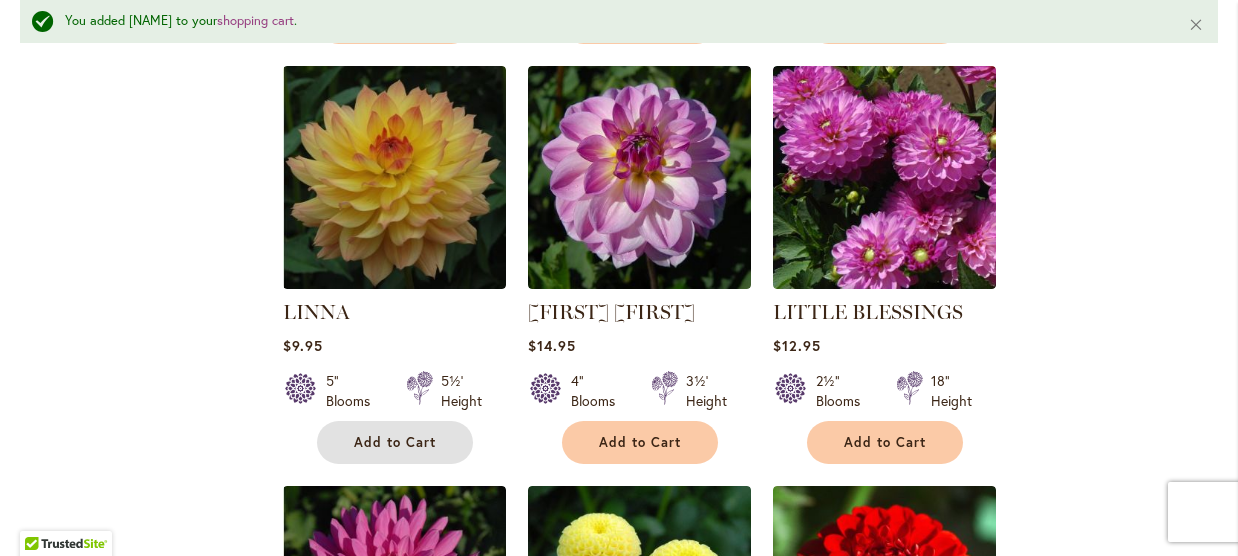 type 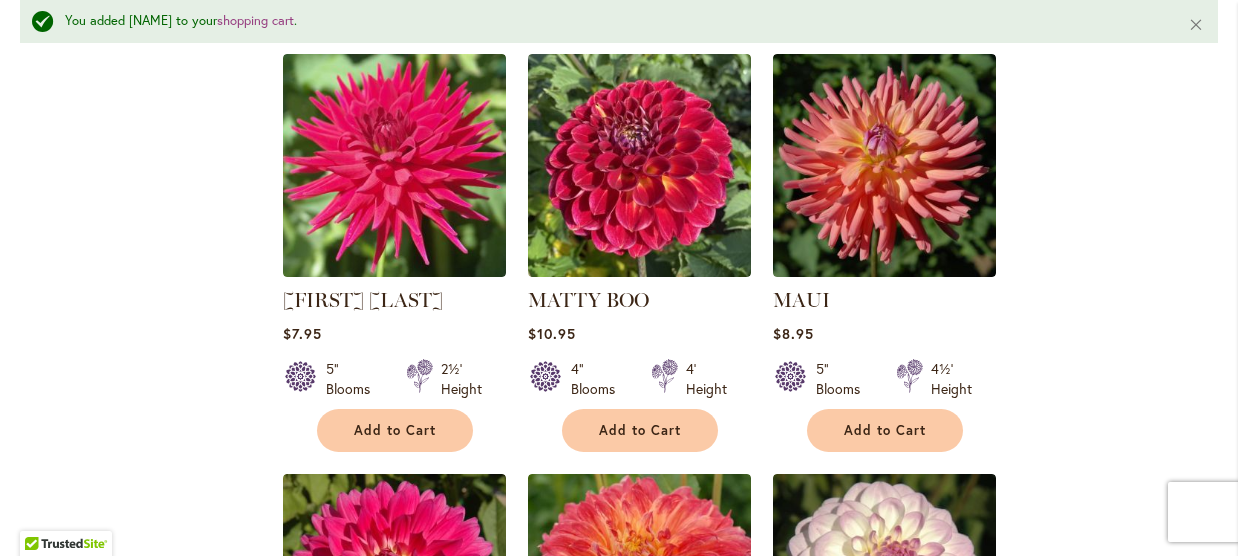 scroll, scrollTop: 6786, scrollLeft: 0, axis: vertical 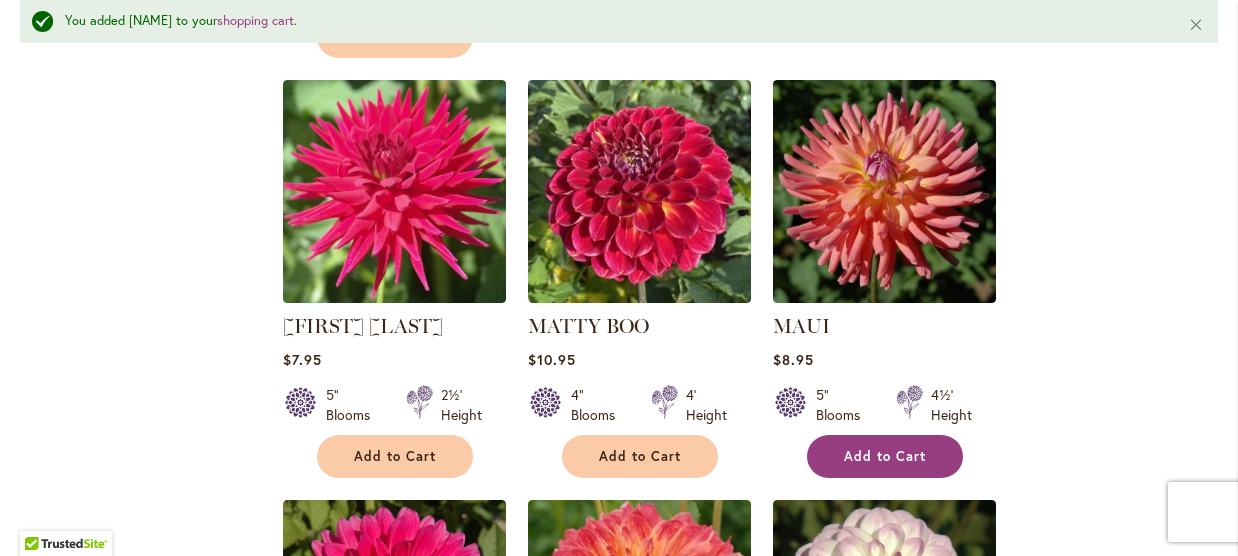 click on "Add to Cart" at bounding box center (885, 456) 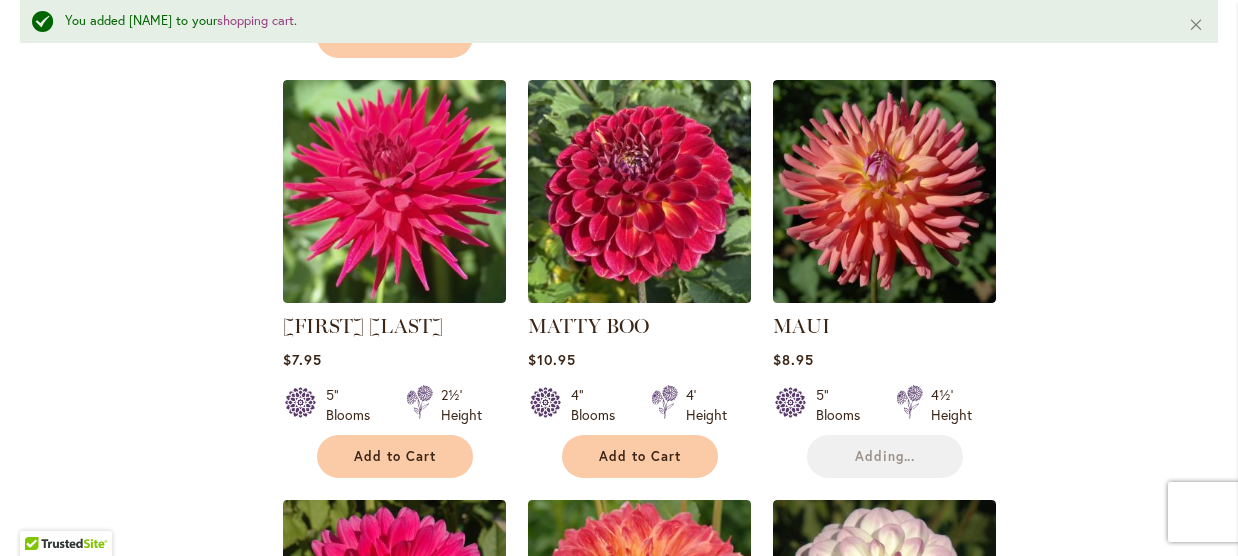 type 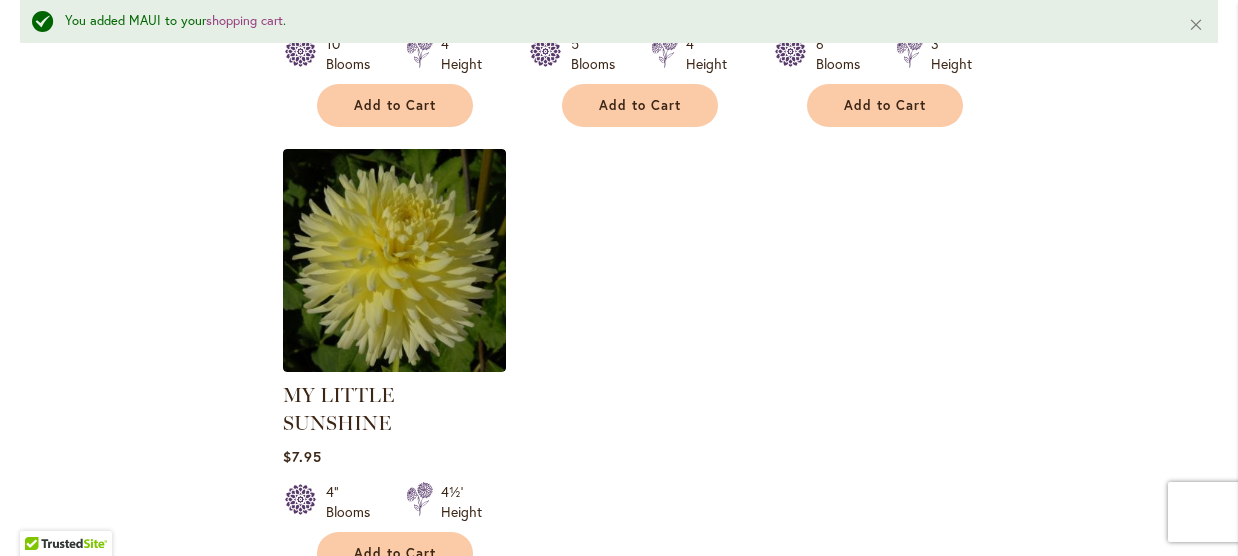 scroll, scrollTop: 9266, scrollLeft: 0, axis: vertical 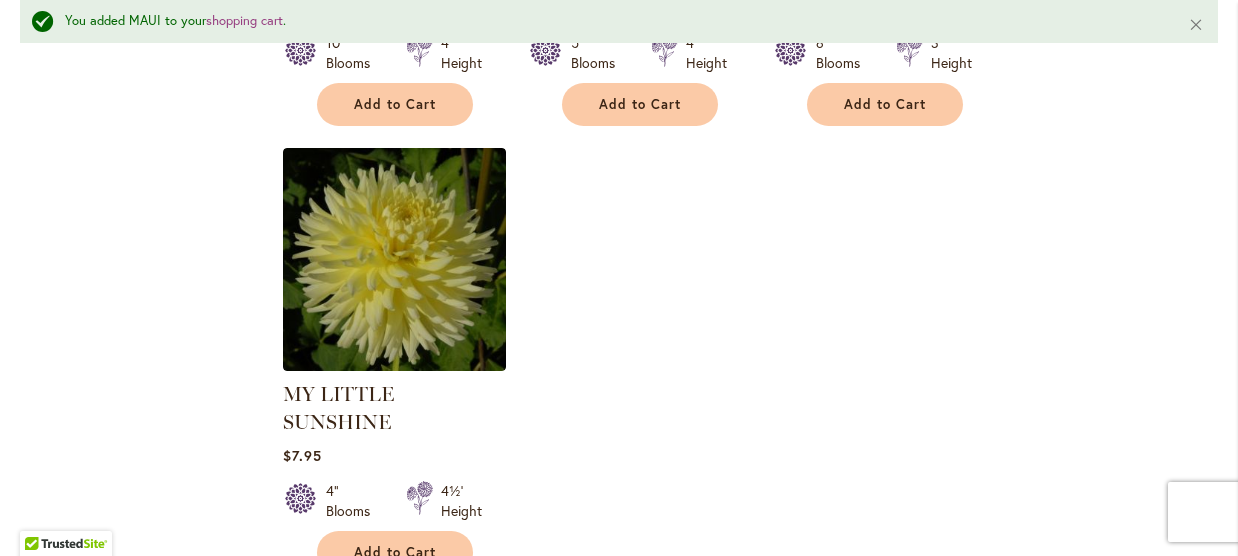 click on "5" at bounding box center (413, 611) 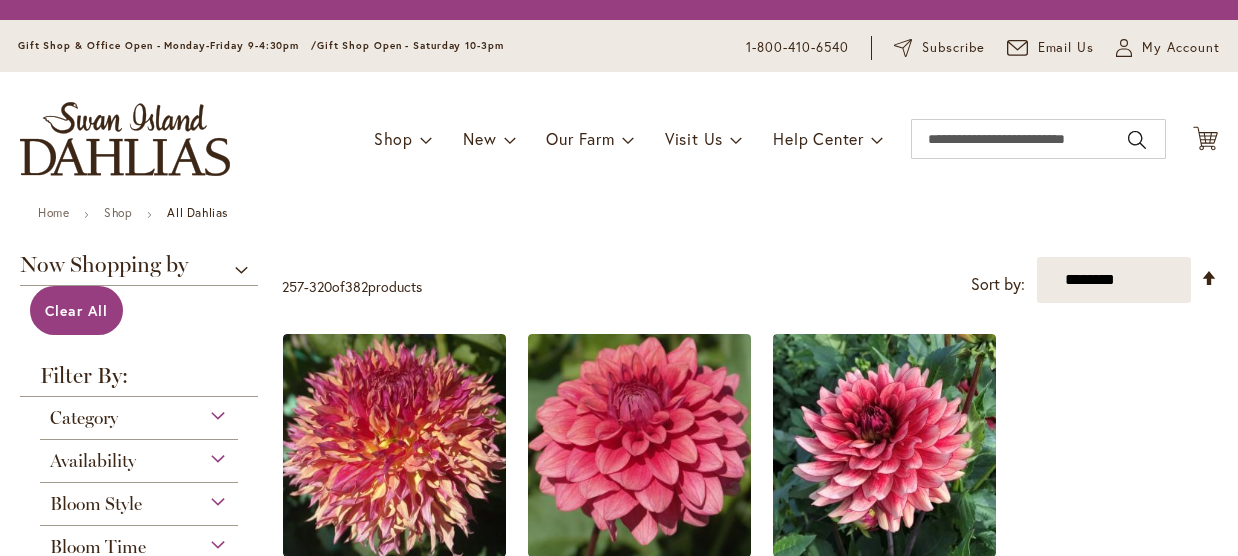 scroll, scrollTop: 0, scrollLeft: 0, axis: both 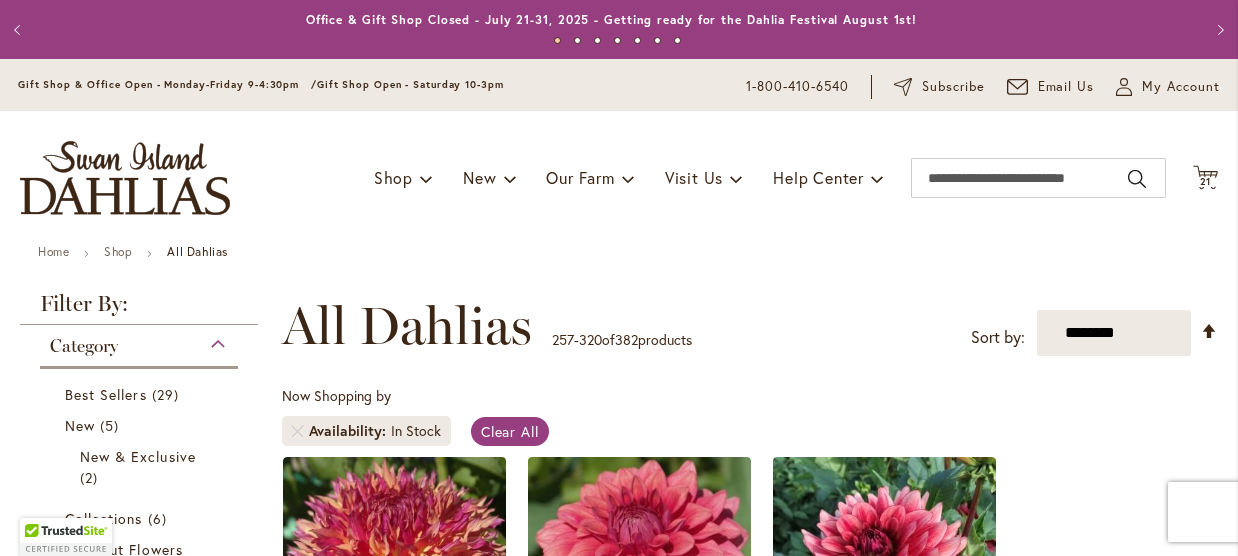 type on "**********" 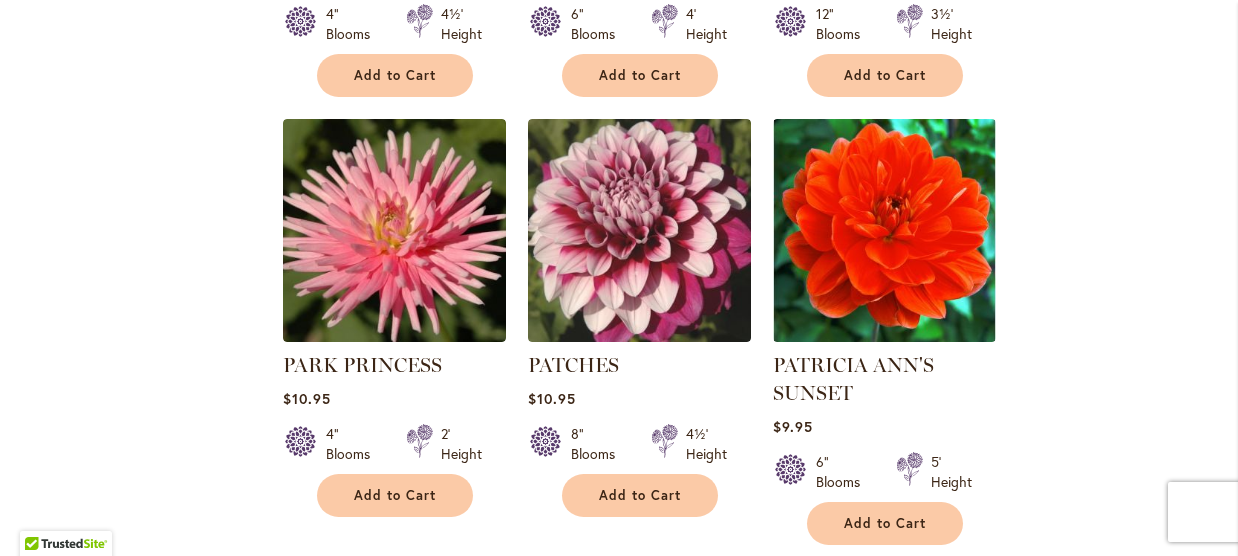 scroll, scrollTop: 3280, scrollLeft: 0, axis: vertical 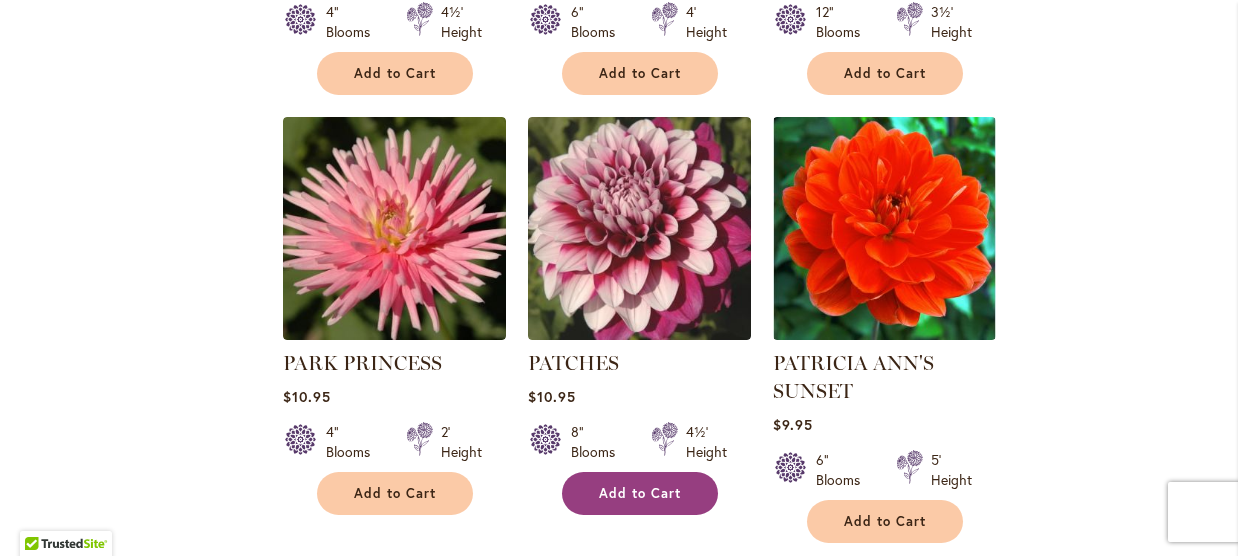 click on "Add to Cart" at bounding box center (640, 493) 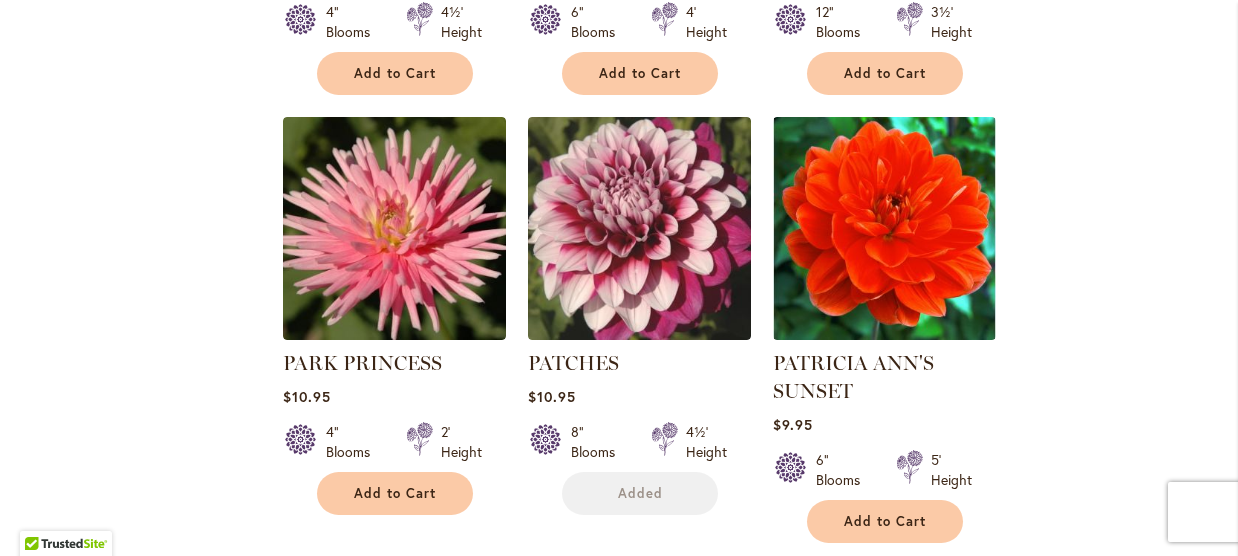 type 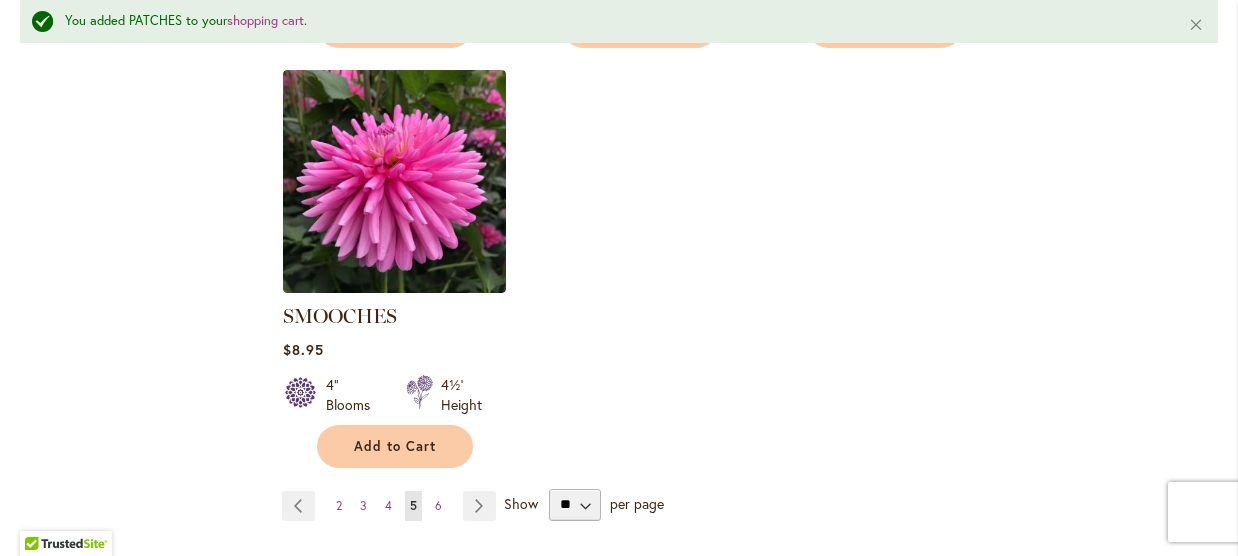 scroll, scrollTop: 9412, scrollLeft: 0, axis: vertical 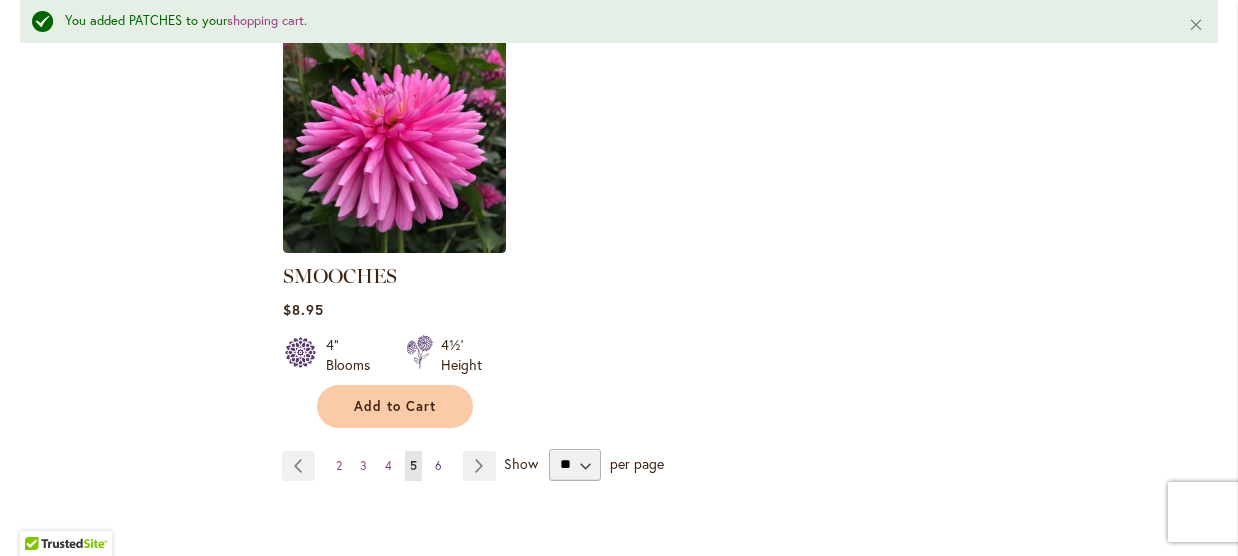 click on "6" at bounding box center (438, 465) 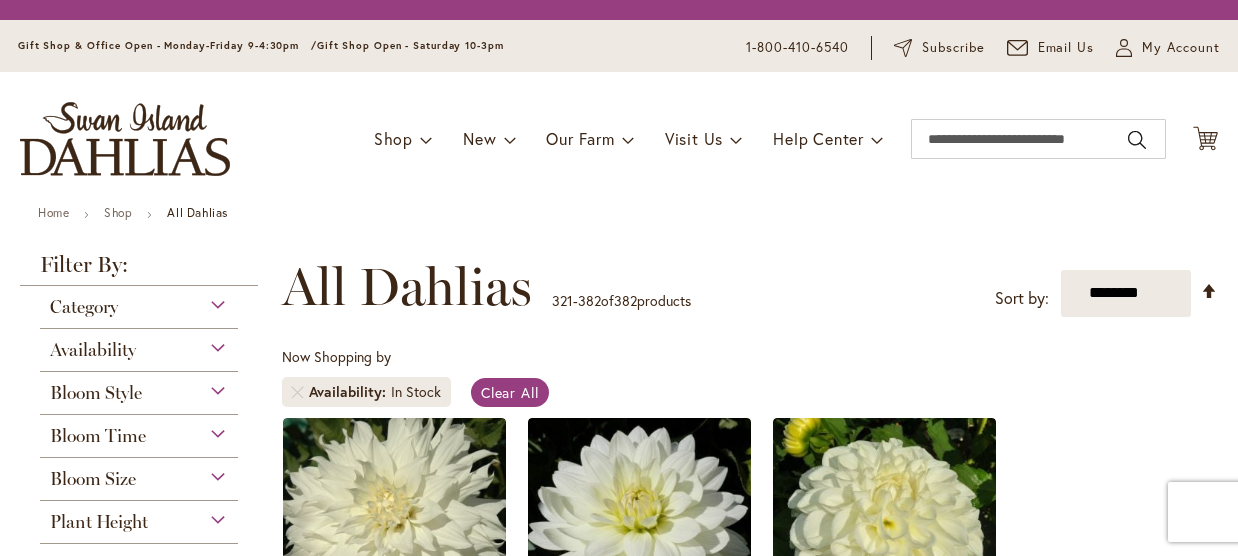 scroll, scrollTop: 0, scrollLeft: 0, axis: both 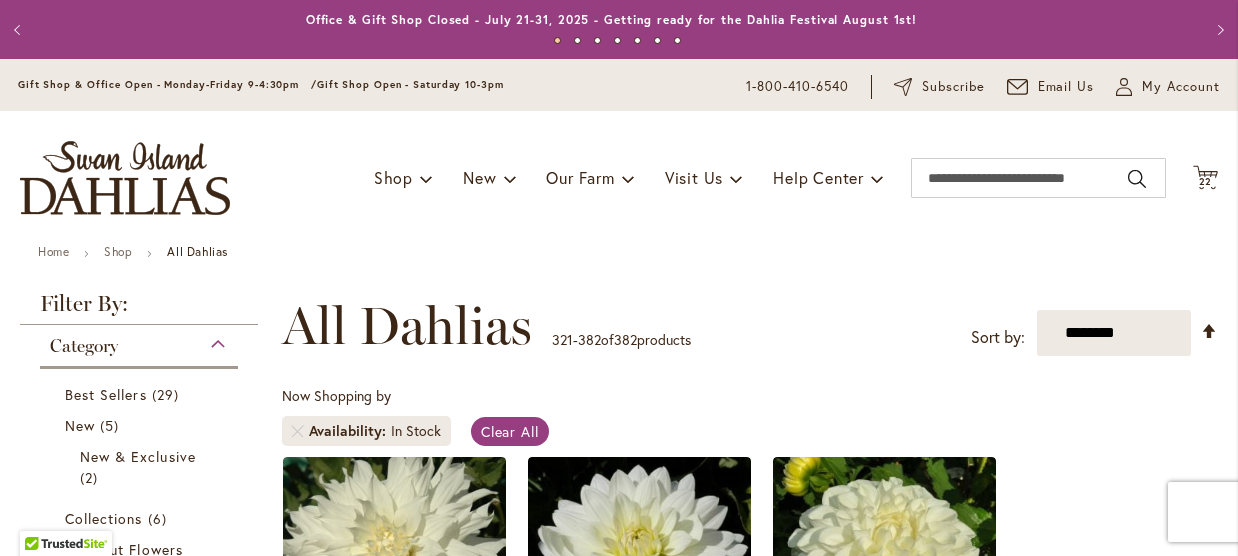 type on "**********" 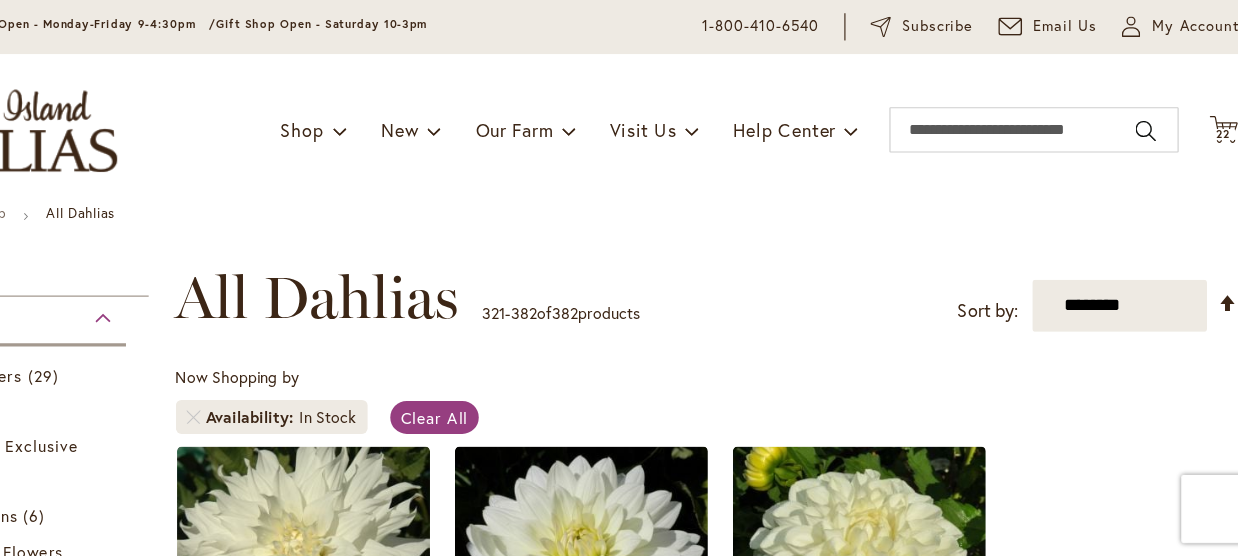 scroll, scrollTop: 0, scrollLeft: 0, axis: both 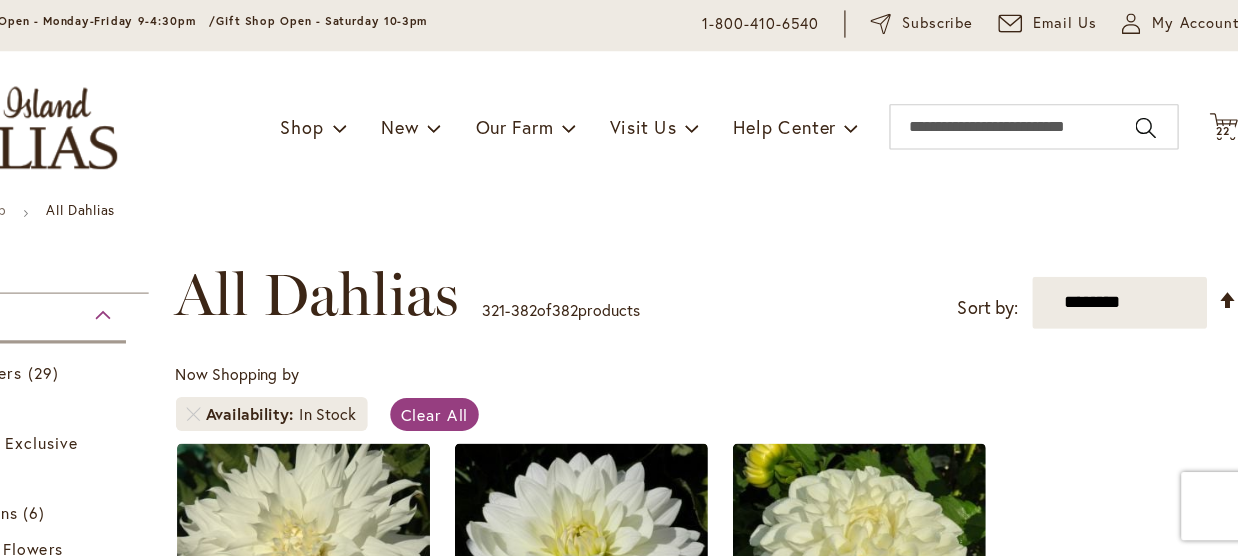 click on "SNOWBOUND
Rating:
100%
2                  Reviews
$8.95
9" Blooms 4' Height Add to Cart" at bounding box center [750, 4870] 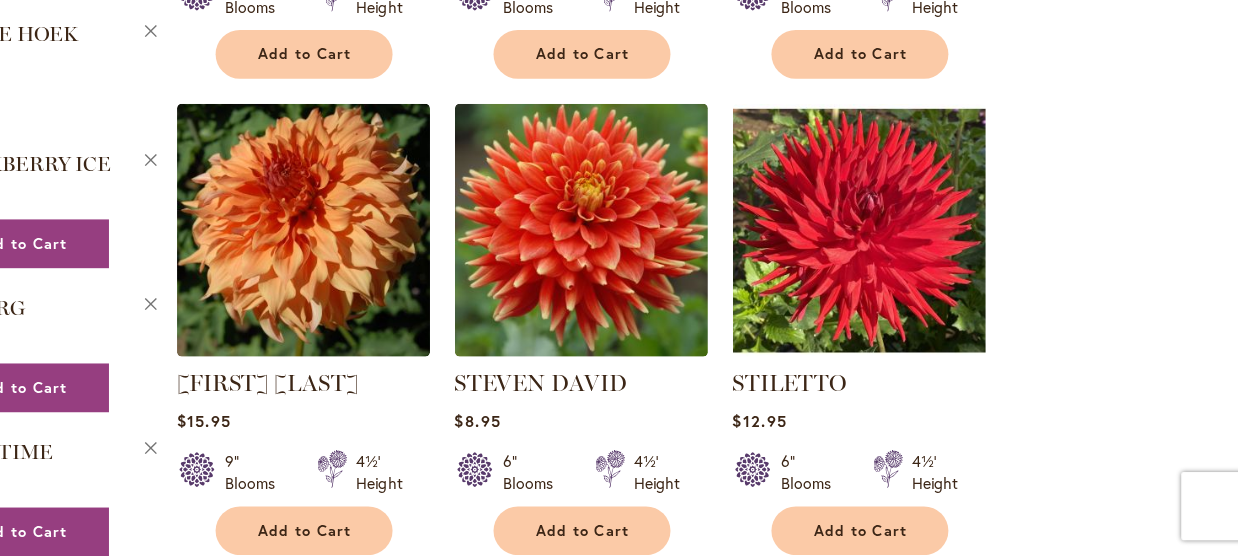 scroll, scrollTop: 1600, scrollLeft: 0, axis: vertical 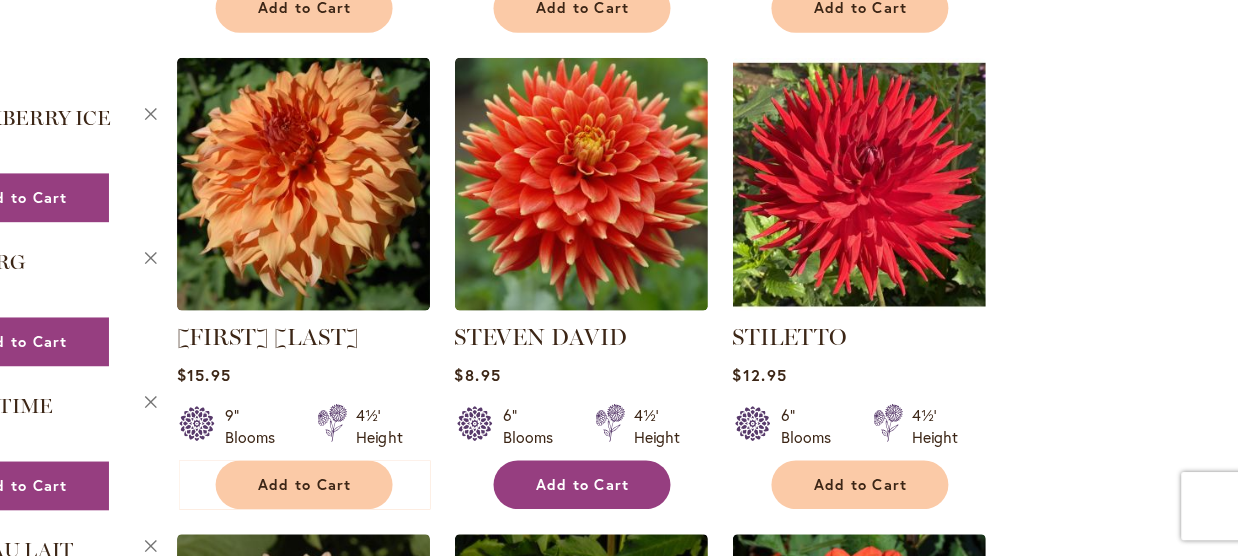 click on "Add to Cart" at bounding box center [640, 493] 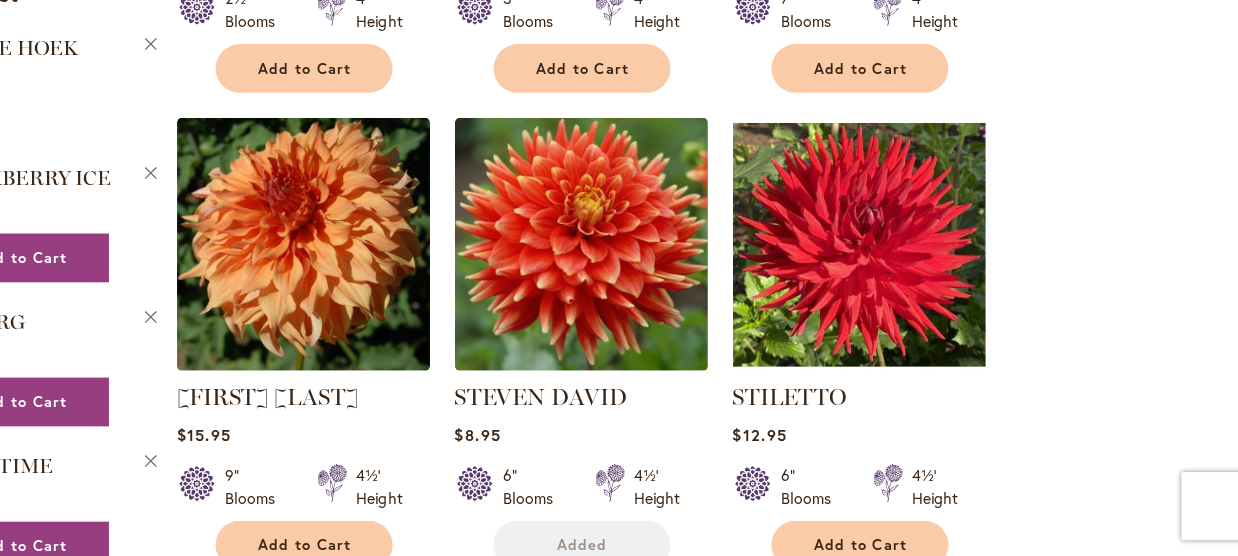 scroll, scrollTop: 1652, scrollLeft: 0, axis: vertical 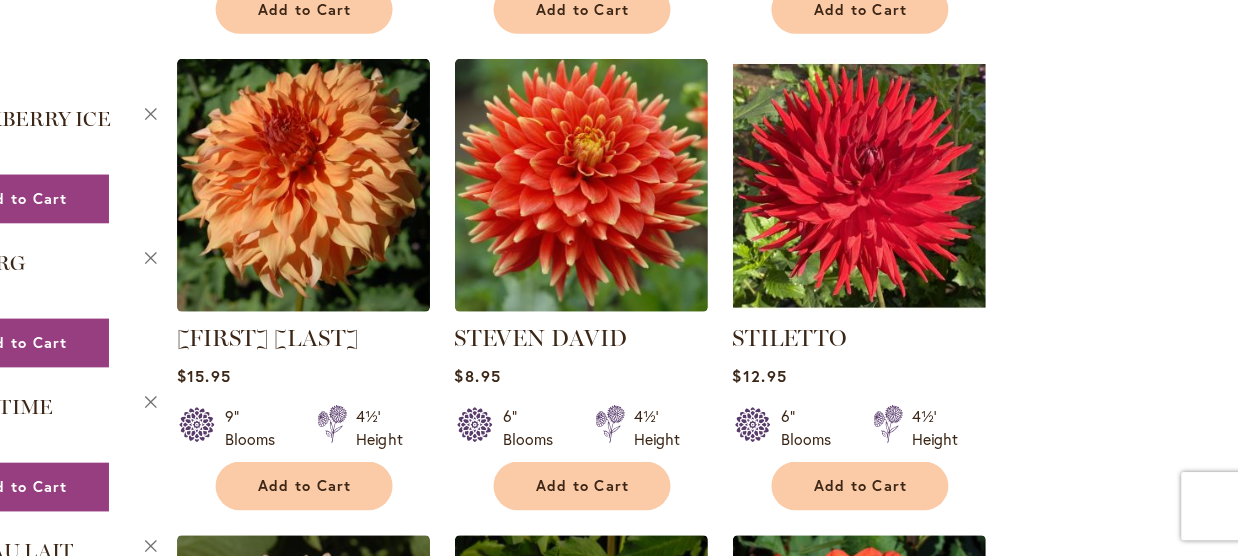 click on "SNOWBOUND
Rating:
100%
2                  Reviews
$8.95
9" Blooms 4' Height Add to Cart" at bounding box center (750, 3271) 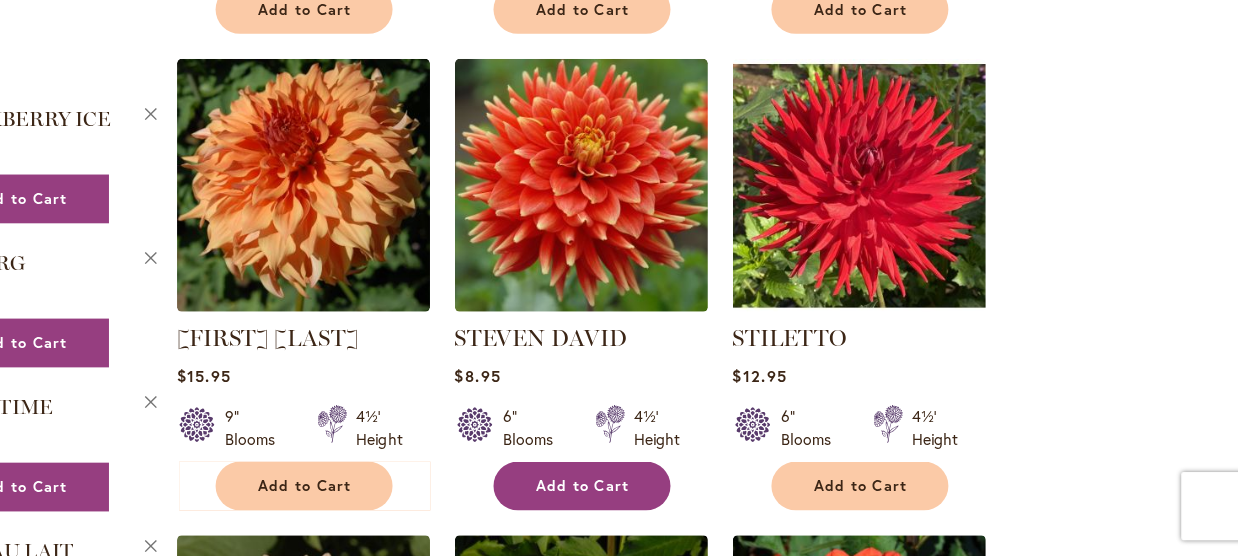 click on "Add to Cart" at bounding box center (640, 494) 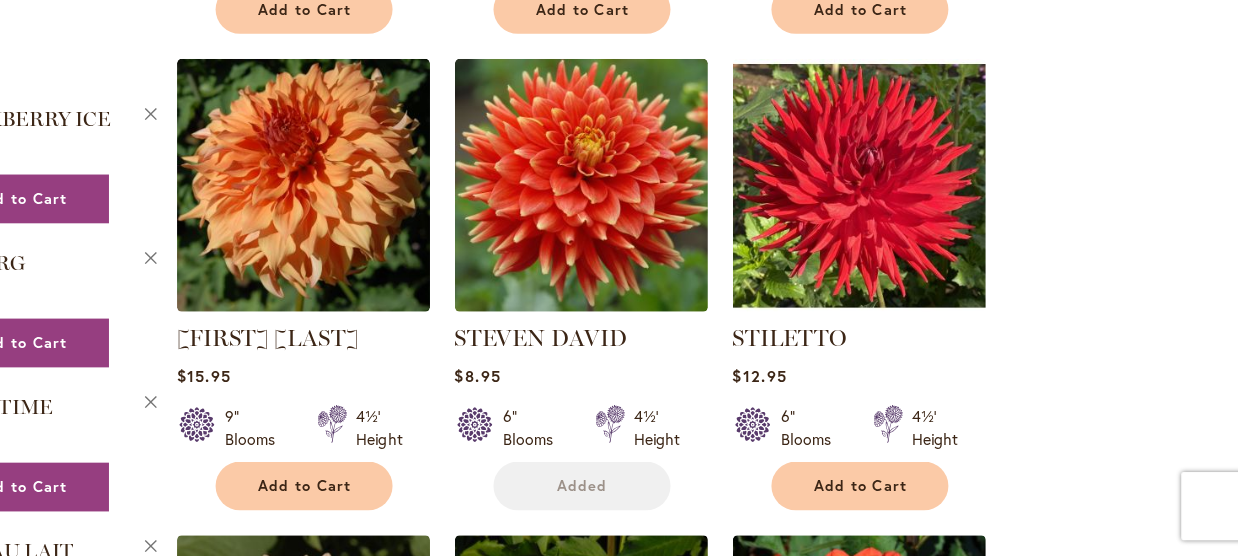 type 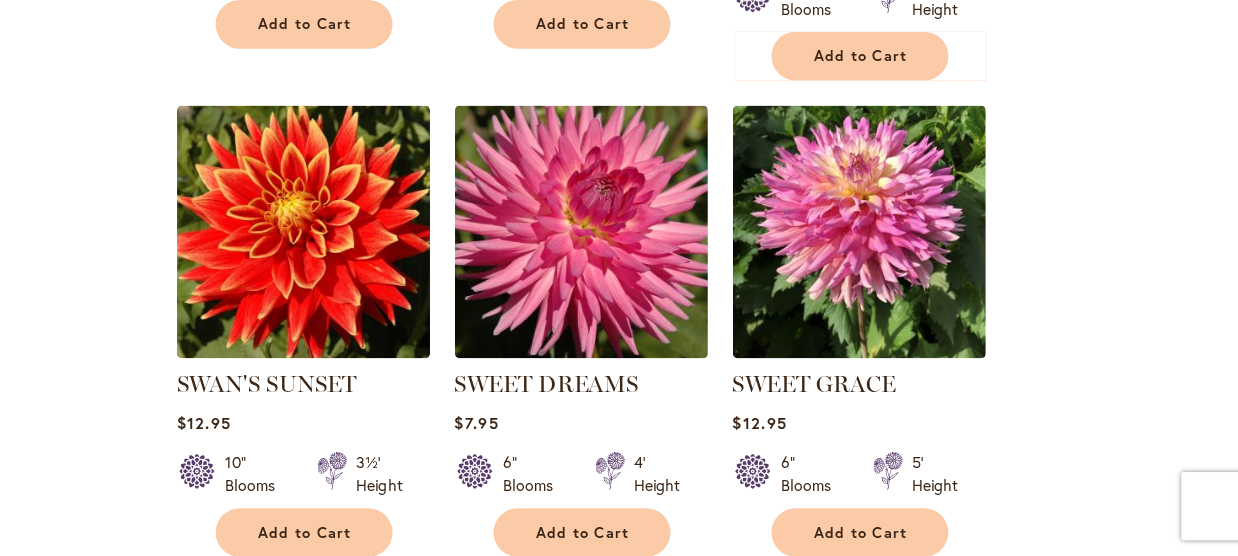 scroll, scrollTop: 2492, scrollLeft: 0, axis: vertical 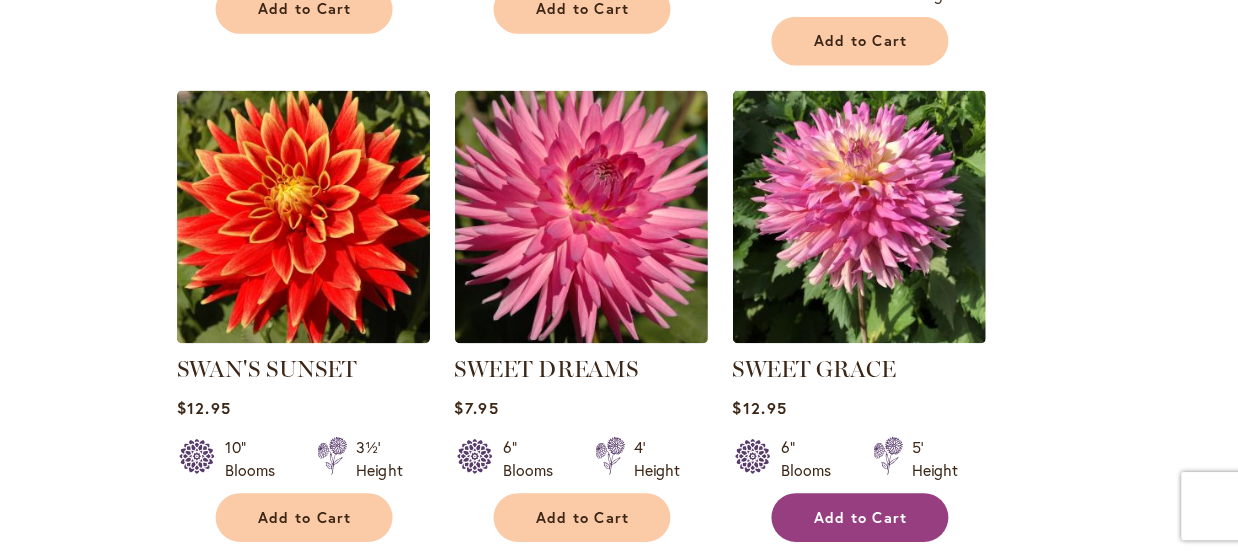 click on "Add to Cart" at bounding box center [885, 522] 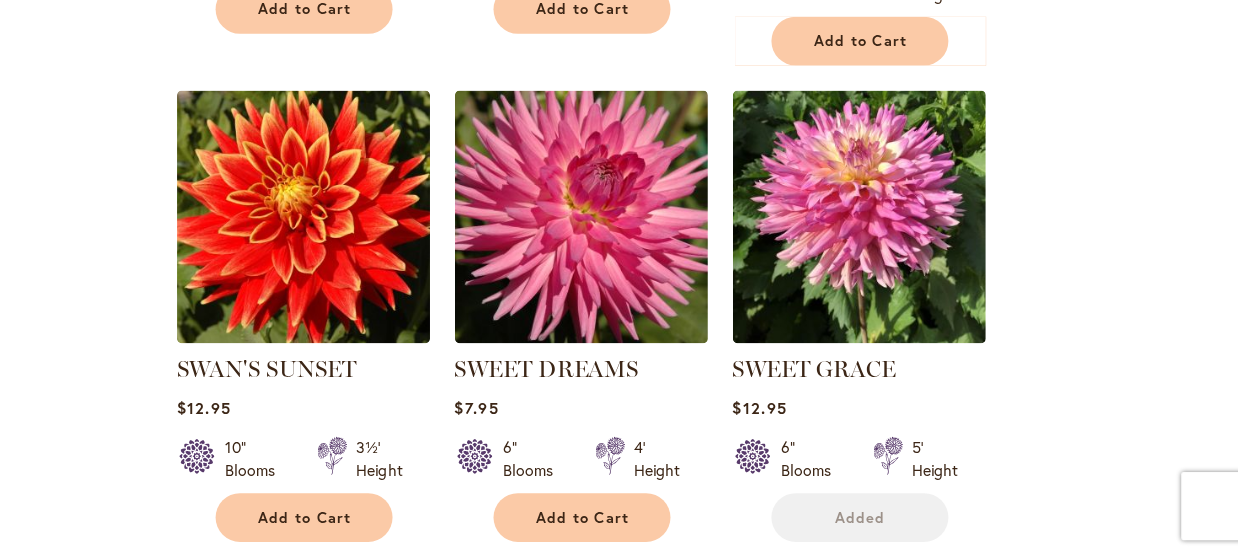type 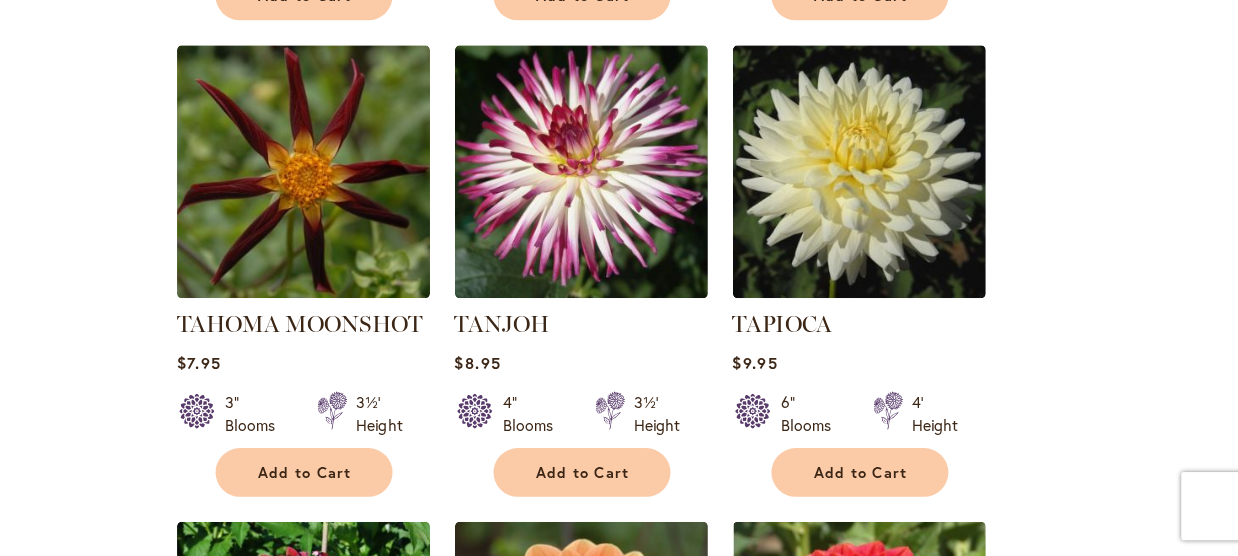 scroll, scrollTop: 3412, scrollLeft: 0, axis: vertical 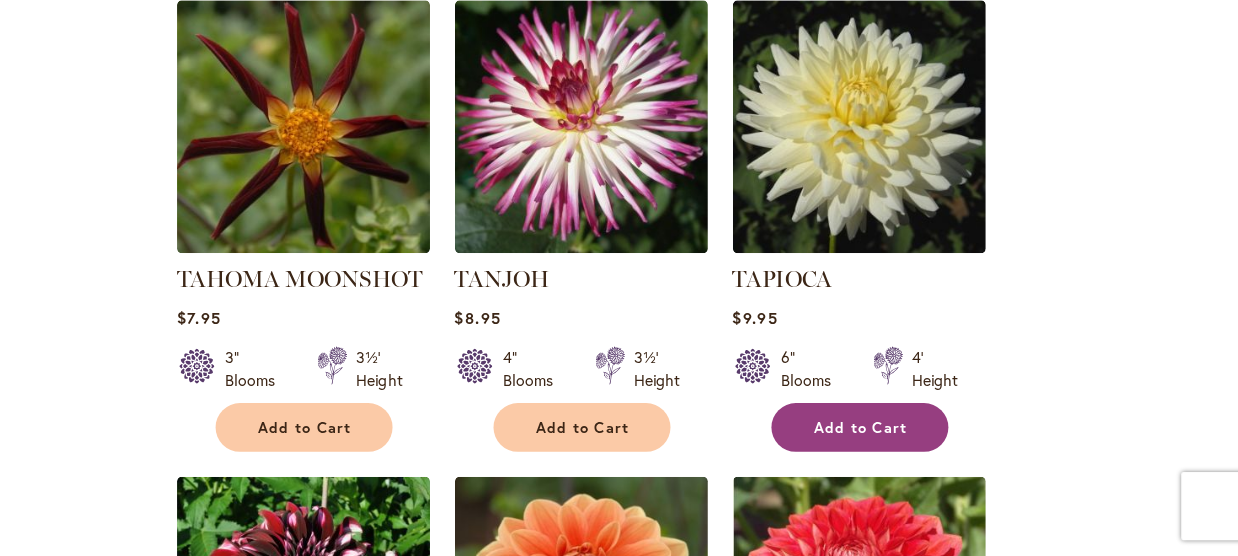 click on "Add to Cart" at bounding box center [885, 442] 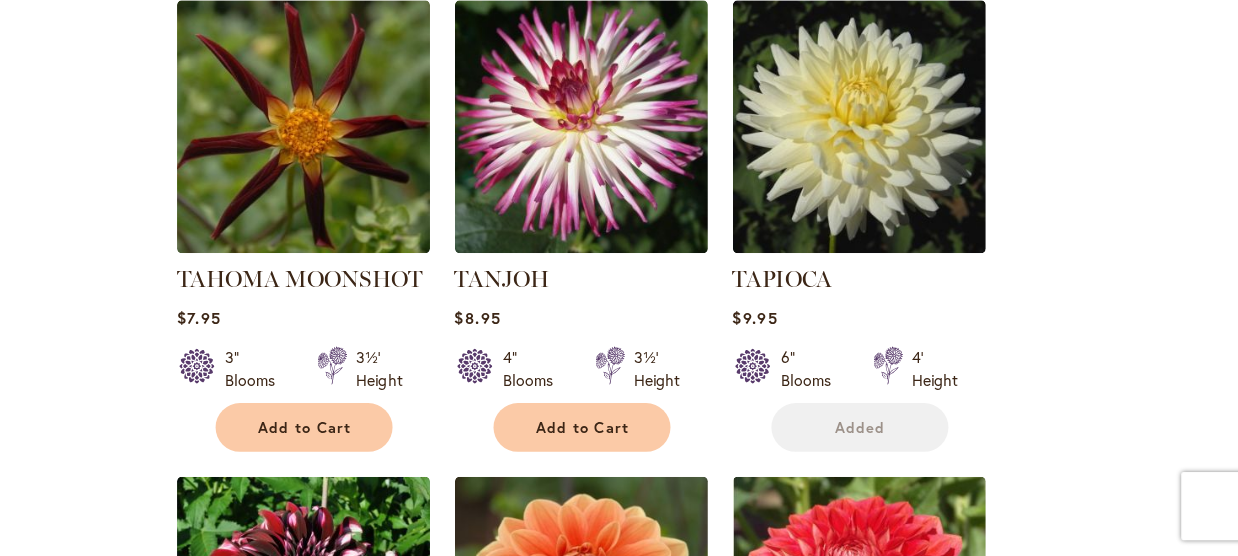 type 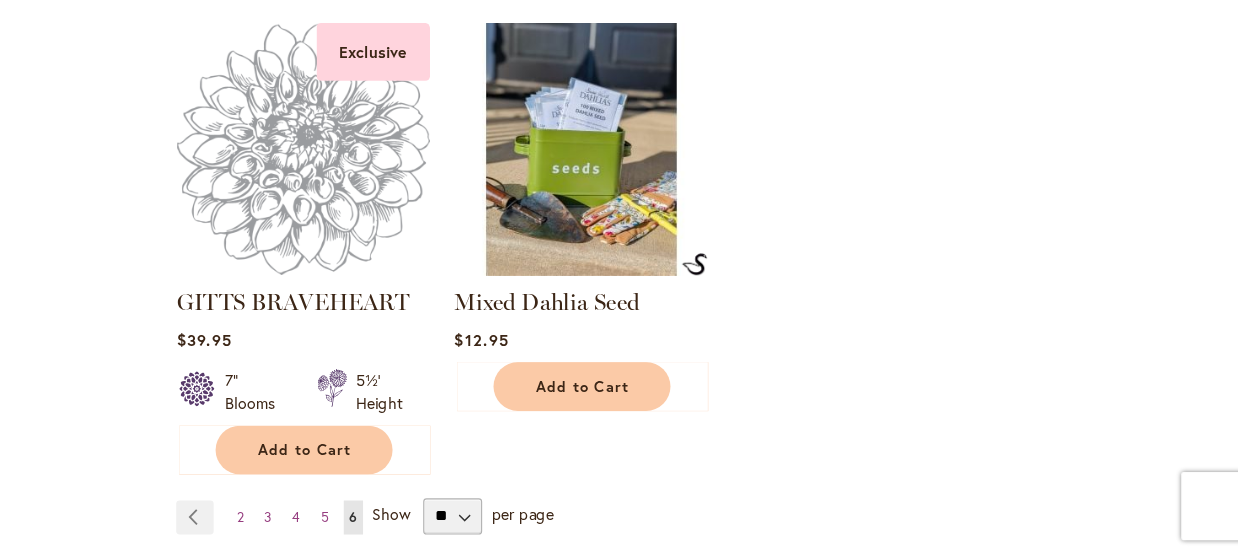 scroll, scrollTop: 8892, scrollLeft: 0, axis: vertical 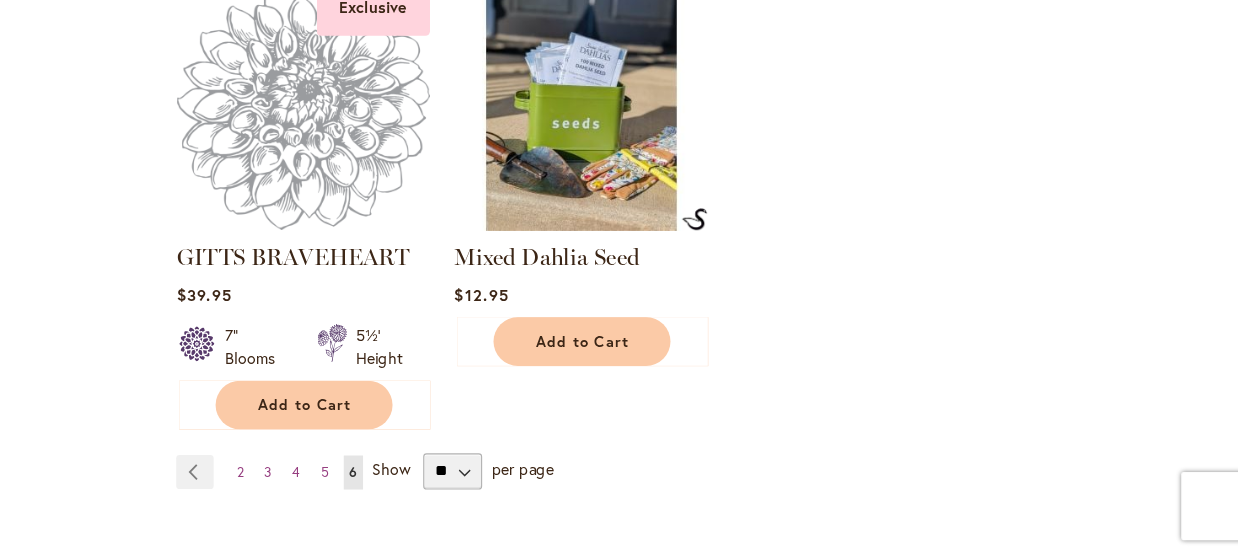 click on "SNOWBOUND
Rating:
100%
2                  Reviews
$8.95
9" Blooms 4' Height Add to Cart" at bounding box center [750, -3969] 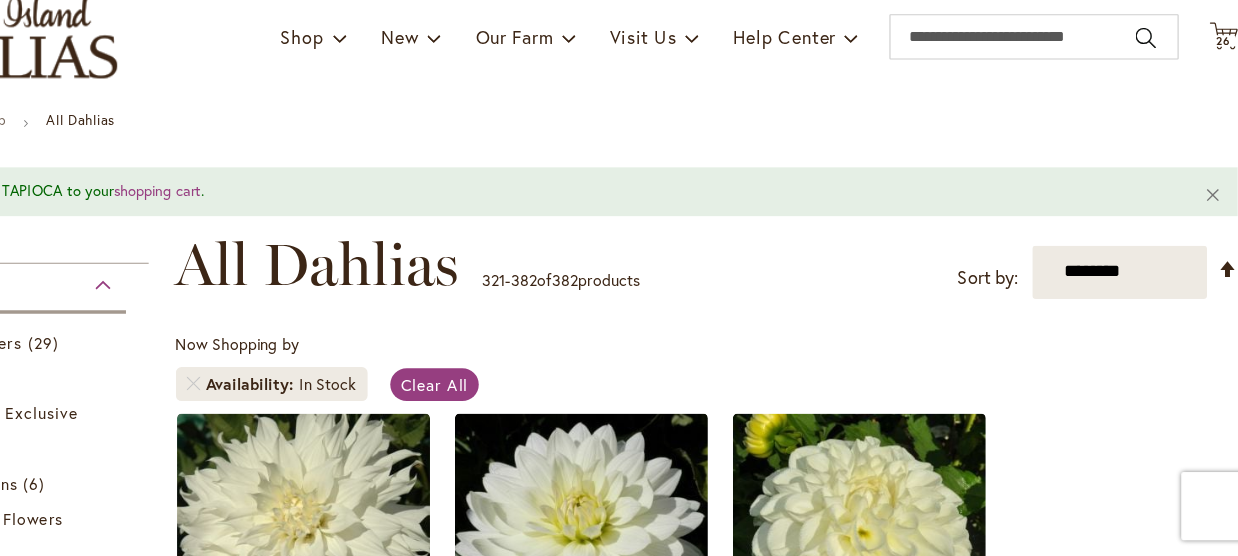 scroll, scrollTop: 0, scrollLeft: 0, axis: both 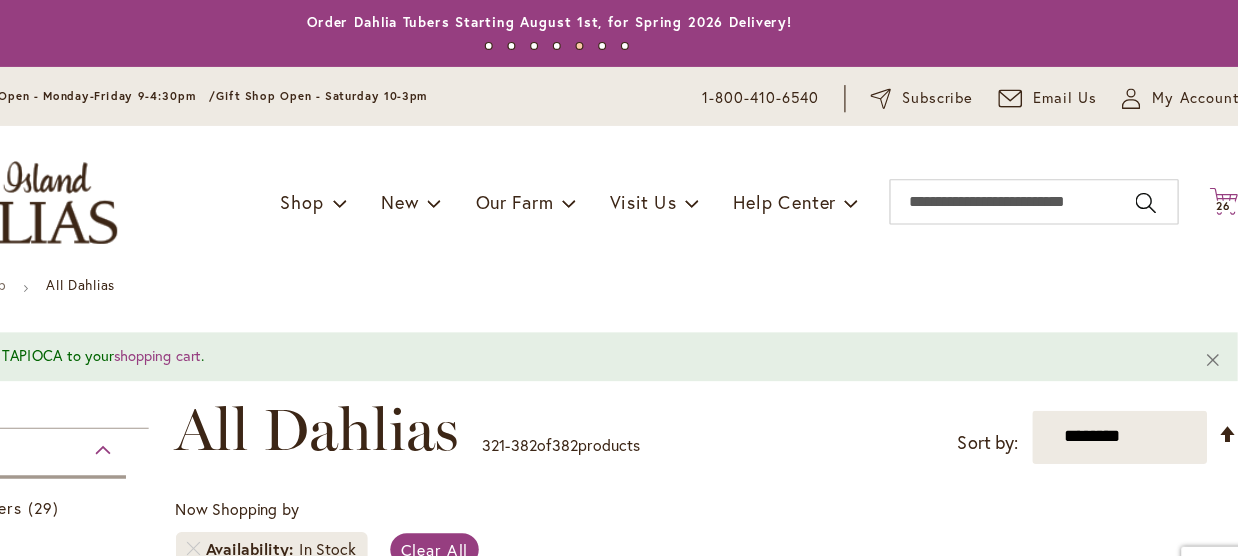 click on "26" at bounding box center [1206, 181] 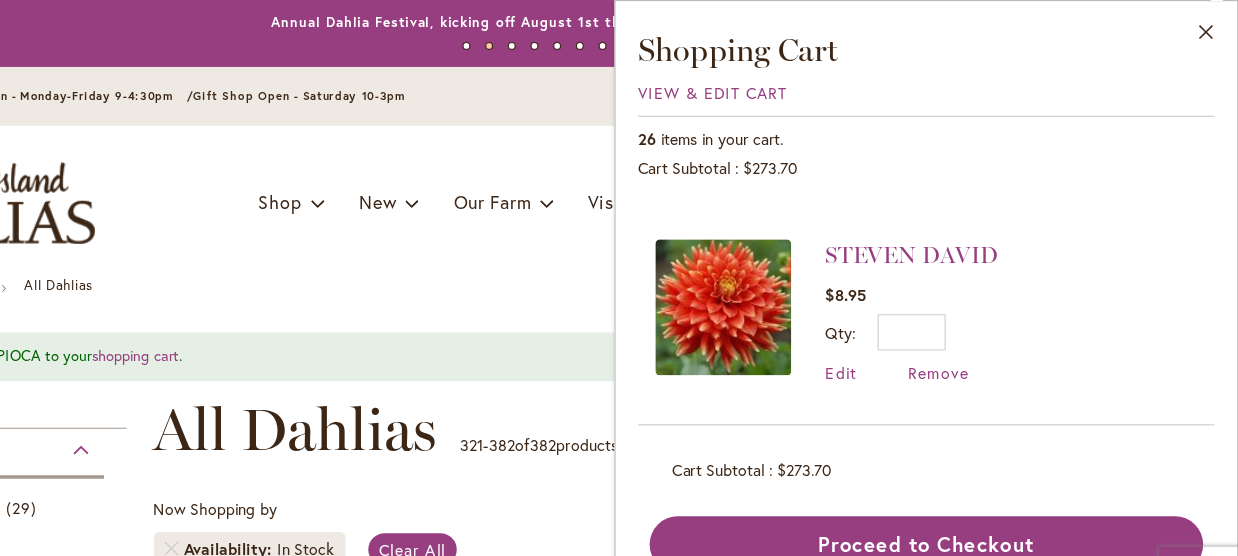 scroll, scrollTop: 374, scrollLeft: 0, axis: vertical 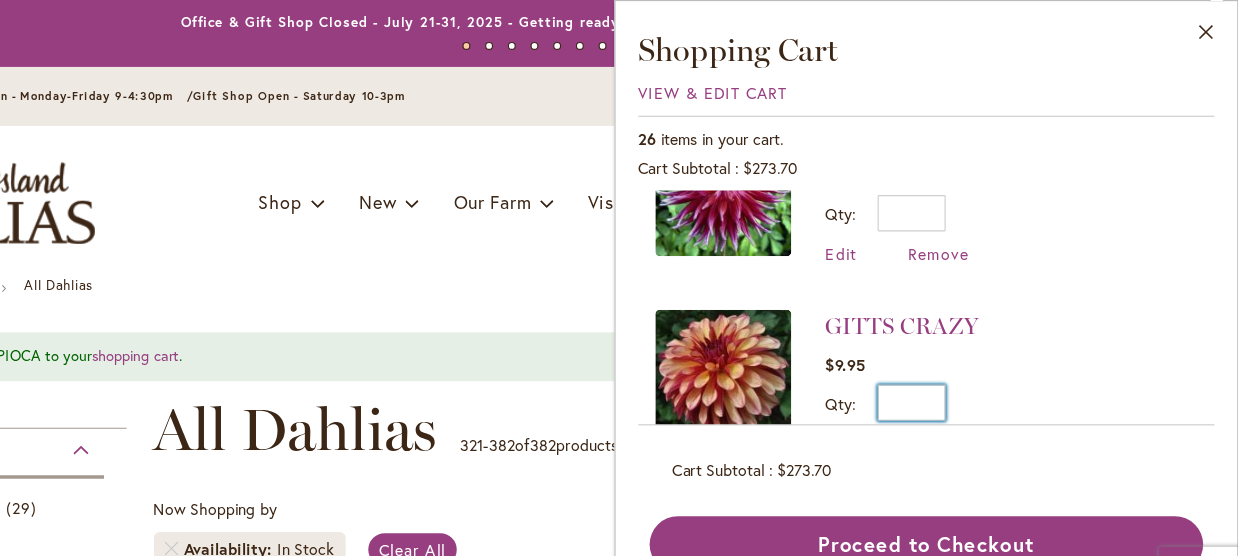 click on "*" at bounding box center (950, 355) 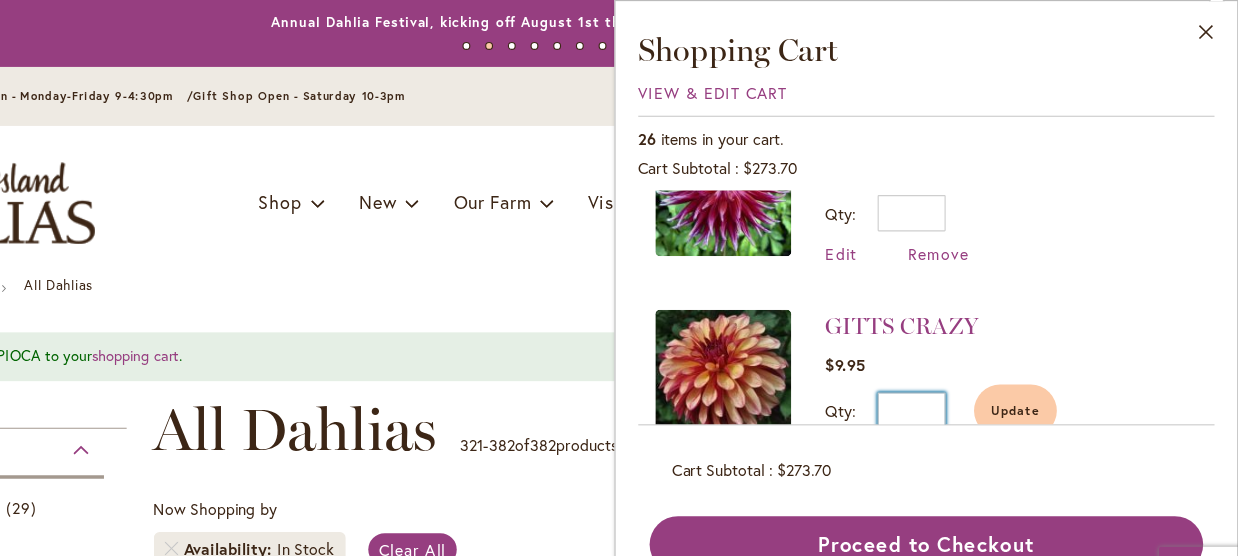 type on "*" 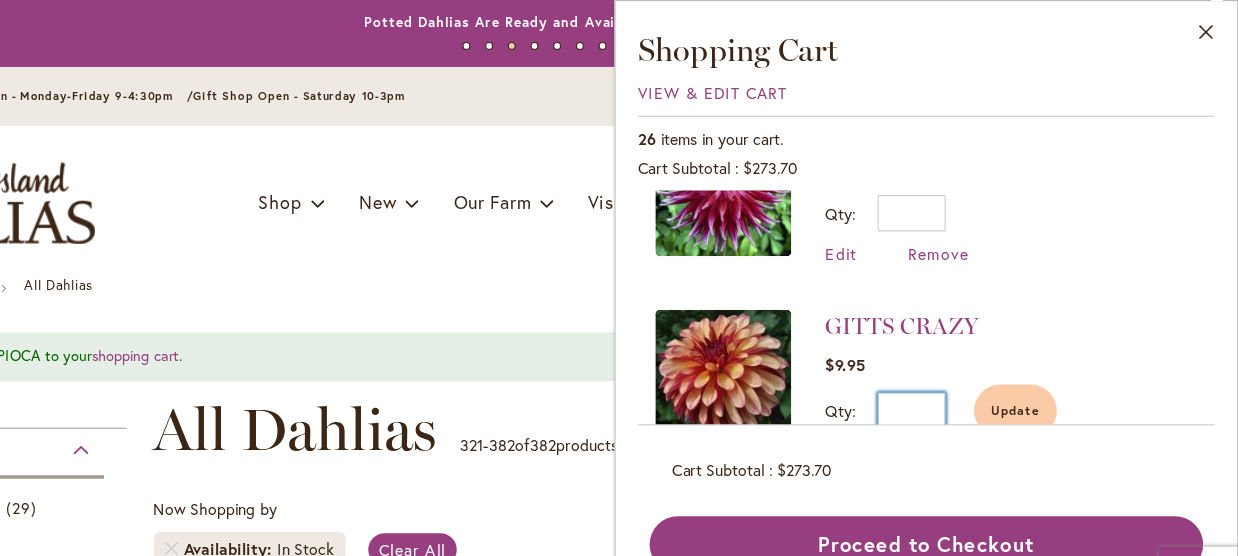 type on "*" 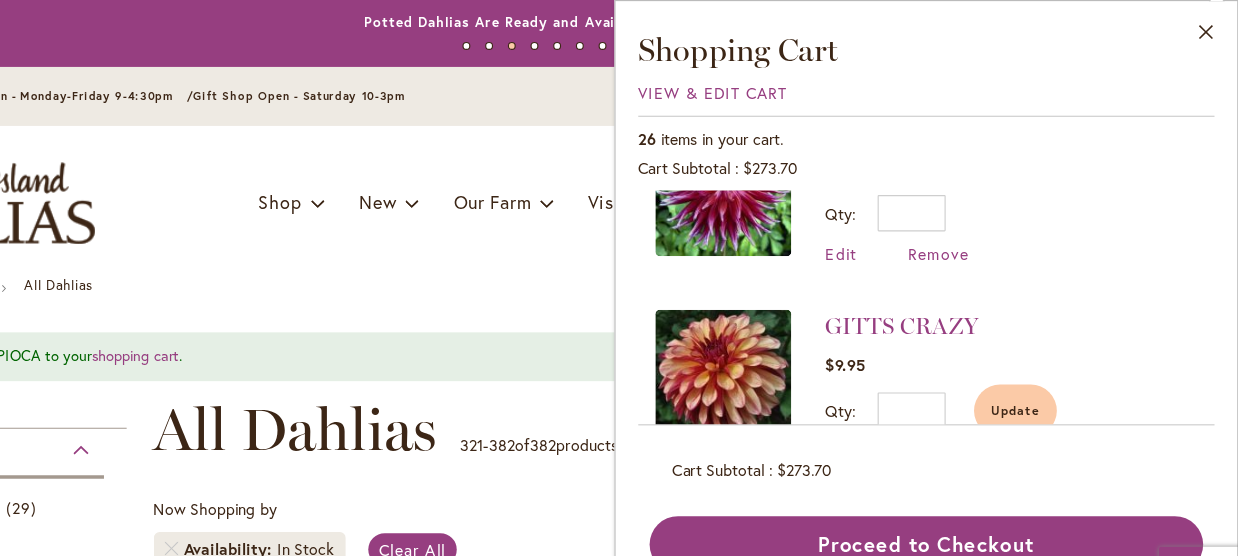 click on "GITTS CRAZY
$9.95
Qty
*
Update
Edit
Remove" at bounding box center [963, 343] 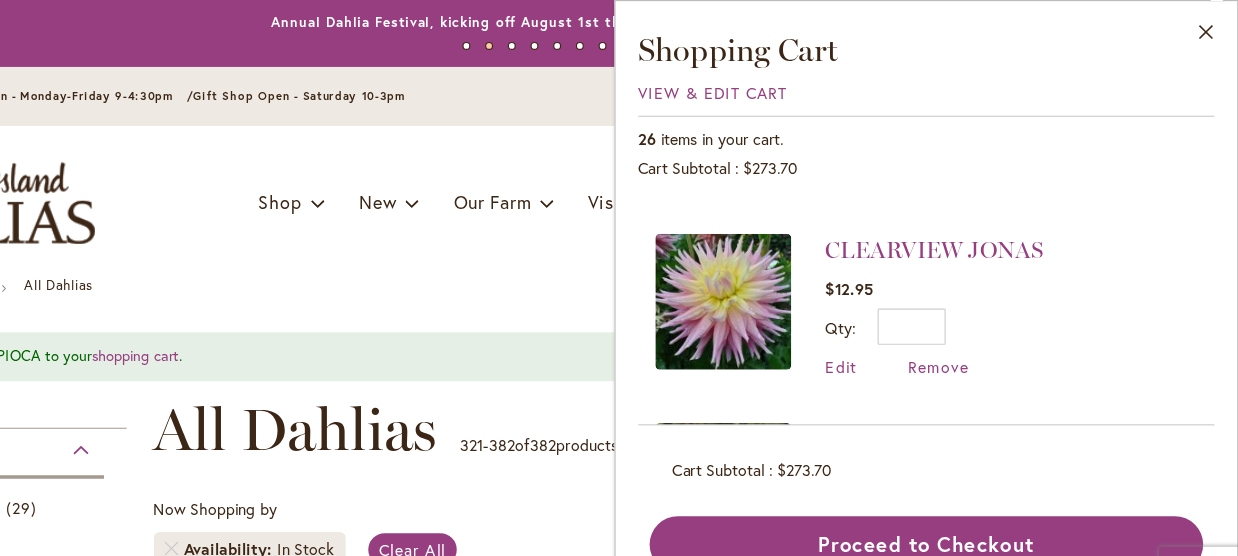 scroll, scrollTop: 3157, scrollLeft: 0, axis: vertical 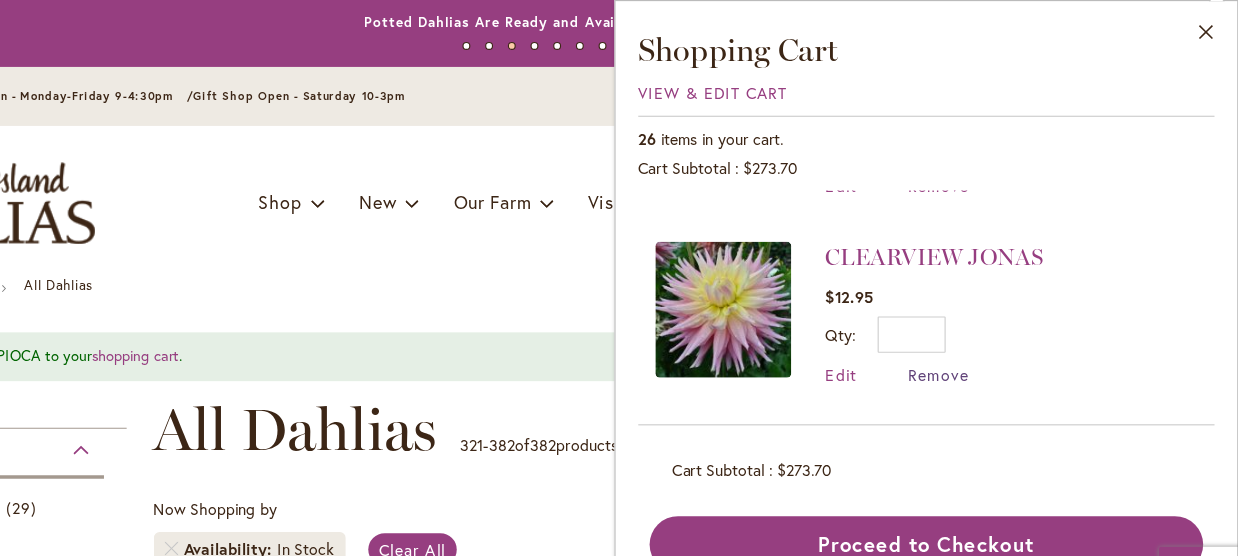 click on "Remove" at bounding box center (974, 330) 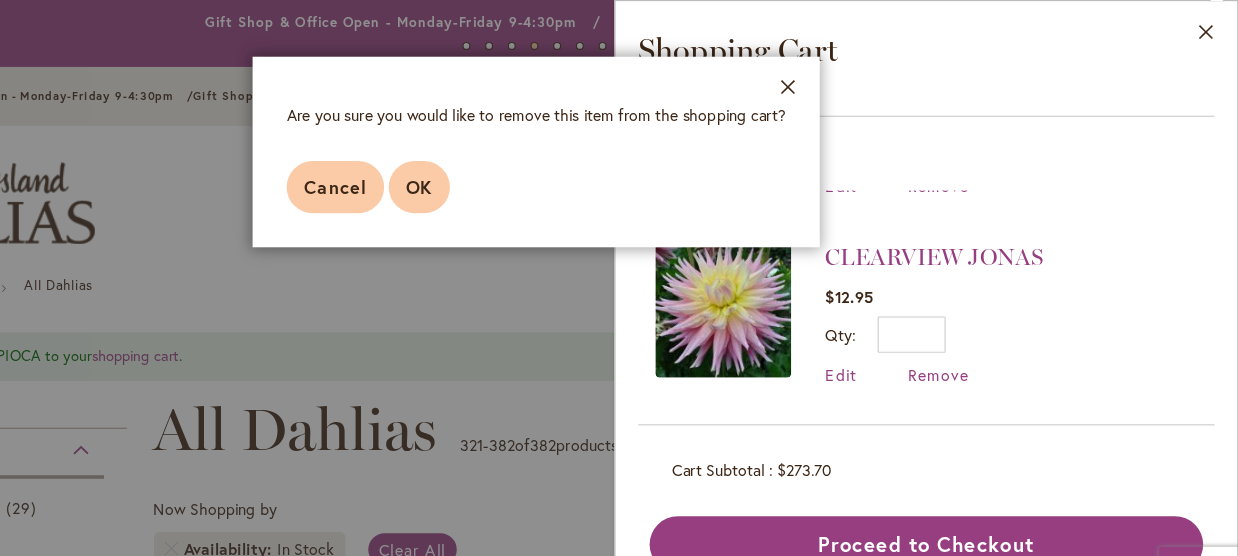 click on "OK" at bounding box center [516, 164] 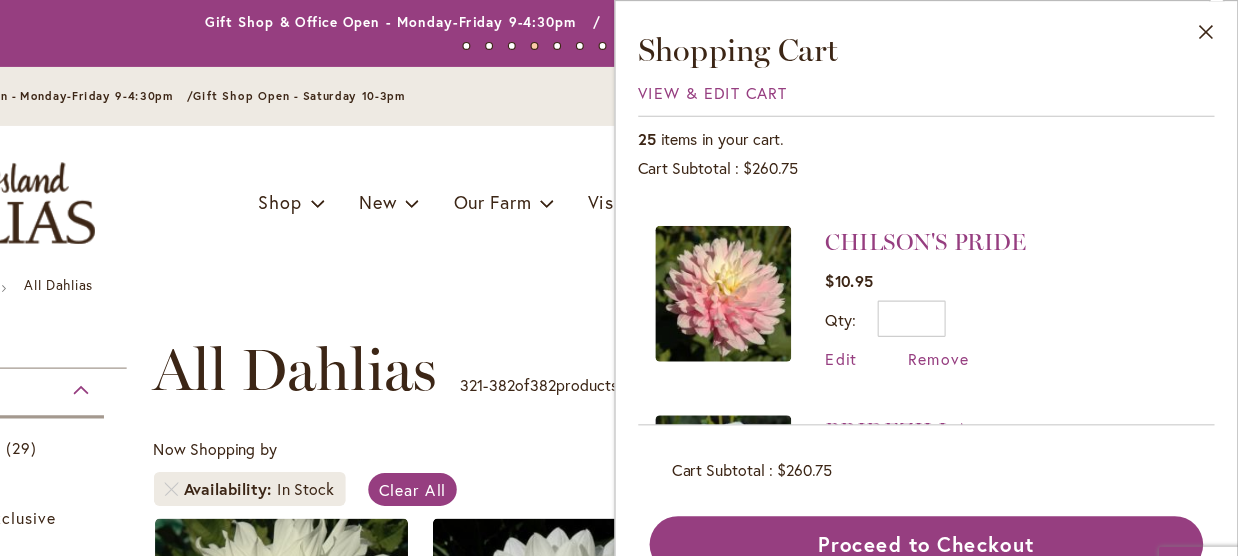 scroll, scrollTop: 0, scrollLeft: 0, axis: both 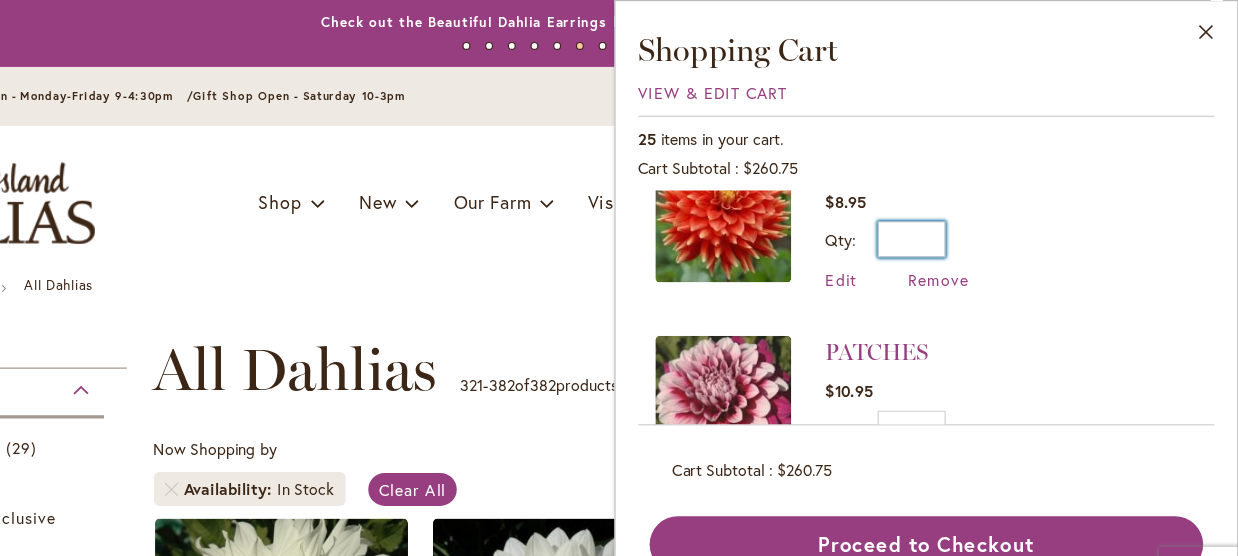 drag, startPoint x: 959, startPoint y: 208, endPoint x: 974, endPoint y: 210, distance: 15.132746 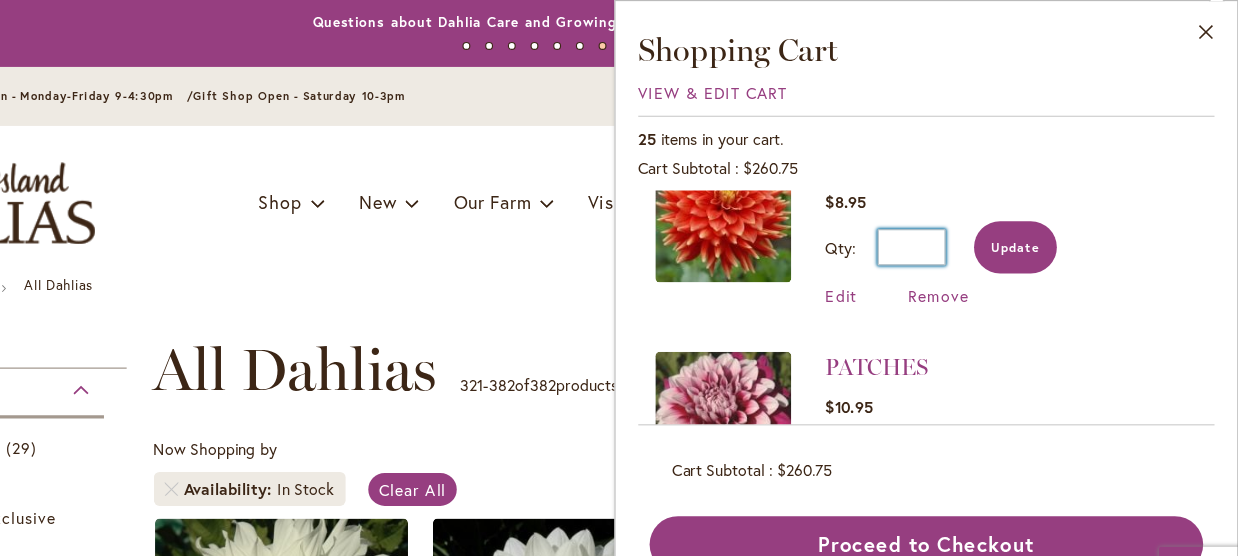 type on "*" 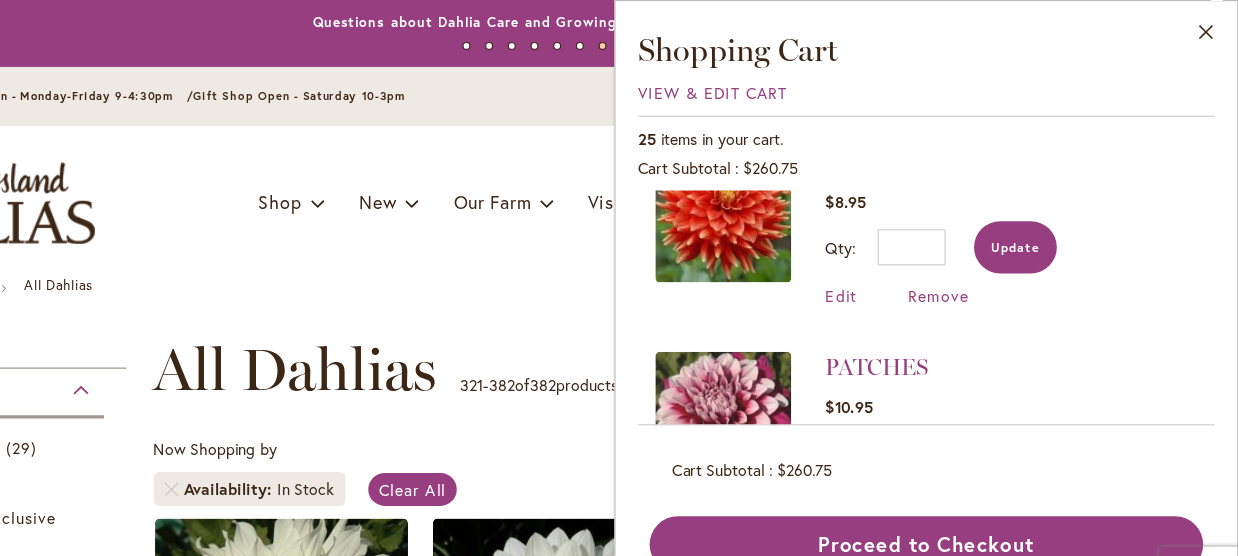click on "Update" at bounding box center [1041, 218] 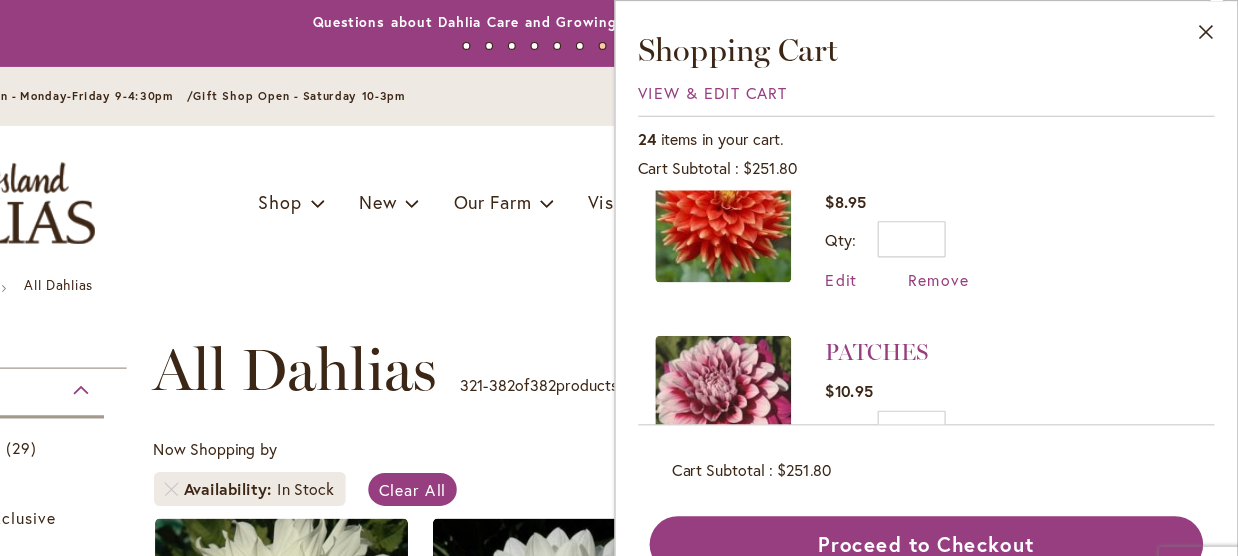 scroll, scrollTop: 0, scrollLeft: 0, axis: both 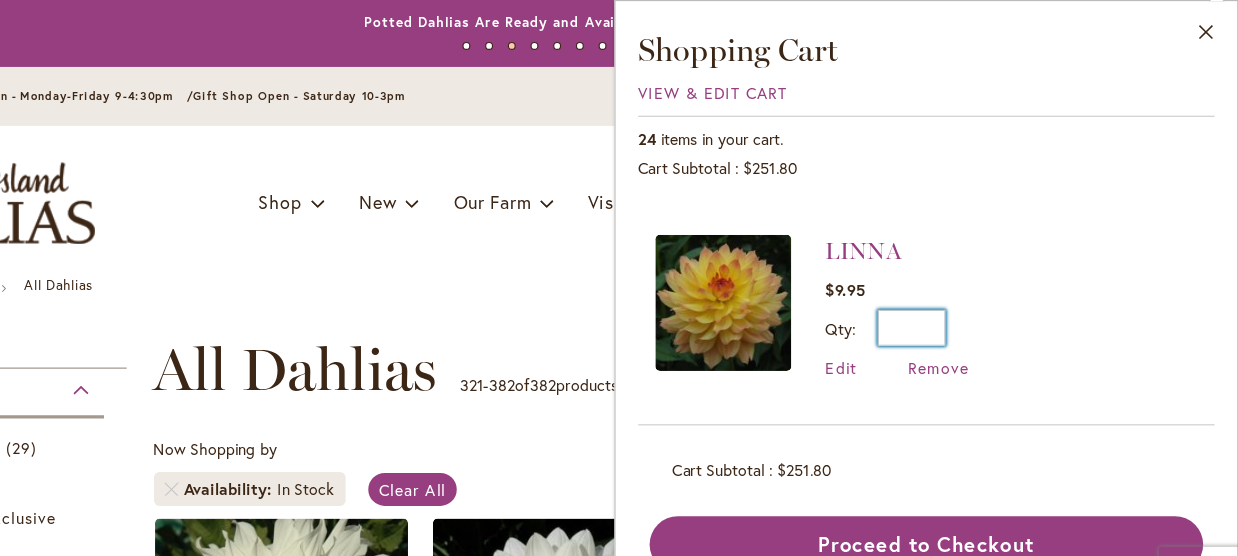 drag, startPoint x: 959, startPoint y: 287, endPoint x: 974, endPoint y: 291, distance: 15.524175 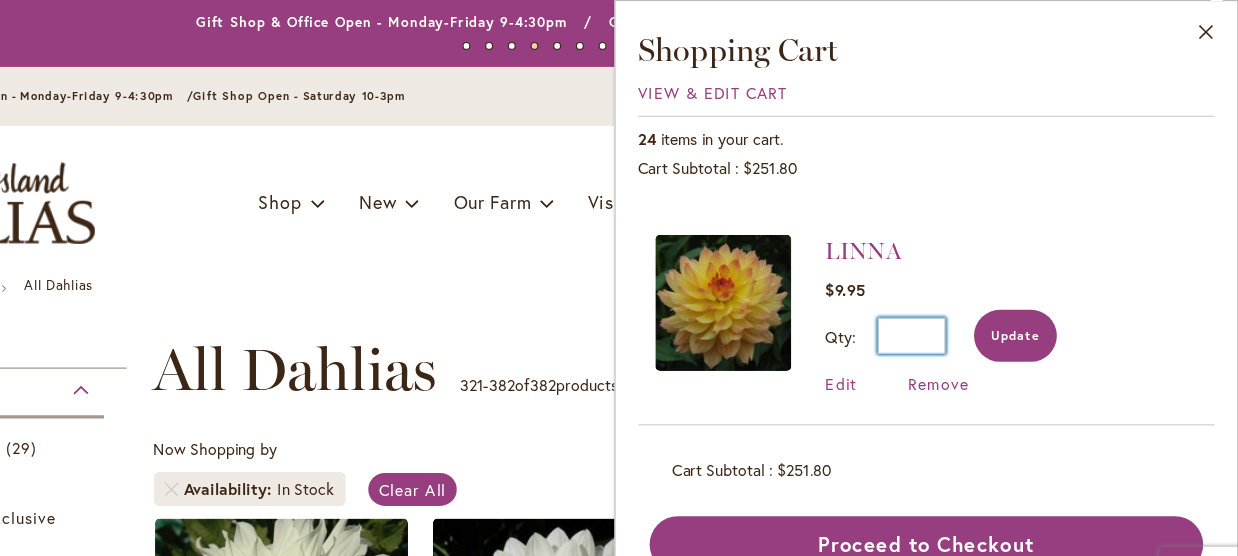 type on "*" 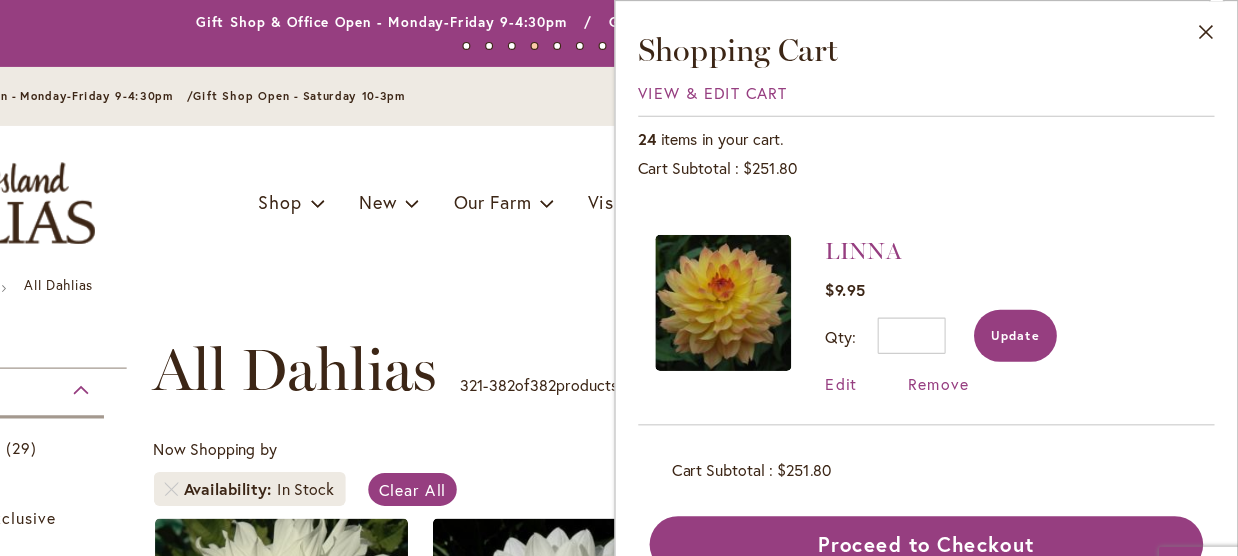 click on "Update" at bounding box center (1041, 296) 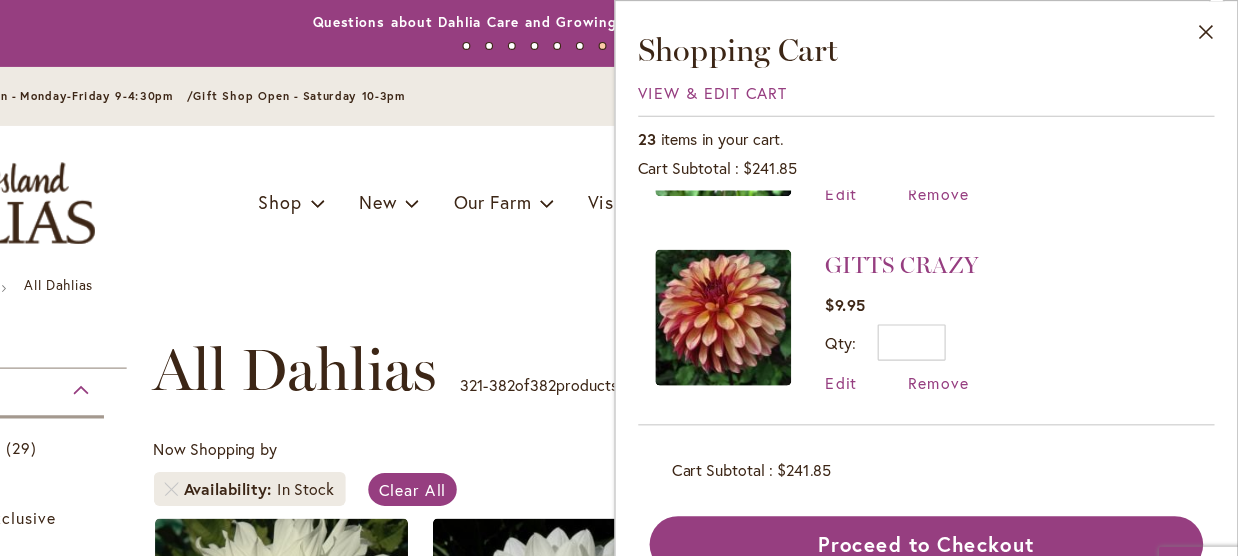 scroll, scrollTop: 1661, scrollLeft: 0, axis: vertical 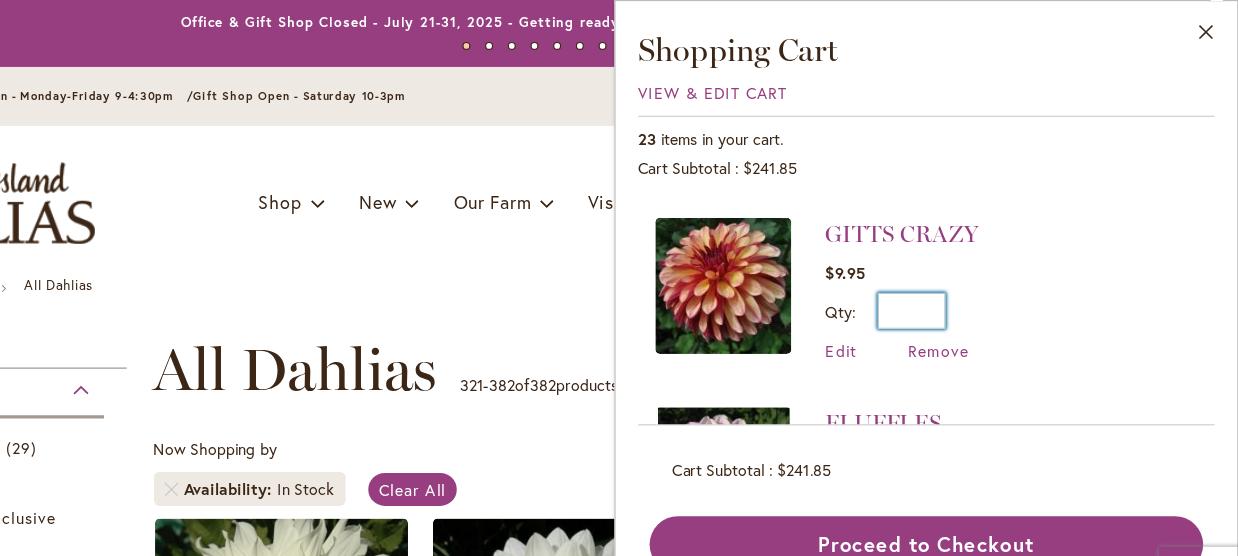drag, startPoint x: 956, startPoint y: 271, endPoint x: 967, endPoint y: 273, distance: 11.18034 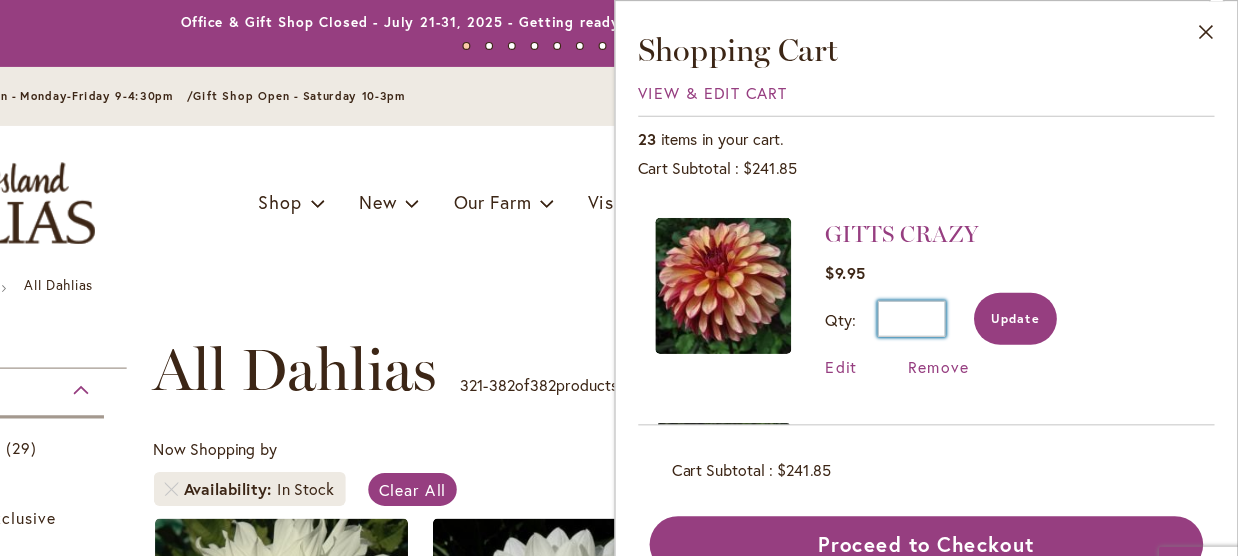 type on "*" 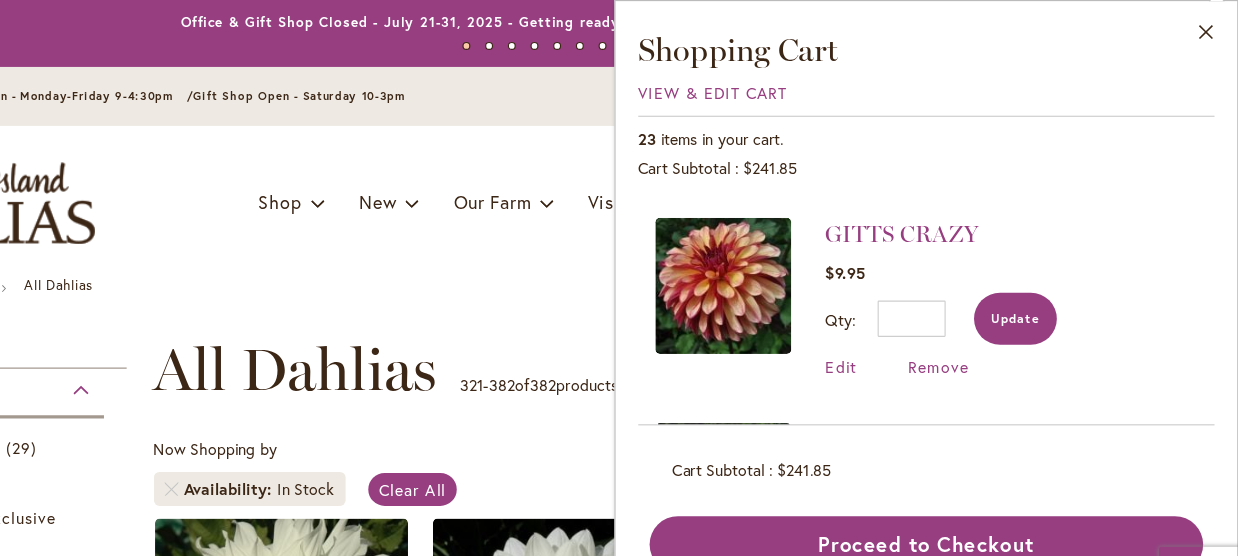 click on "Update" at bounding box center (1041, 281) 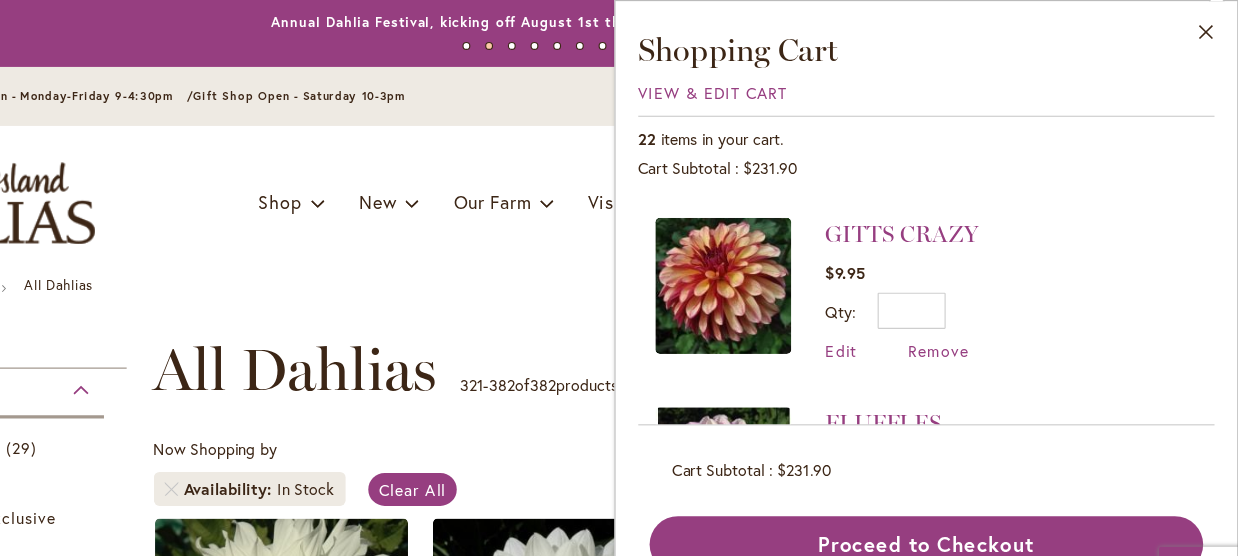 scroll, scrollTop: 0, scrollLeft: 0, axis: both 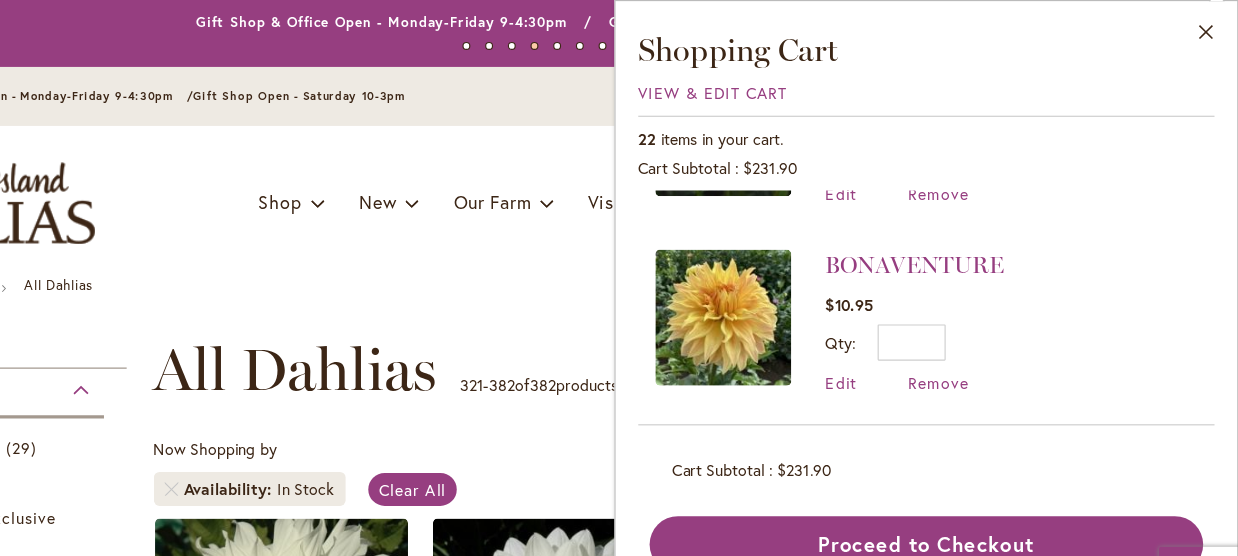 click on "Toggle Nav
Shop
Dahlia Tubers
Collections
Fresh Cut Dahlias
Gardening Supplies
Gift Cards
Request a Catalog
Gifts, Clothing & Specialty Items" at bounding box center (619, 178) 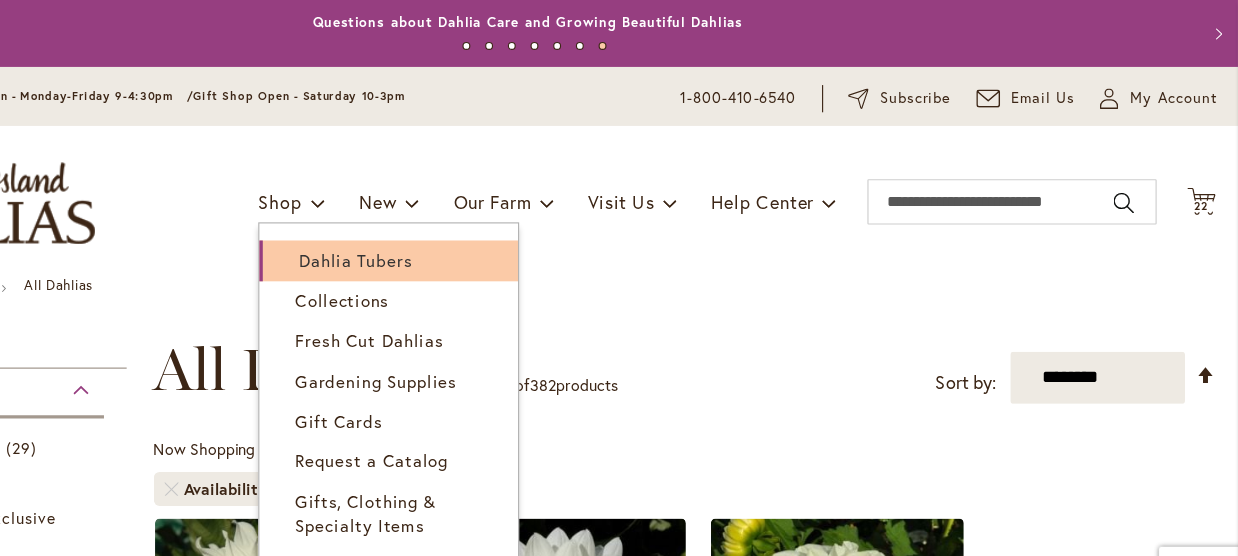 click on "Dahlia Tubers" at bounding box center (460, 229) 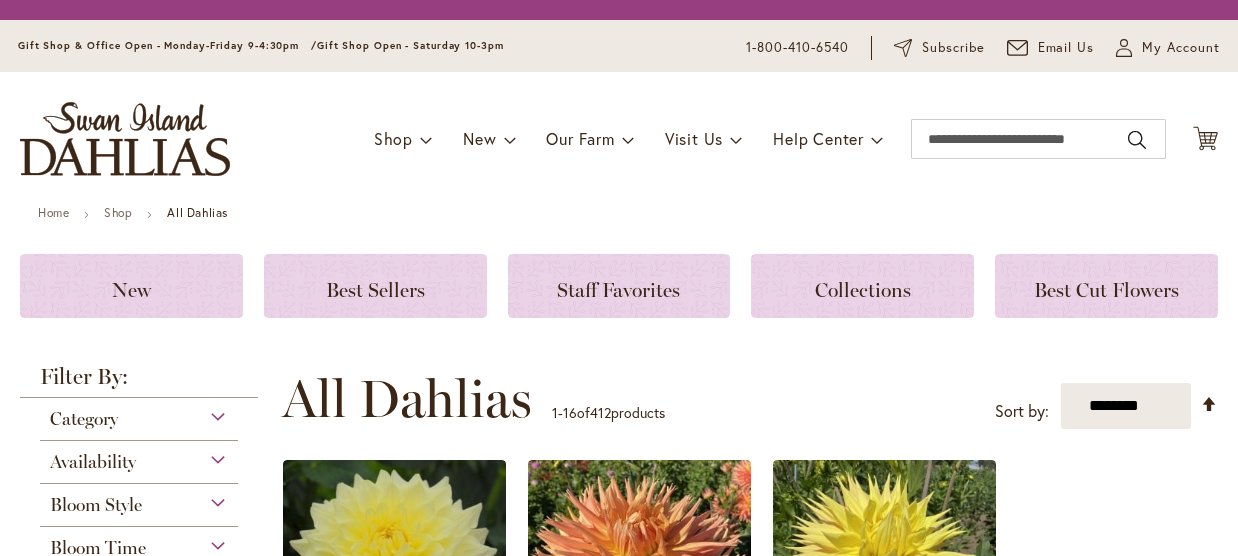 scroll, scrollTop: 0, scrollLeft: 0, axis: both 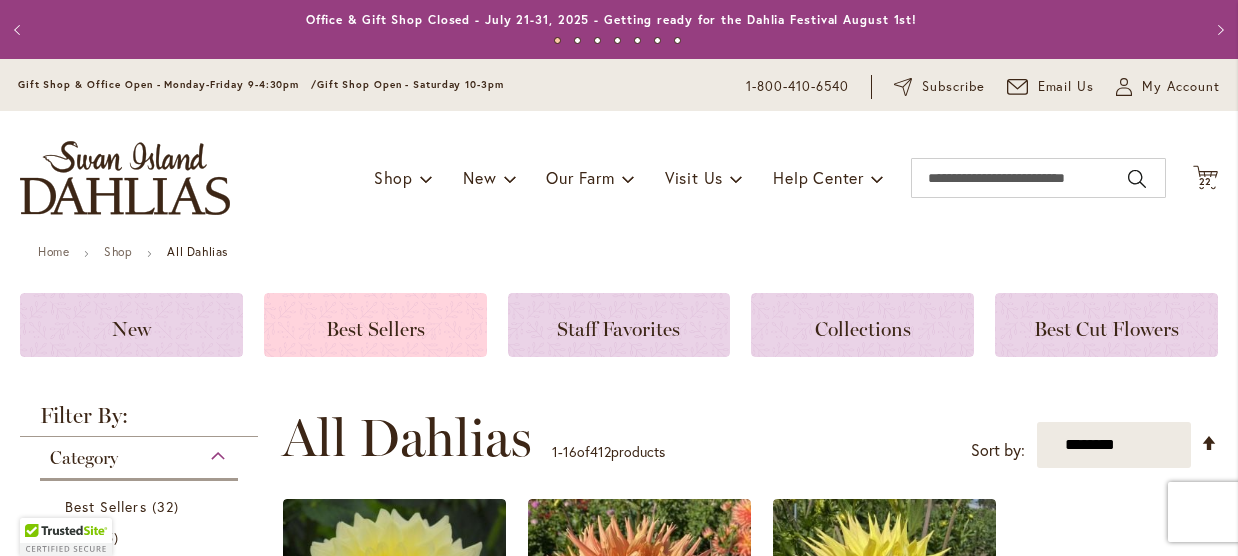 type on "**********" 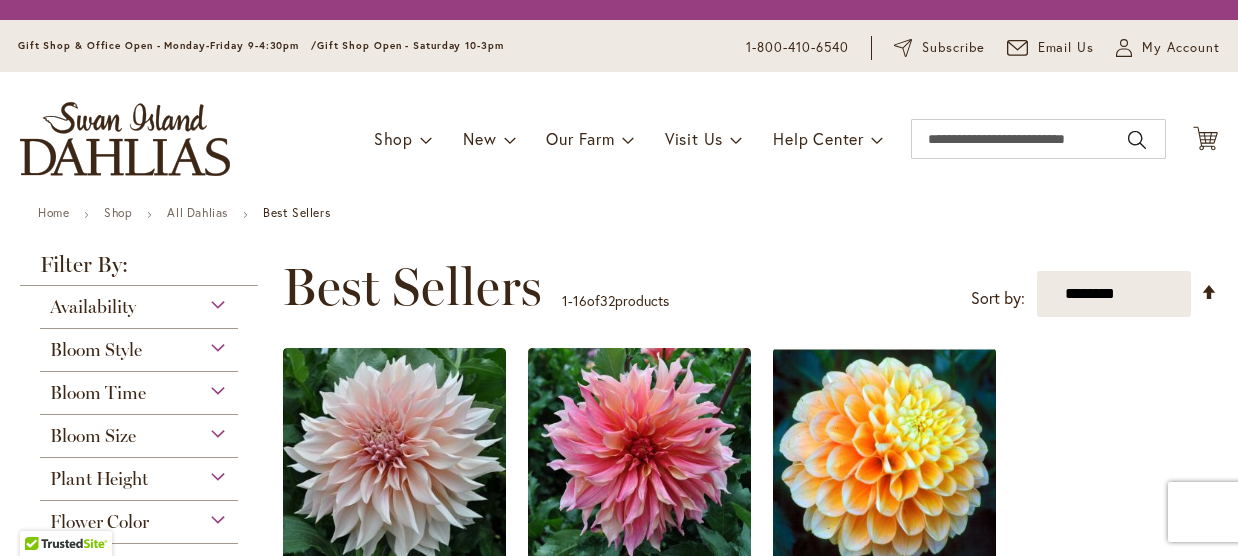 scroll, scrollTop: 0, scrollLeft: 0, axis: both 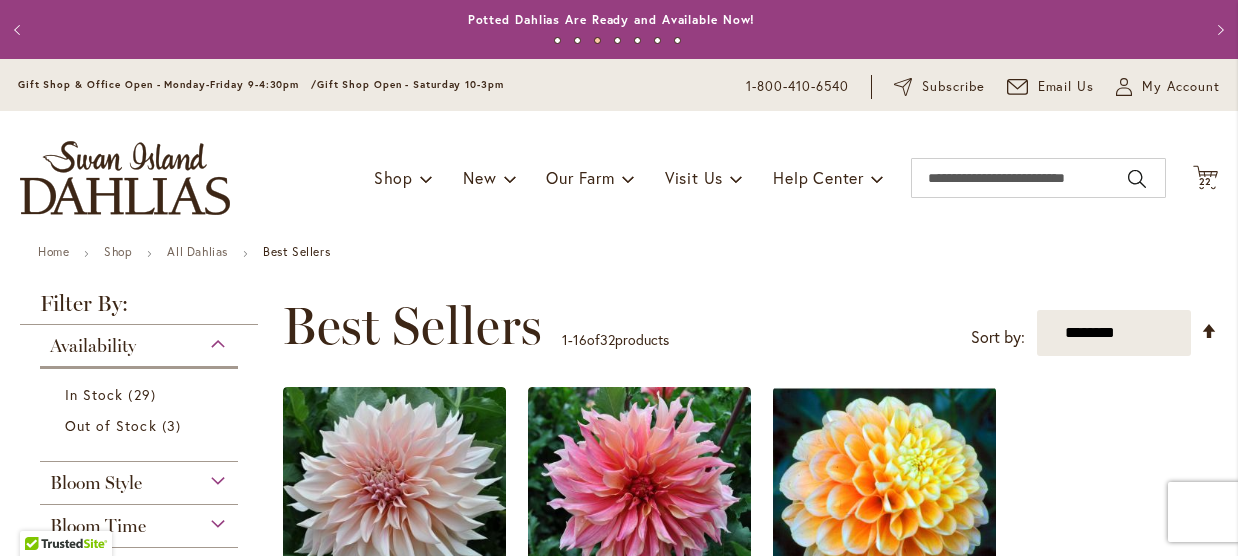 type on "**********" 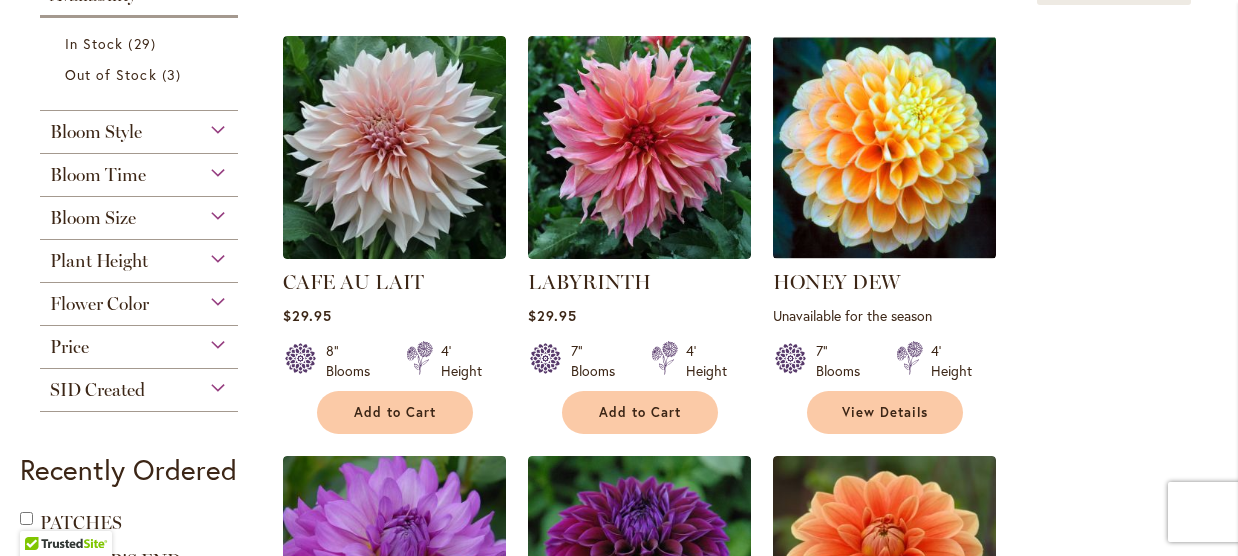 scroll, scrollTop: 0, scrollLeft: 0, axis: both 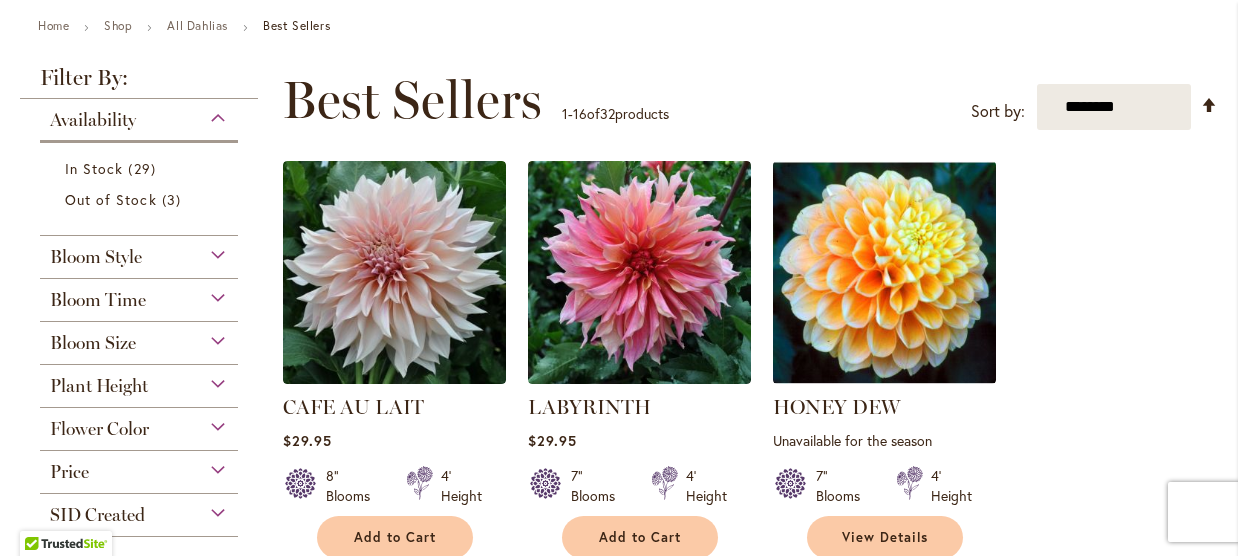 click on "Bloom Size" at bounding box center [93, 343] 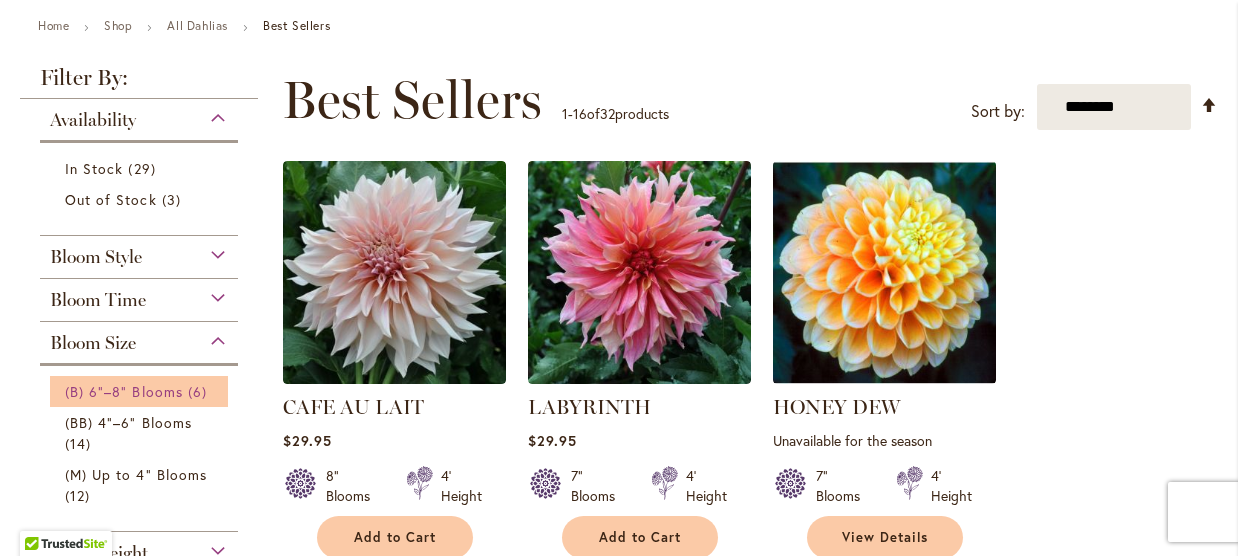 click on "(B) 6"–8" Blooms" at bounding box center (124, 391) 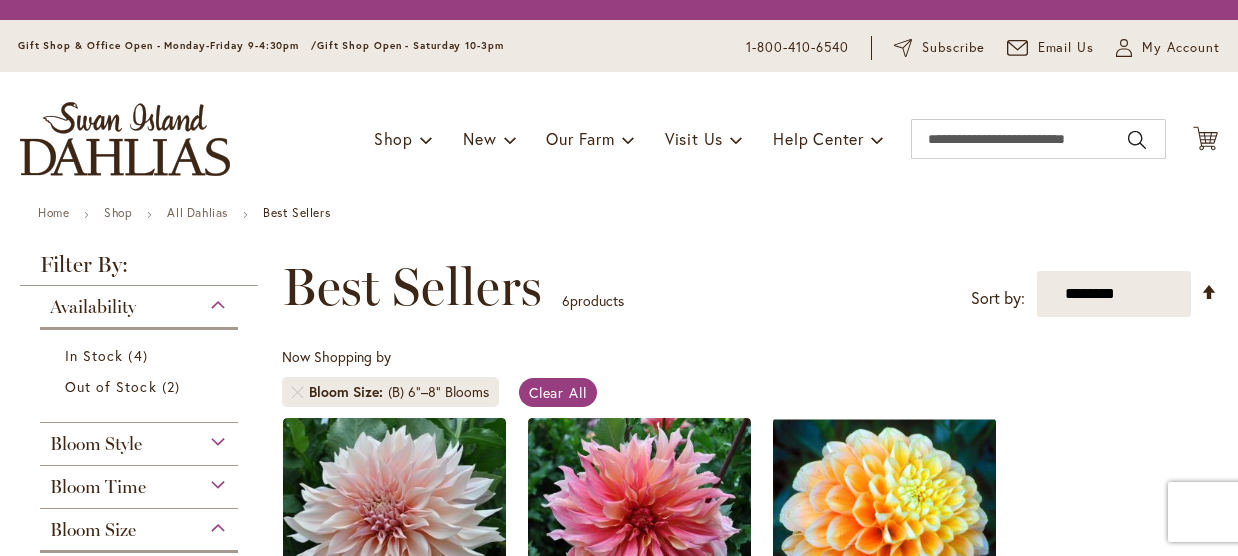 scroll, scrollTop: 0, scrollLeft: 0, axis: both 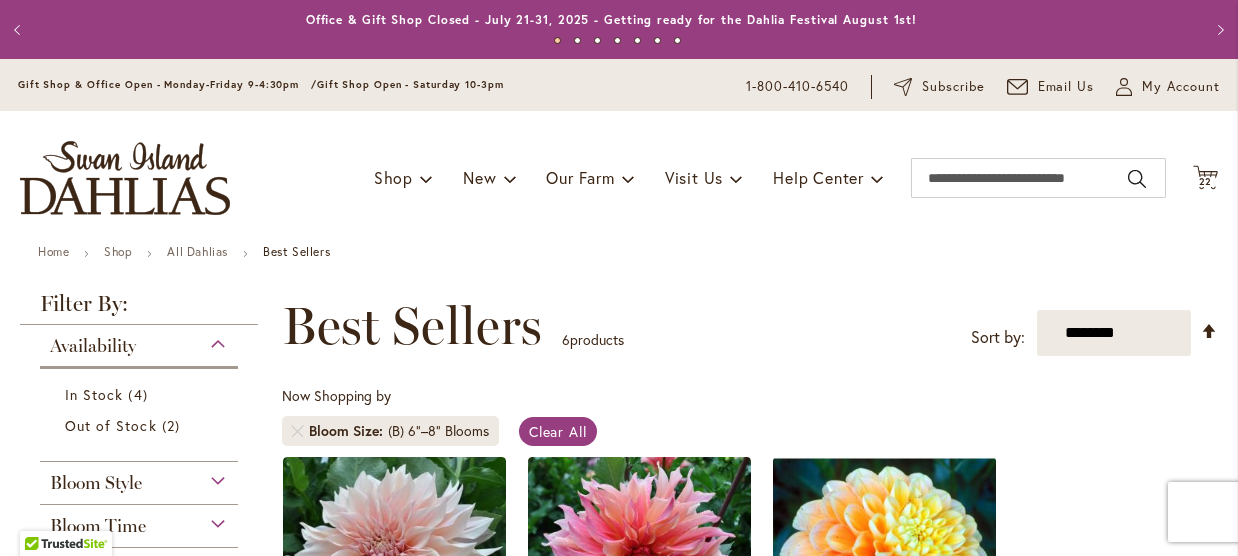 type on "**********" 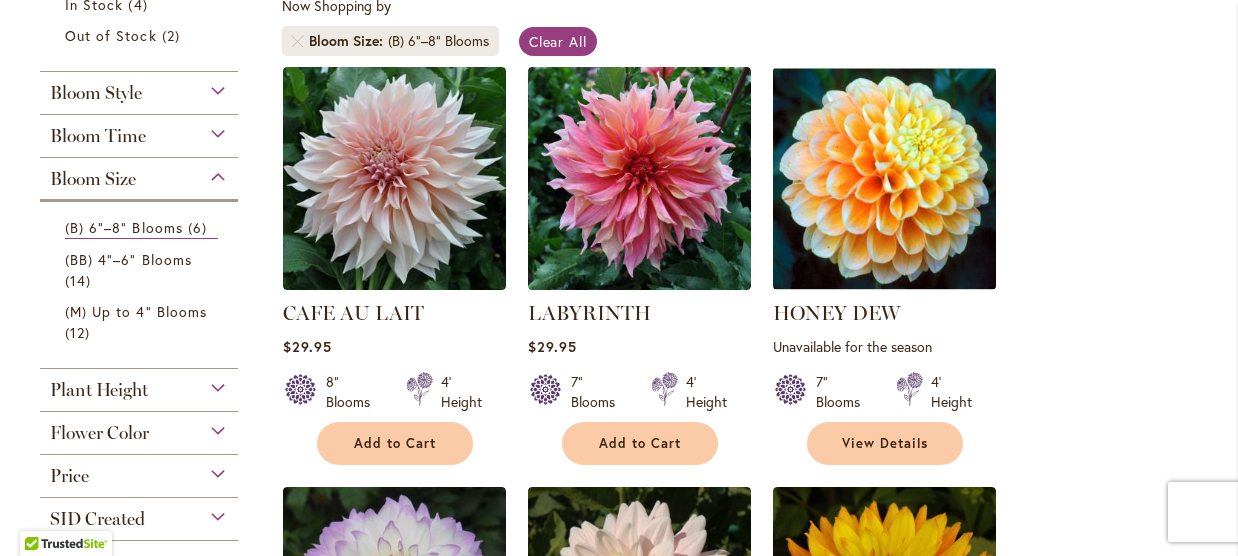 scroll, scrollTop: 402, scrollLeft: 0, axis: vertical 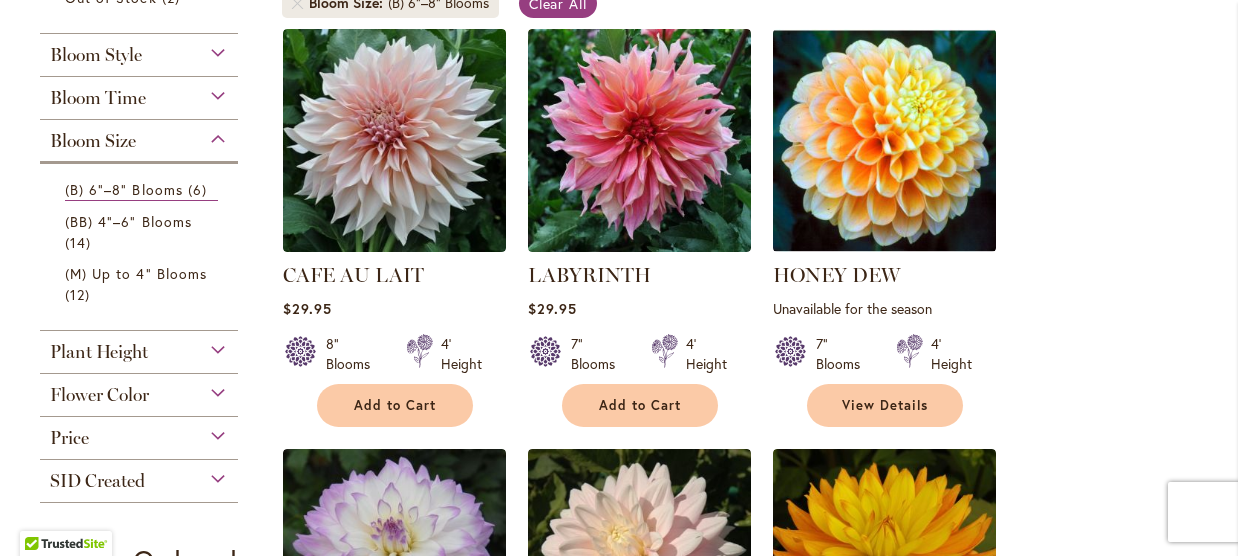 click on "Flower Color" at bounding box center (99, 395) 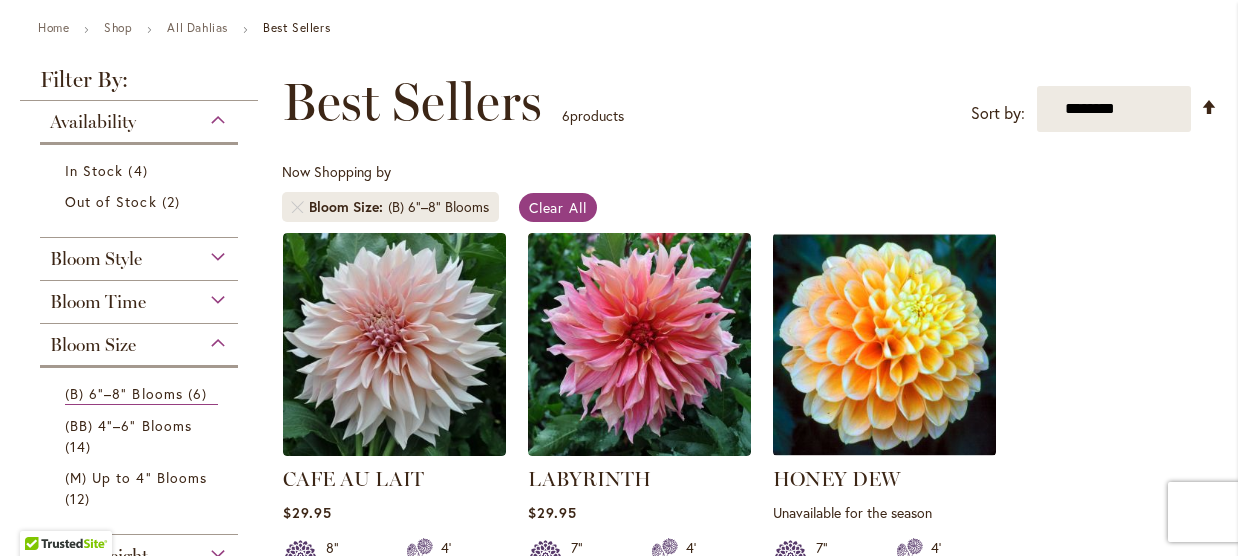 scroll, scrollTop: 0, scrollLeft: 0, axis: both 